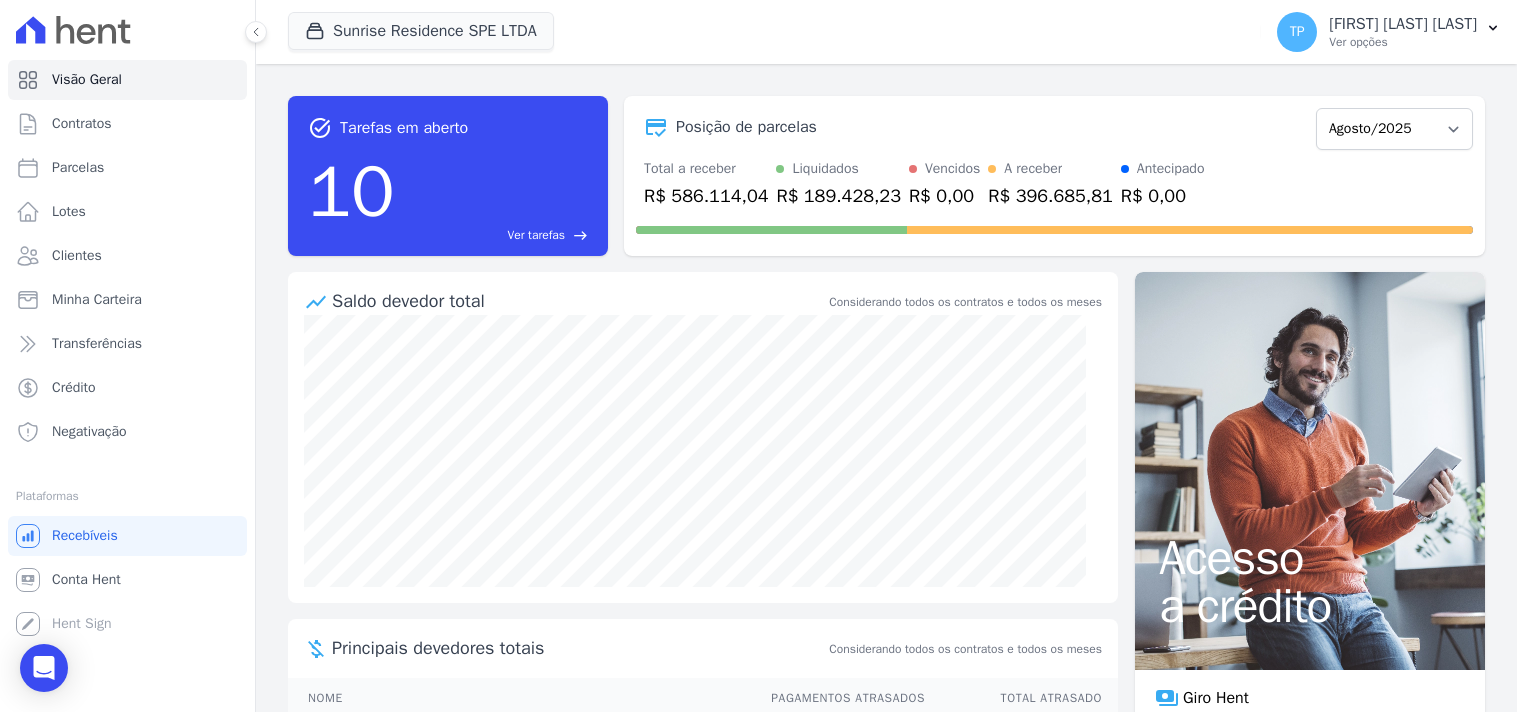scroll, scrollTop: 0, scrollLeft: 0, axis: both 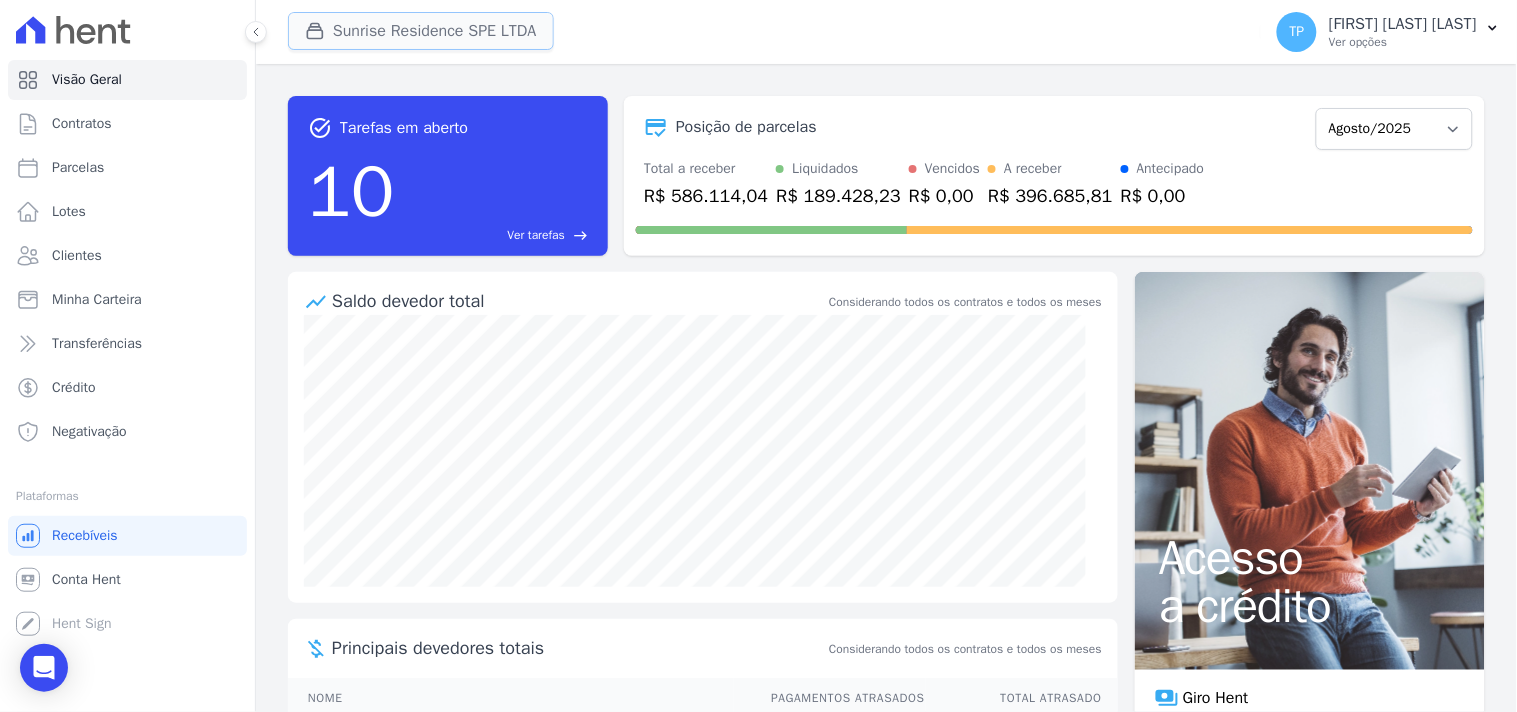 click on "Sunrise Residence SPE LTDA" at bounding box center (421, 31) 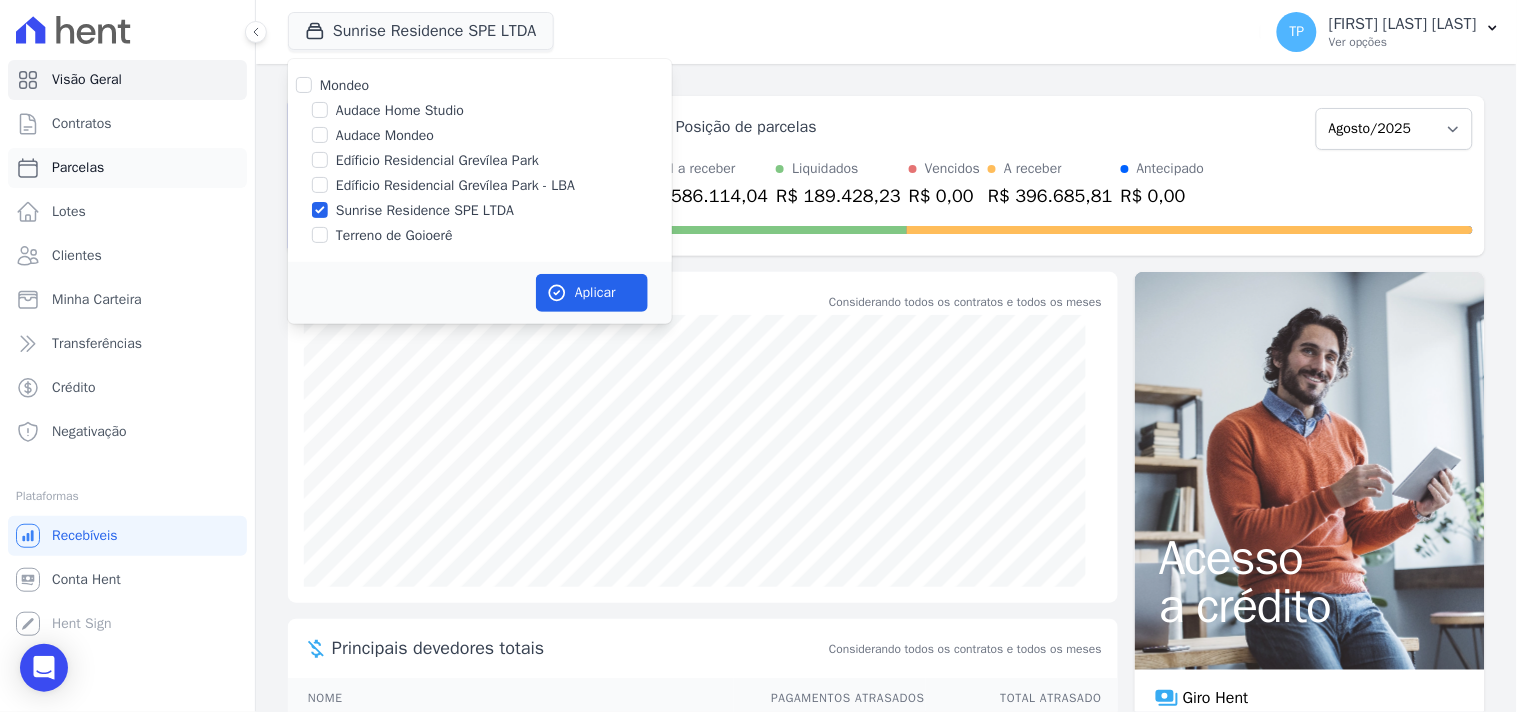click on "Parcelas" at bounding box center (127, 168) 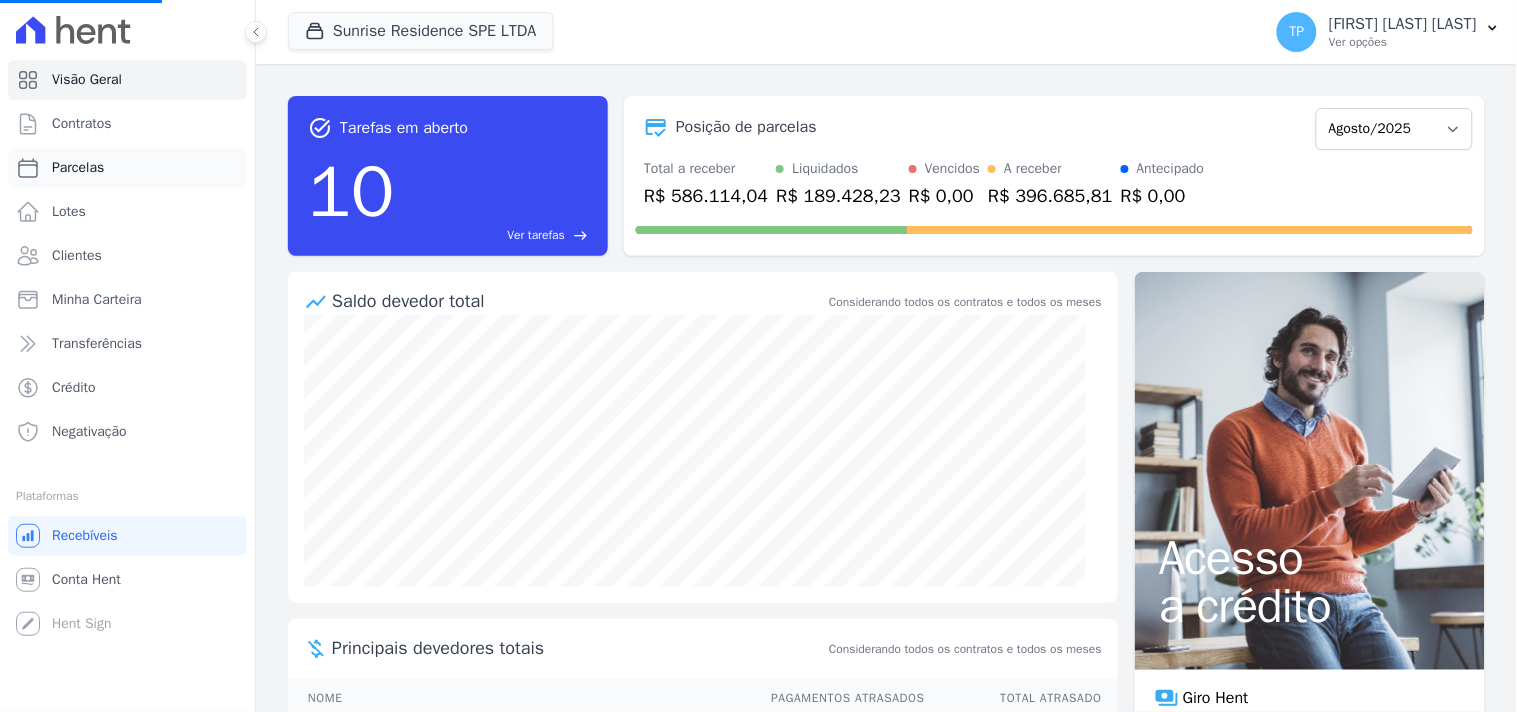 select 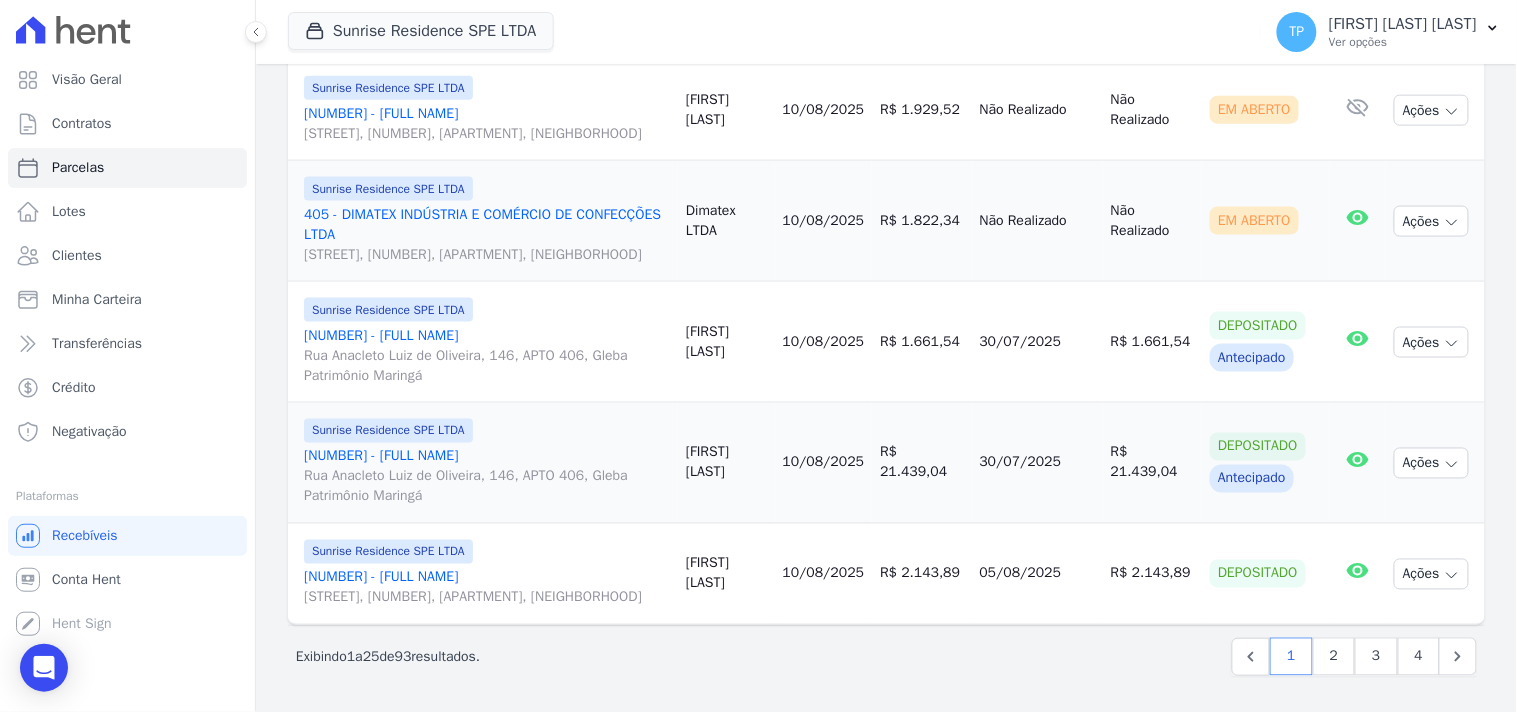 scroll, scrollTop: 2833, scrollLeft: 0, axis: vertical 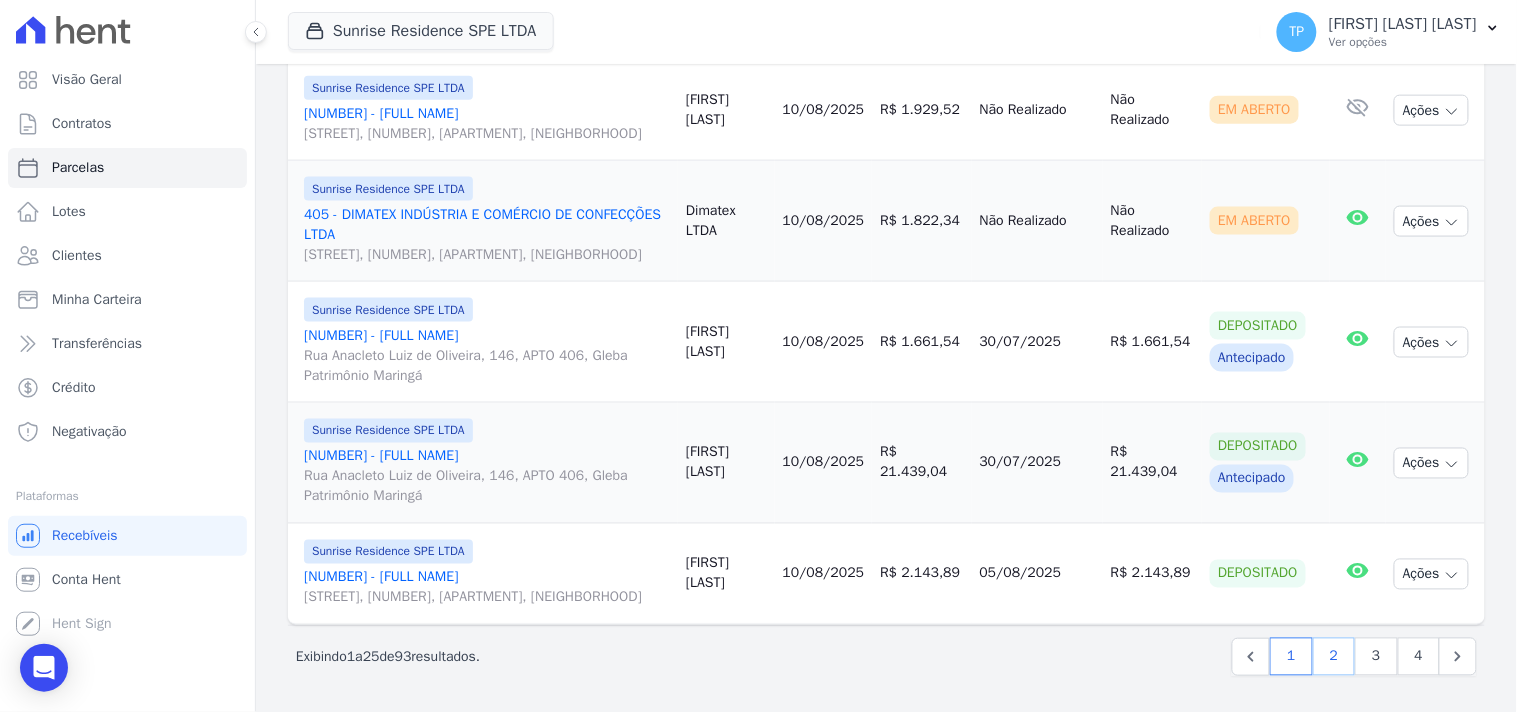 click on "2" at bounding box center (1334, 657) 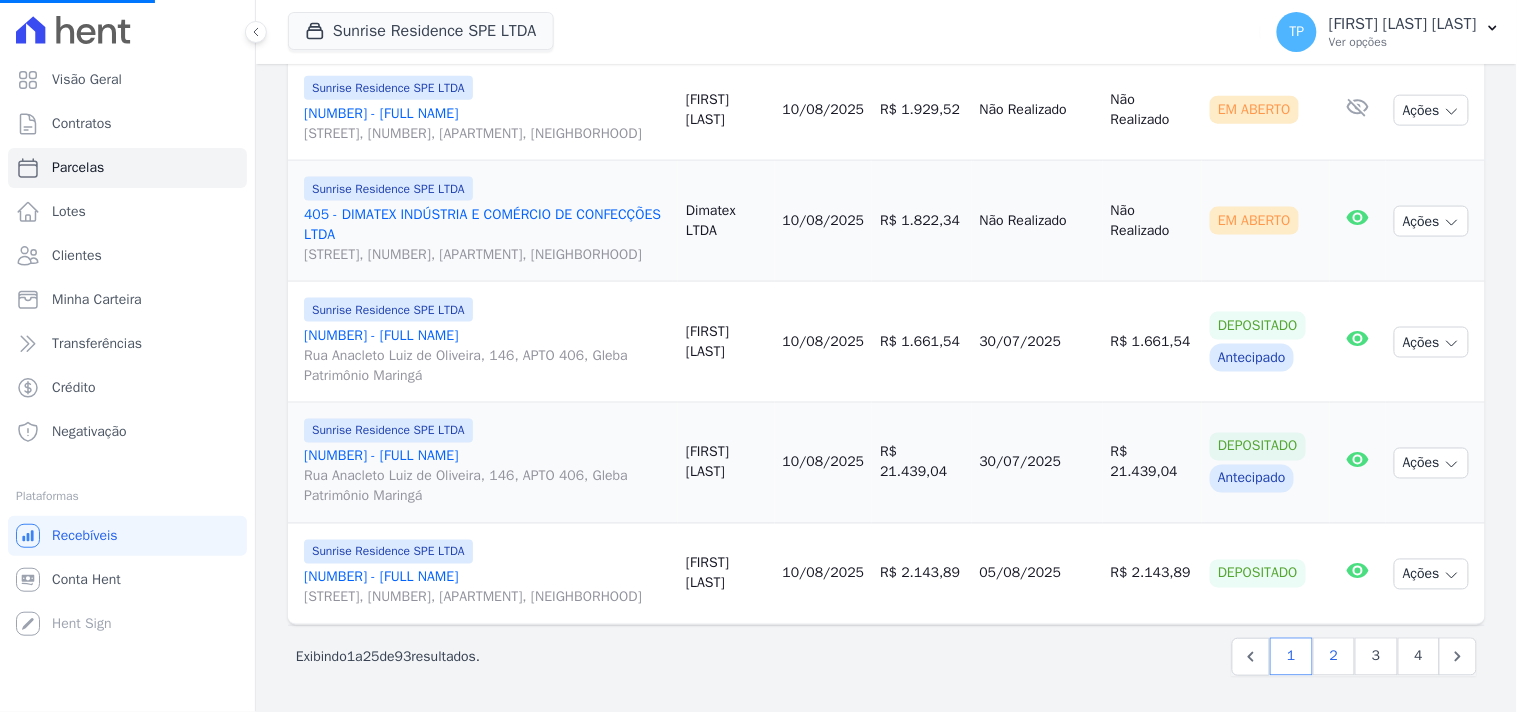 select 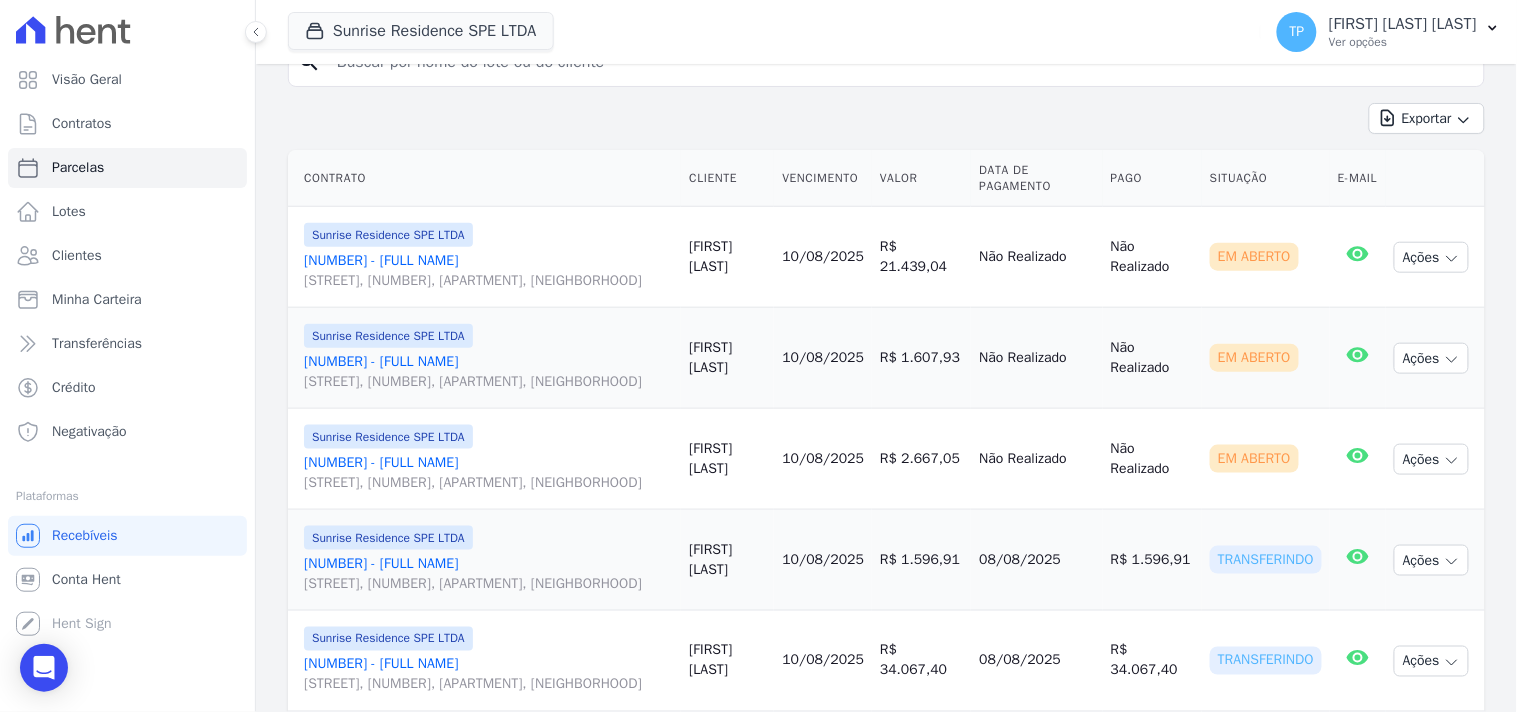 scroll, scrollTop: 0, scrollLeft: 0, axis: both 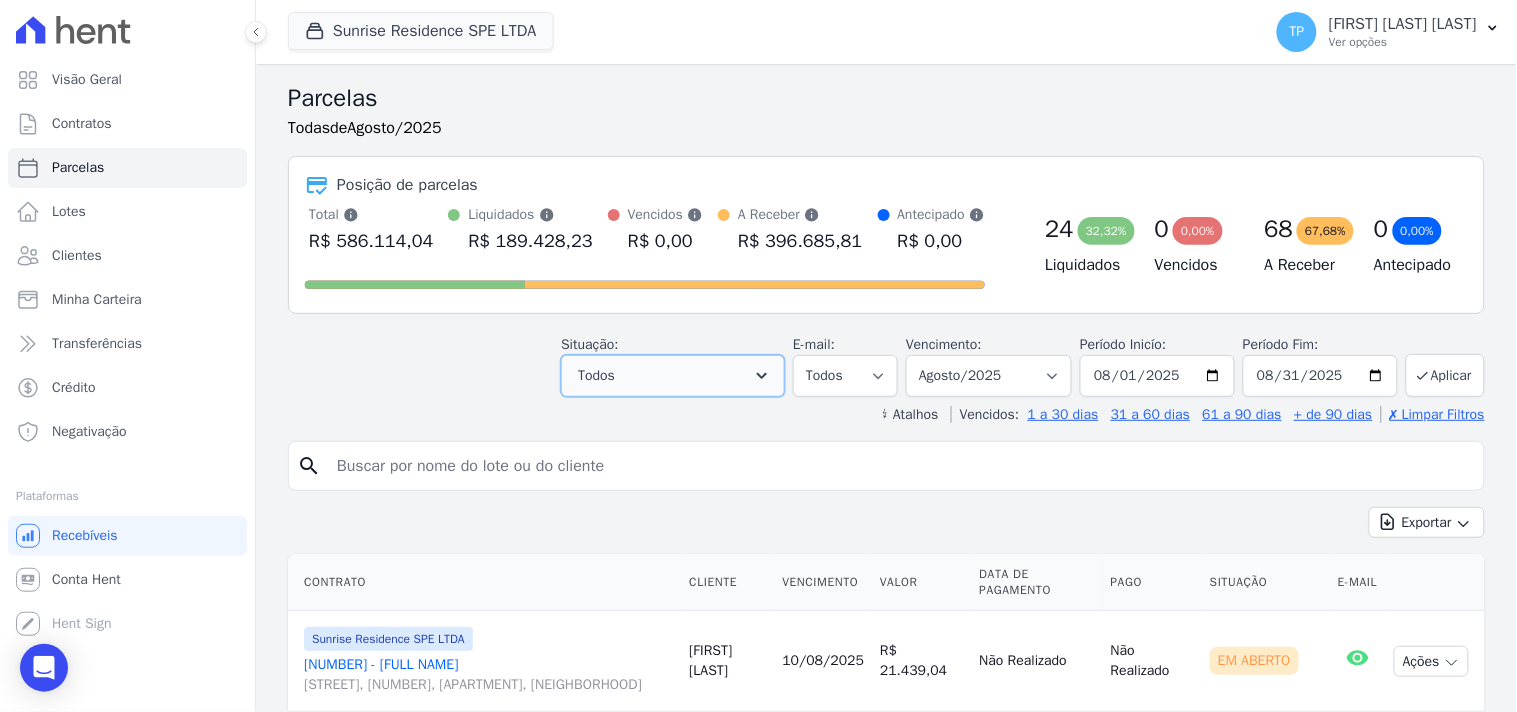 click on "Todos" at bounding box center (673, 376) 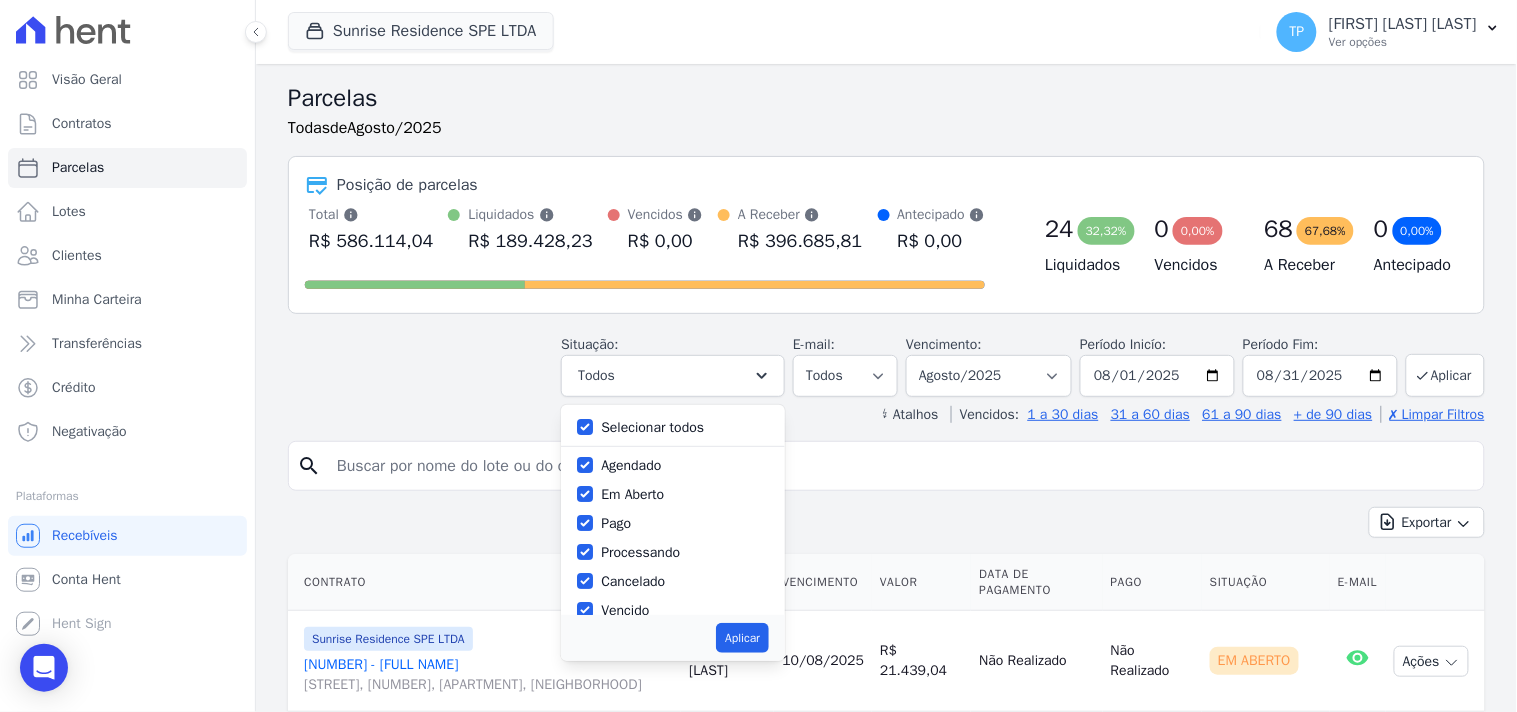 click on "Selecionar todos" at bounding box center [652, 427] 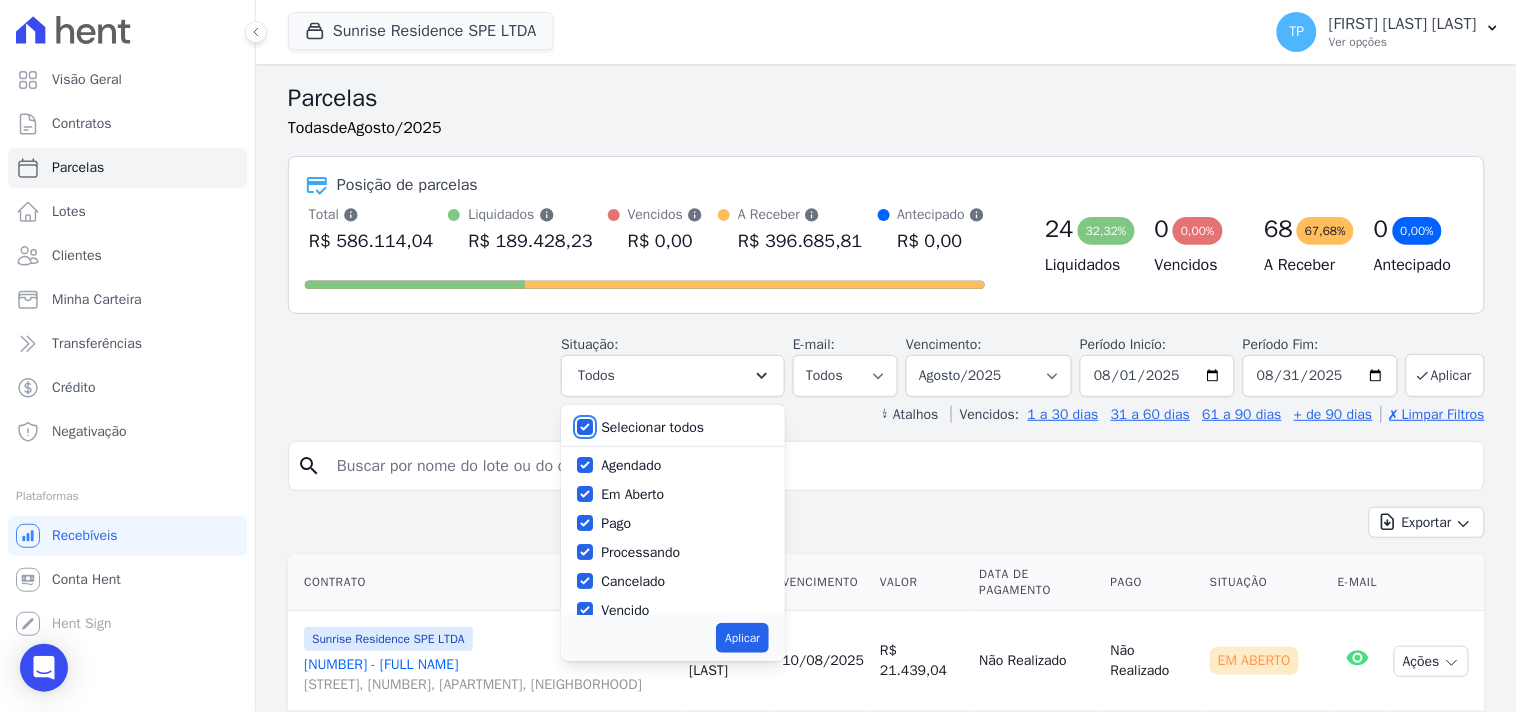 click on "Selecionar todos" at bounding box center (585, 427) 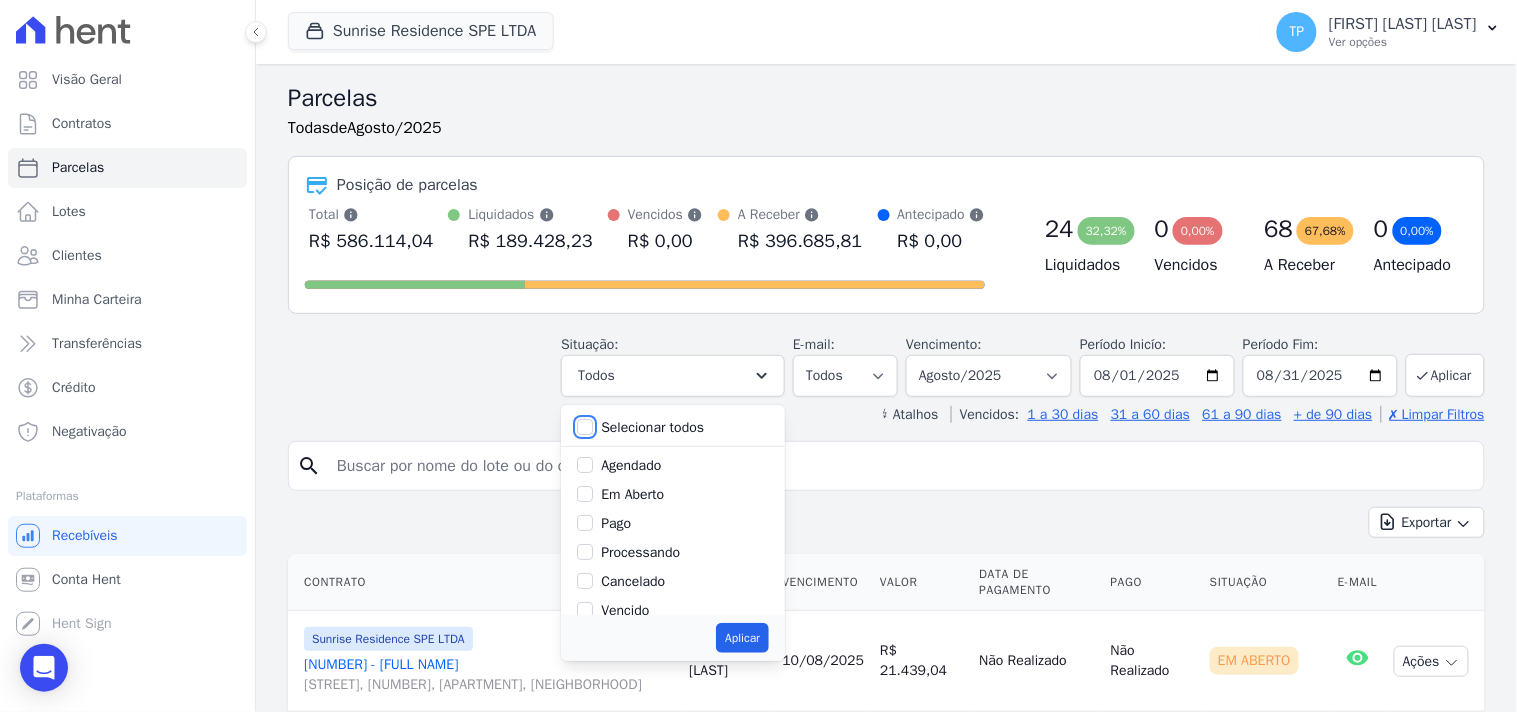 checkbox on "false" 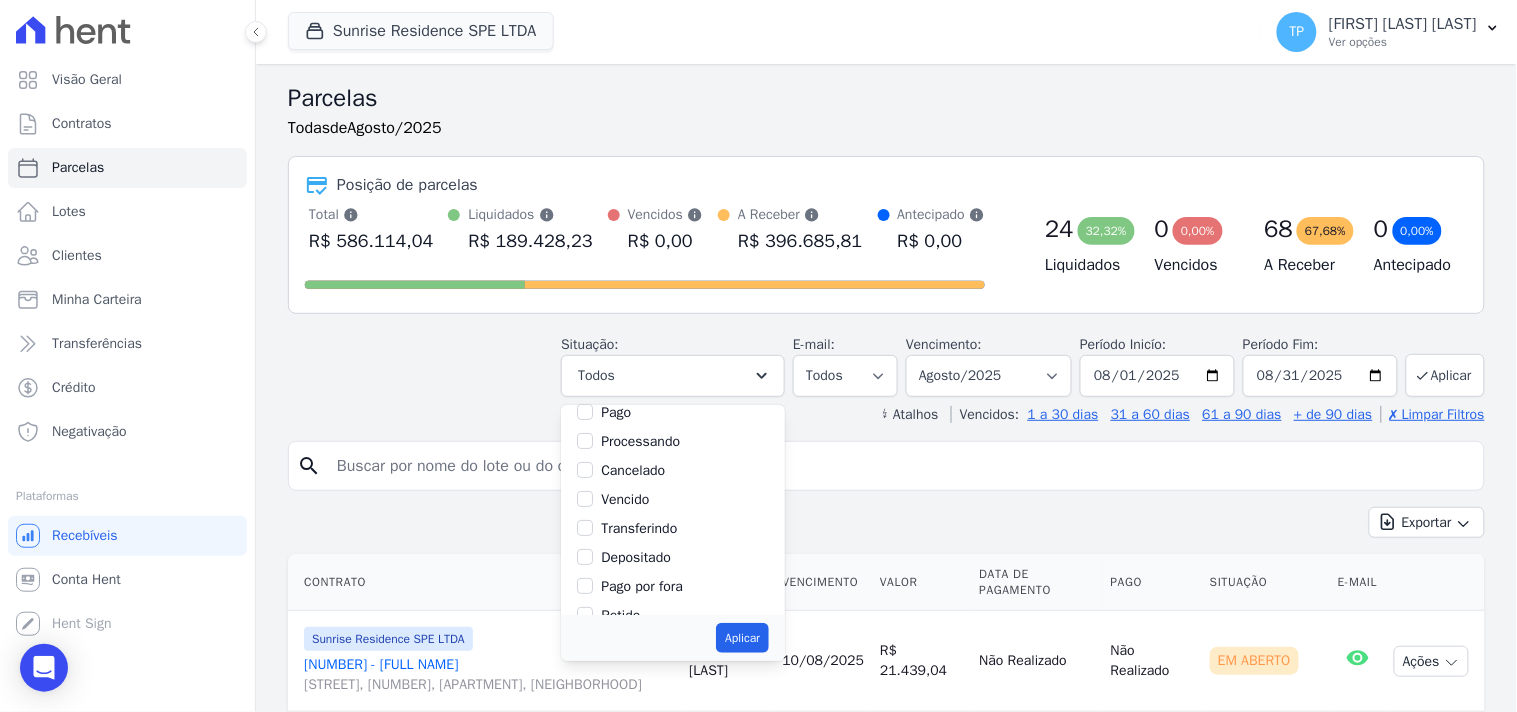 click on "Transferindo" at bounding box center [639, 528] 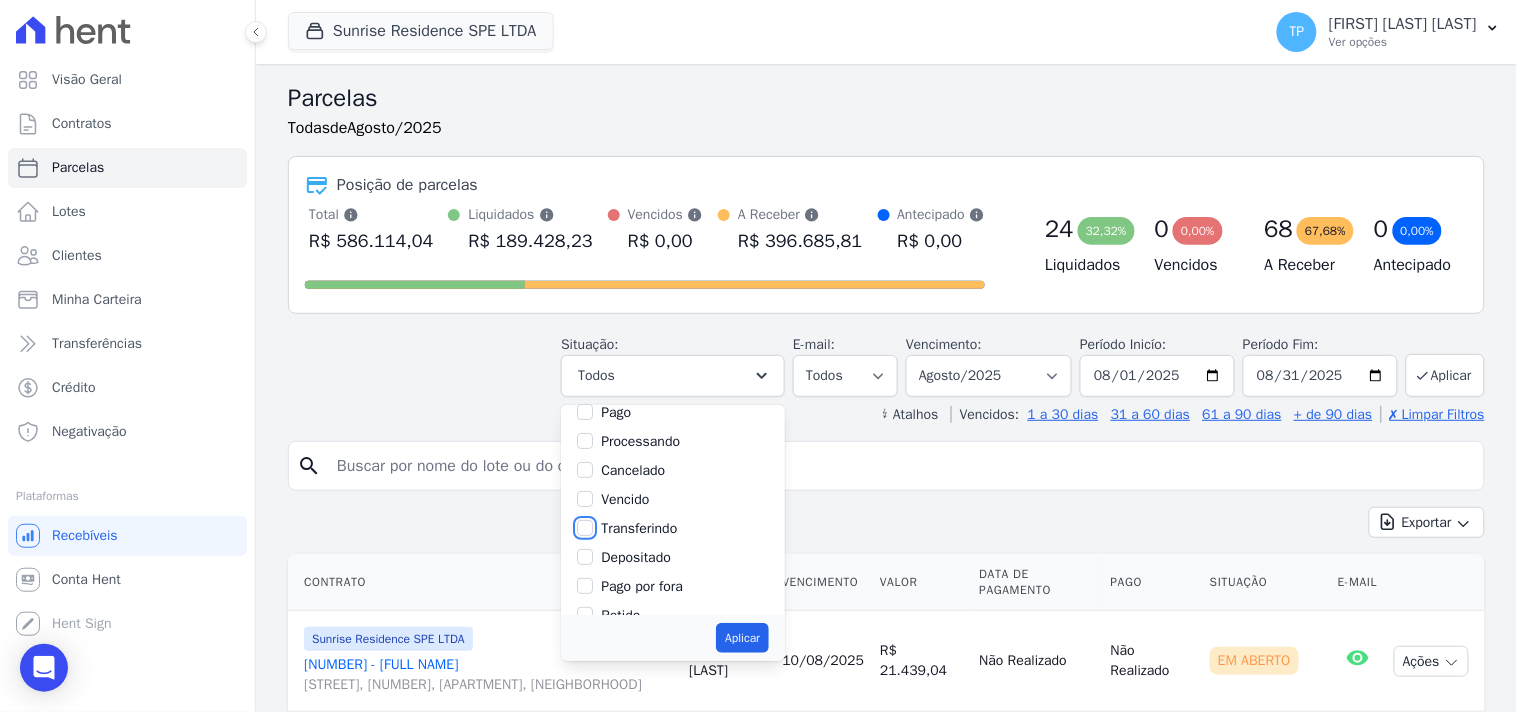 click on "Transferindo" at bounding box center [585, 528] 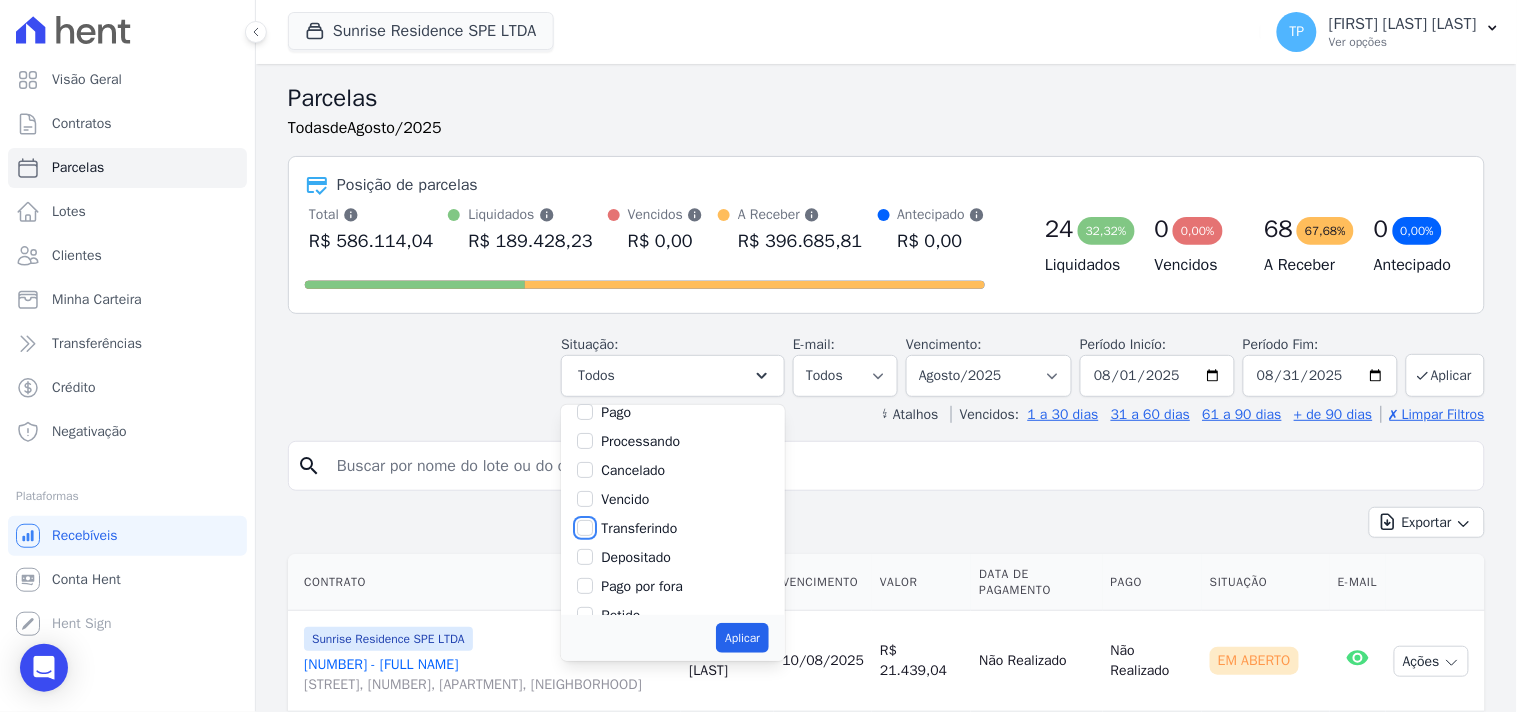 checkbox on "true" 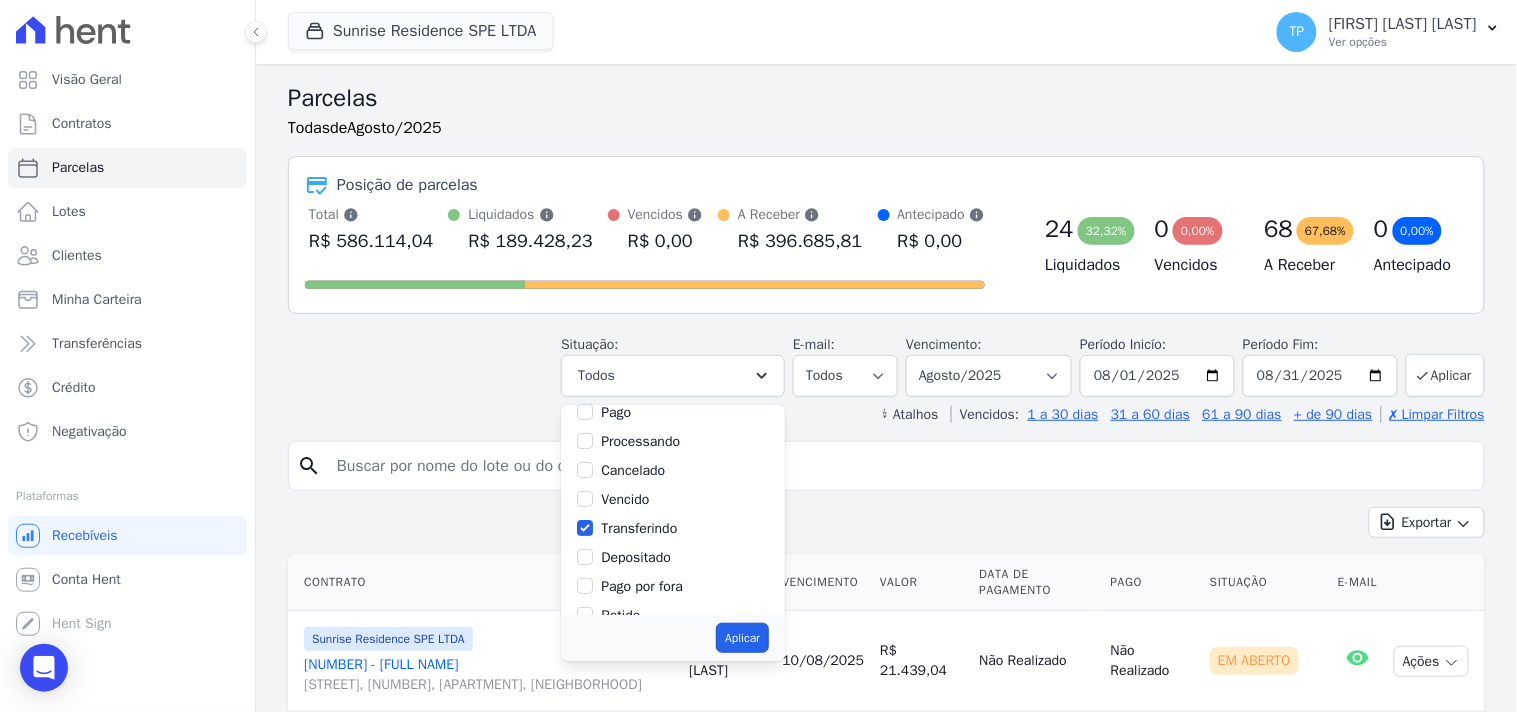 click on "Aplicar" at bounding box center (742, 638) 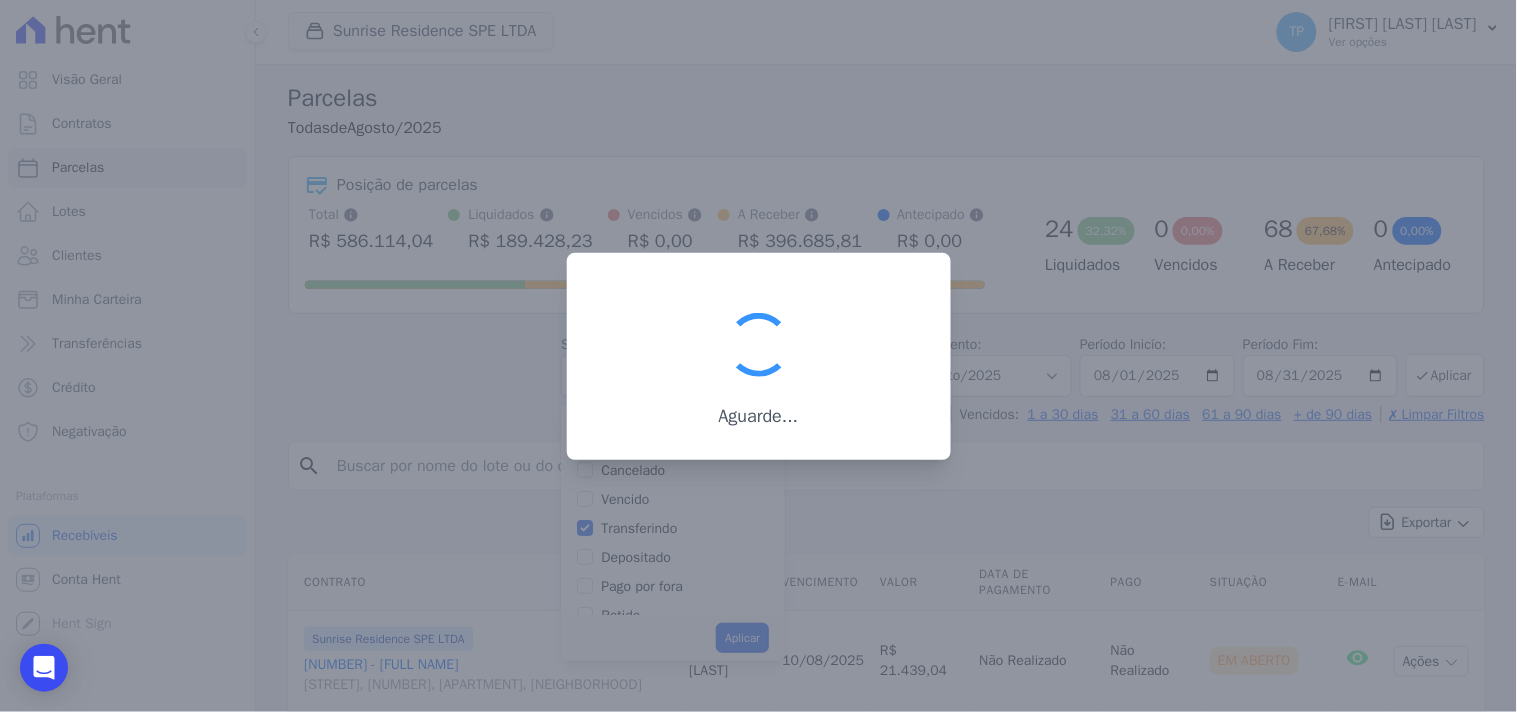 scroll, scrollTop: 61, scrollLeft: 0, axis: vertical 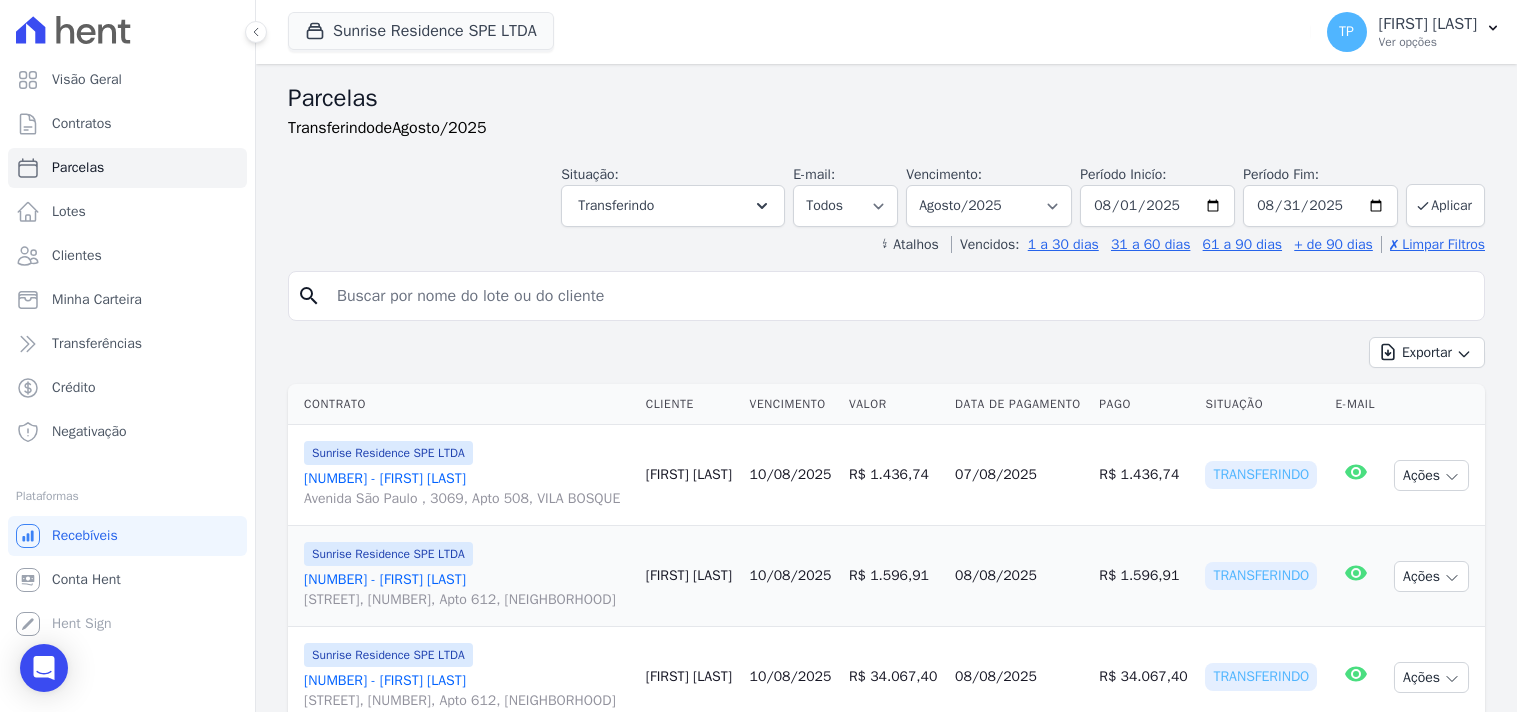 select 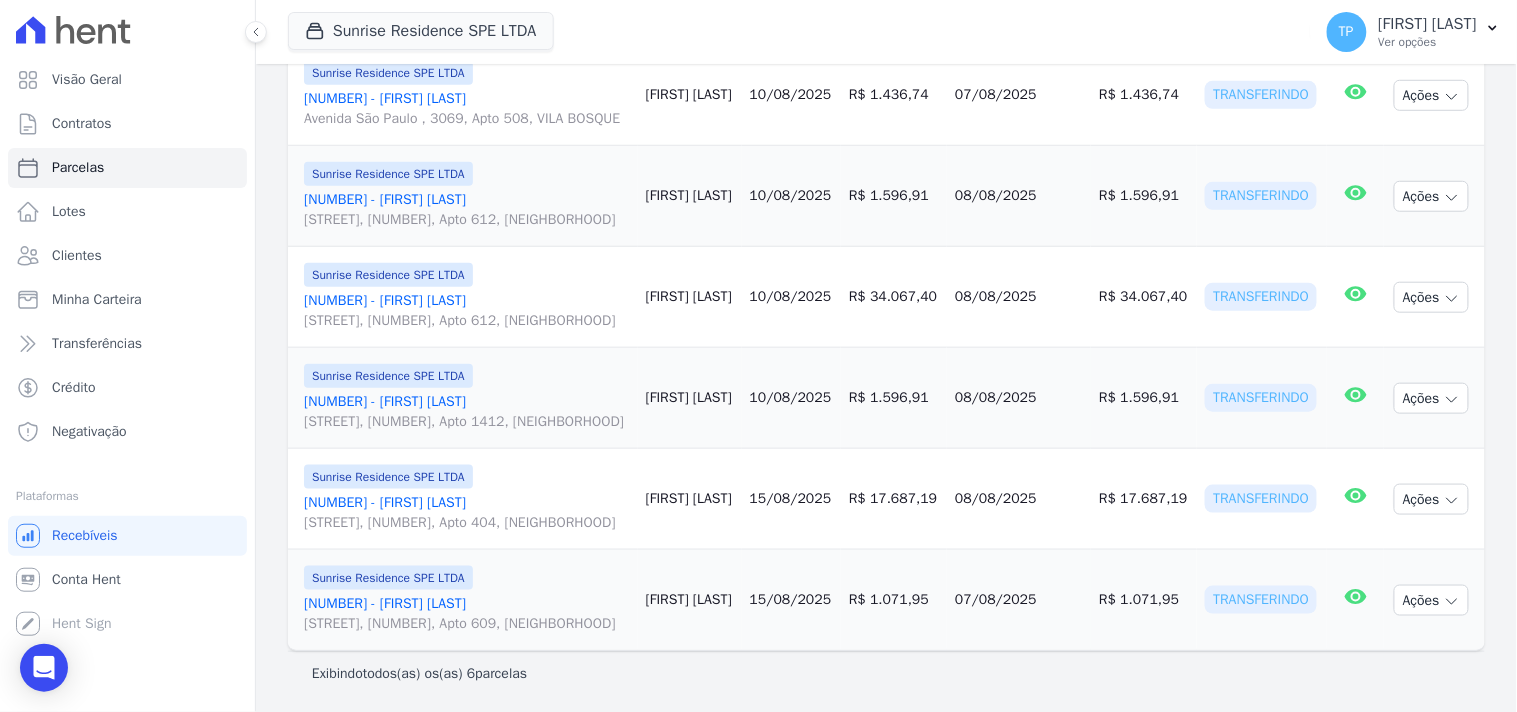 scroll, scrollTop: 496, scrollLeft: 0, axis: vertical 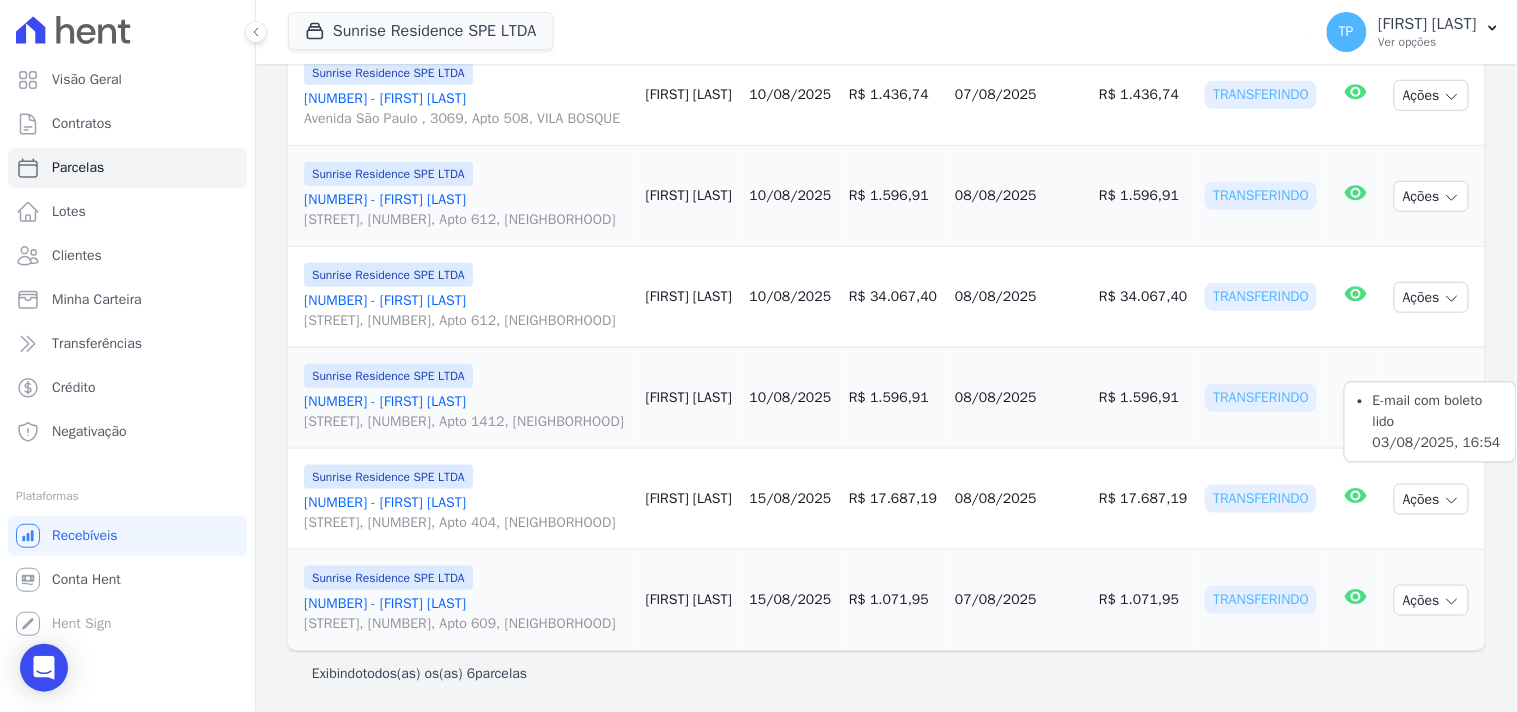 drag, startPoint x: 1186, startPoint y: 475, endPoint x: 1335, endPoint y: 477, distance: 149.01343 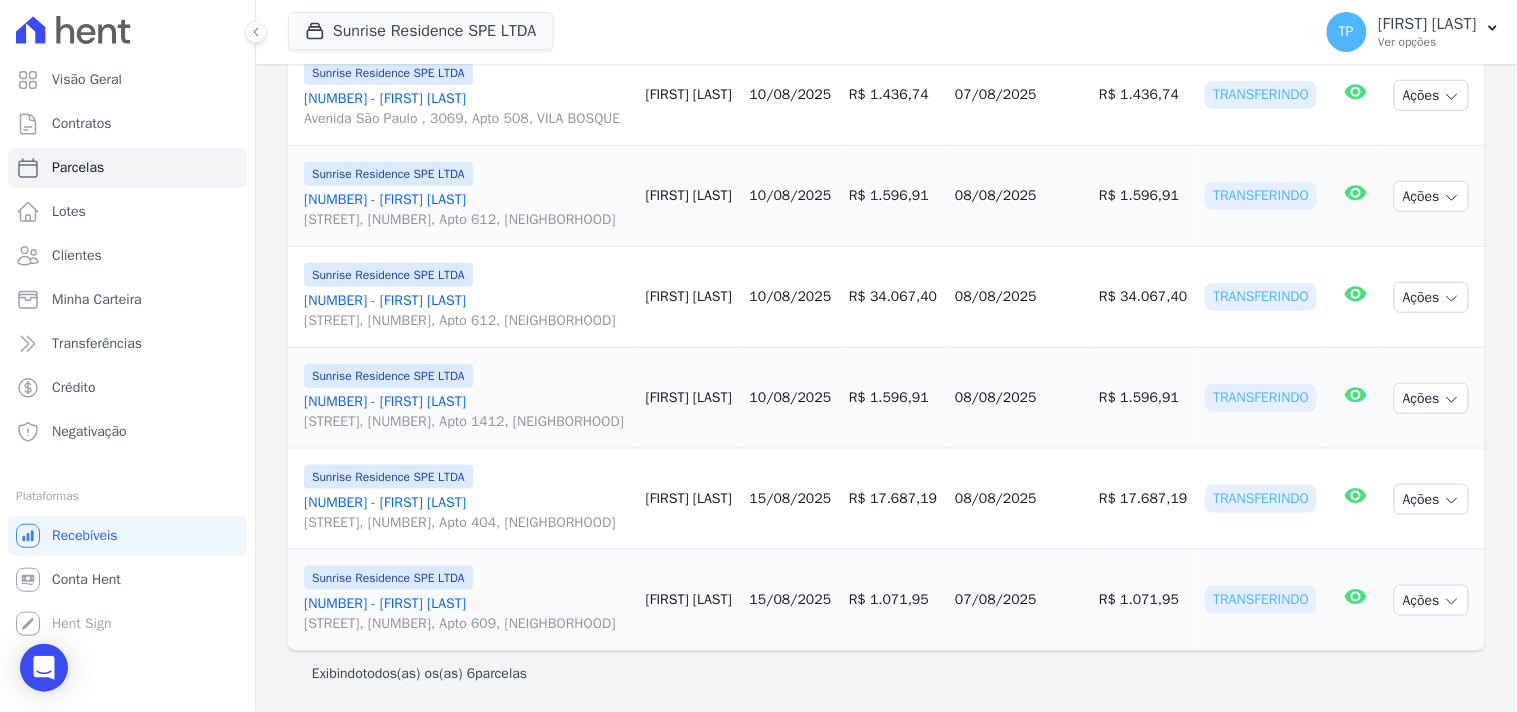 drag, startPoint x: 1263, startPoint y: 515, endPoint x: 1212, endPoint y: 538, distance: 55.946404 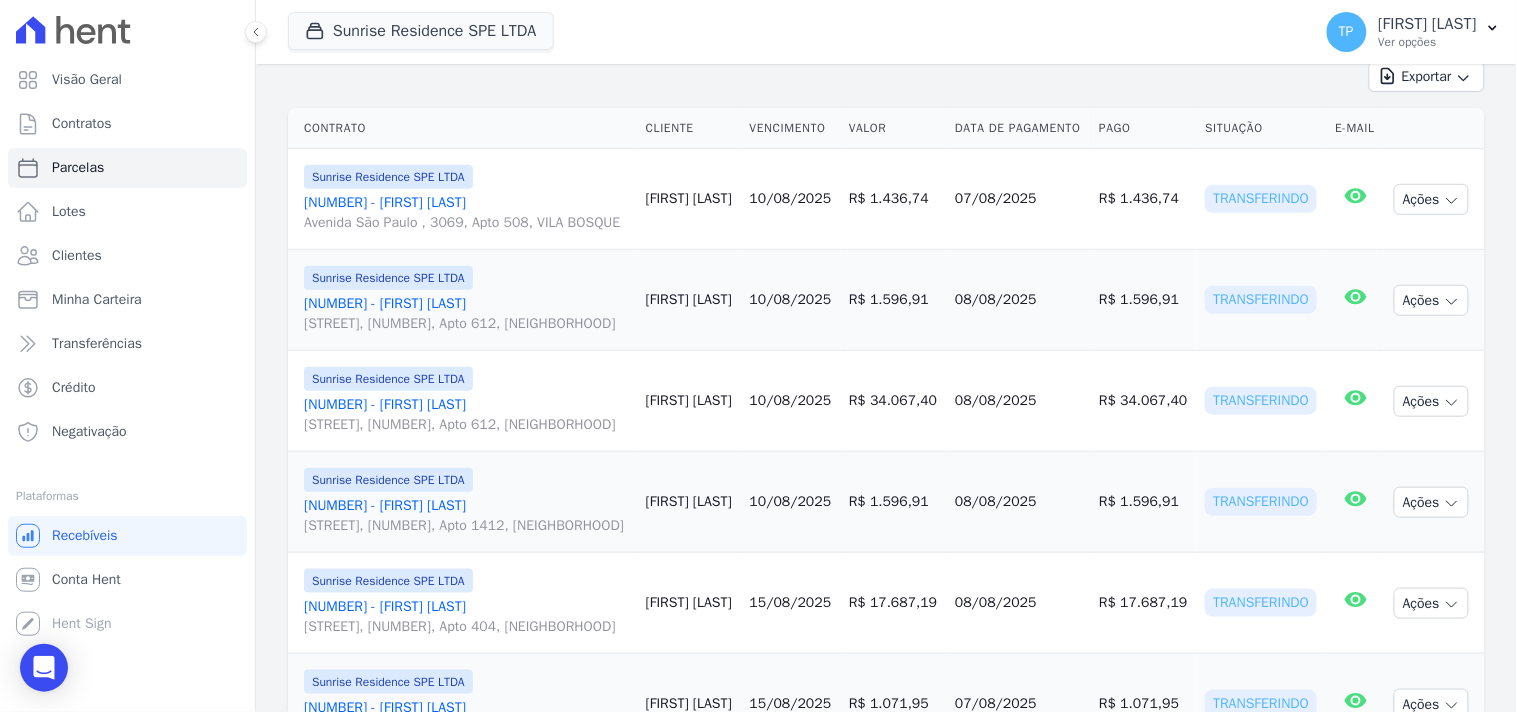 scroll, scrollTop: 274, scrollLeft: 0, axis: vertical 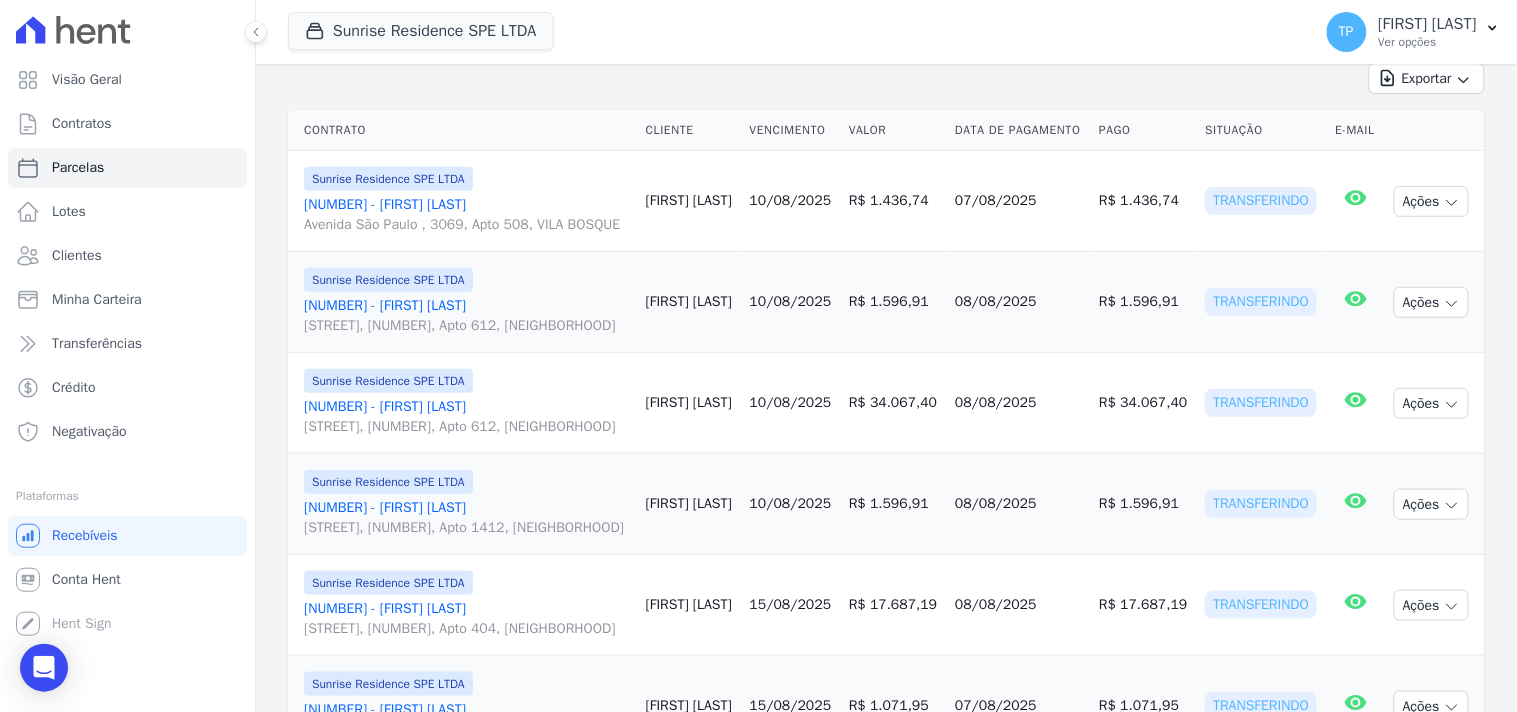 drag, startPoint x: 975, startPoint y: 446, endPoint x: 1057, endPoint y: 444, distance: 82.02438 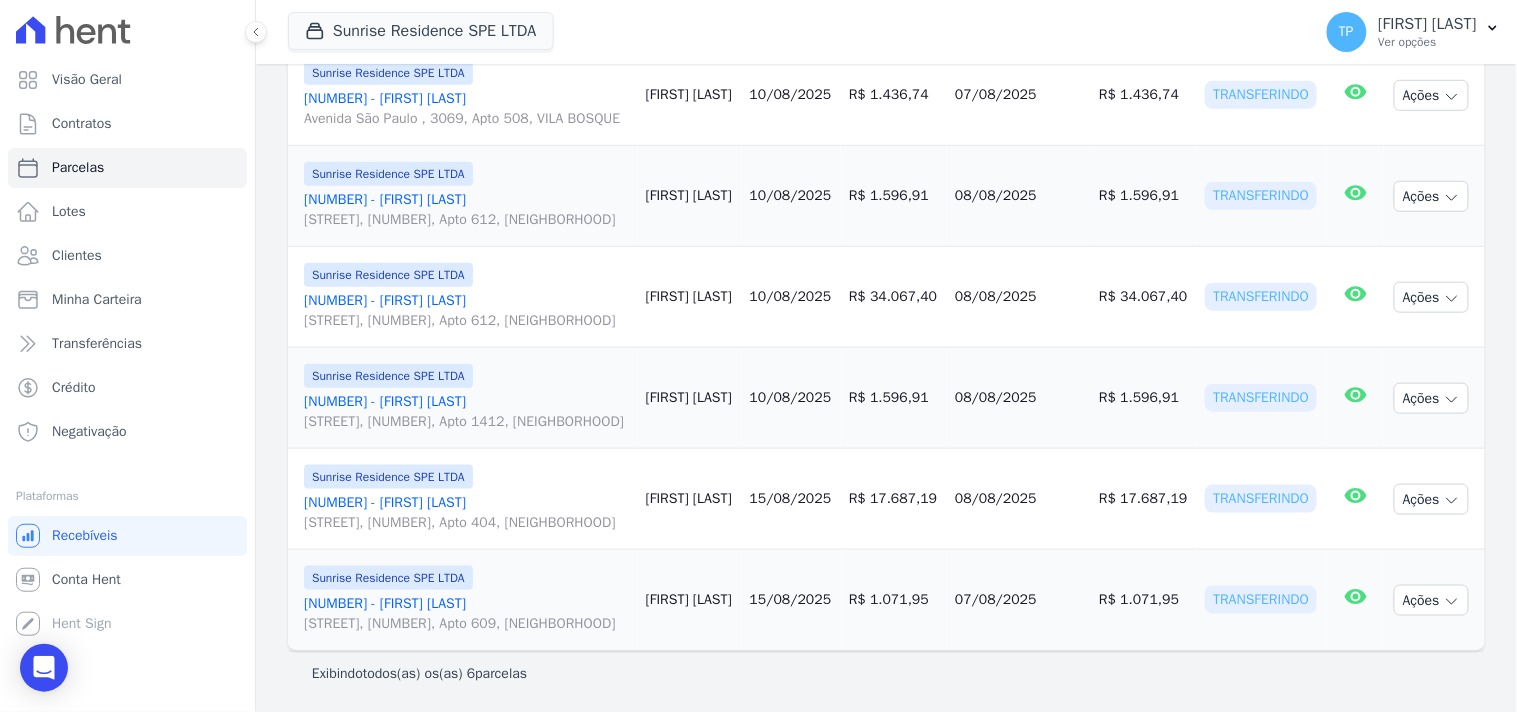 scroll, scrollTop: 385, scrollLeft: 0, axis: vertical 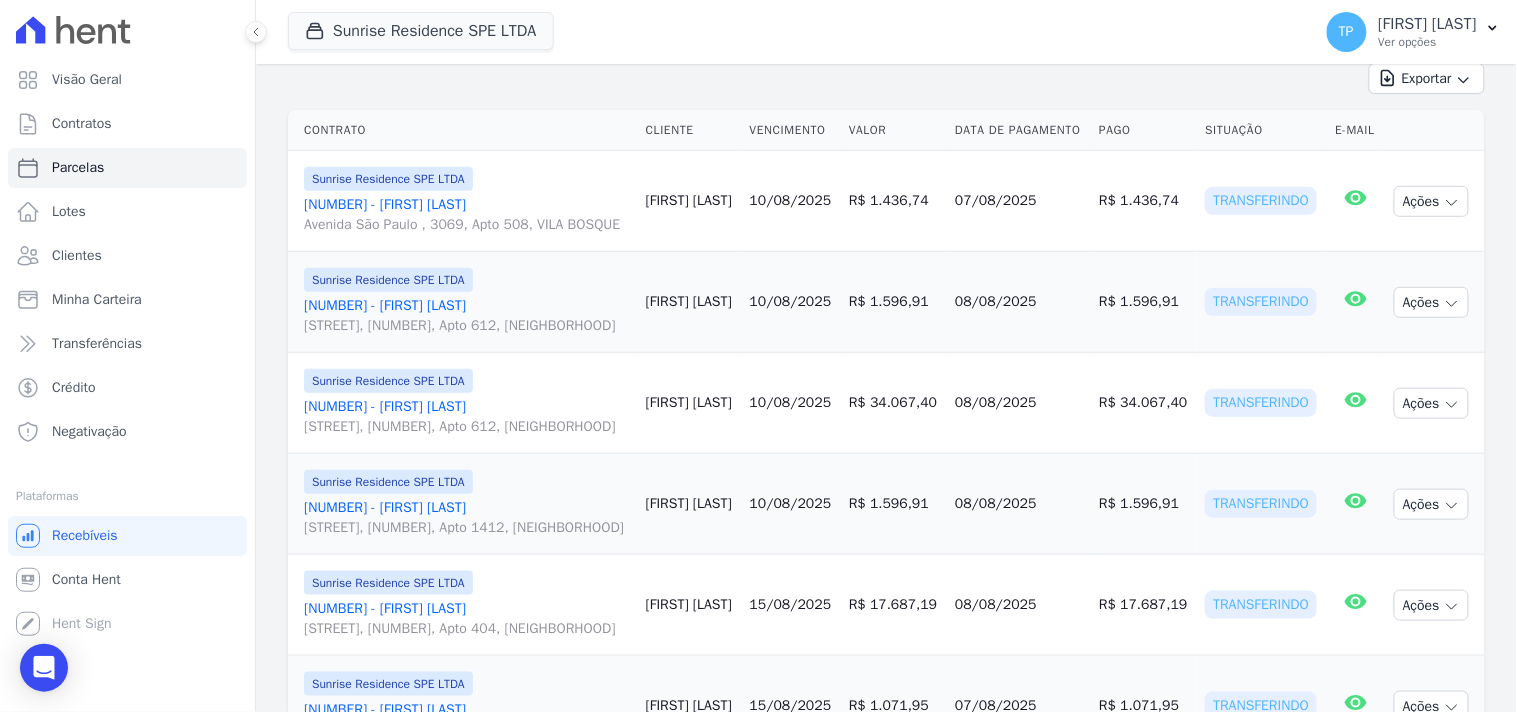 drag, startPoint x: 946, startPoint y: 220, endPoint x: 1085, endPoint y: 220, distance: 139 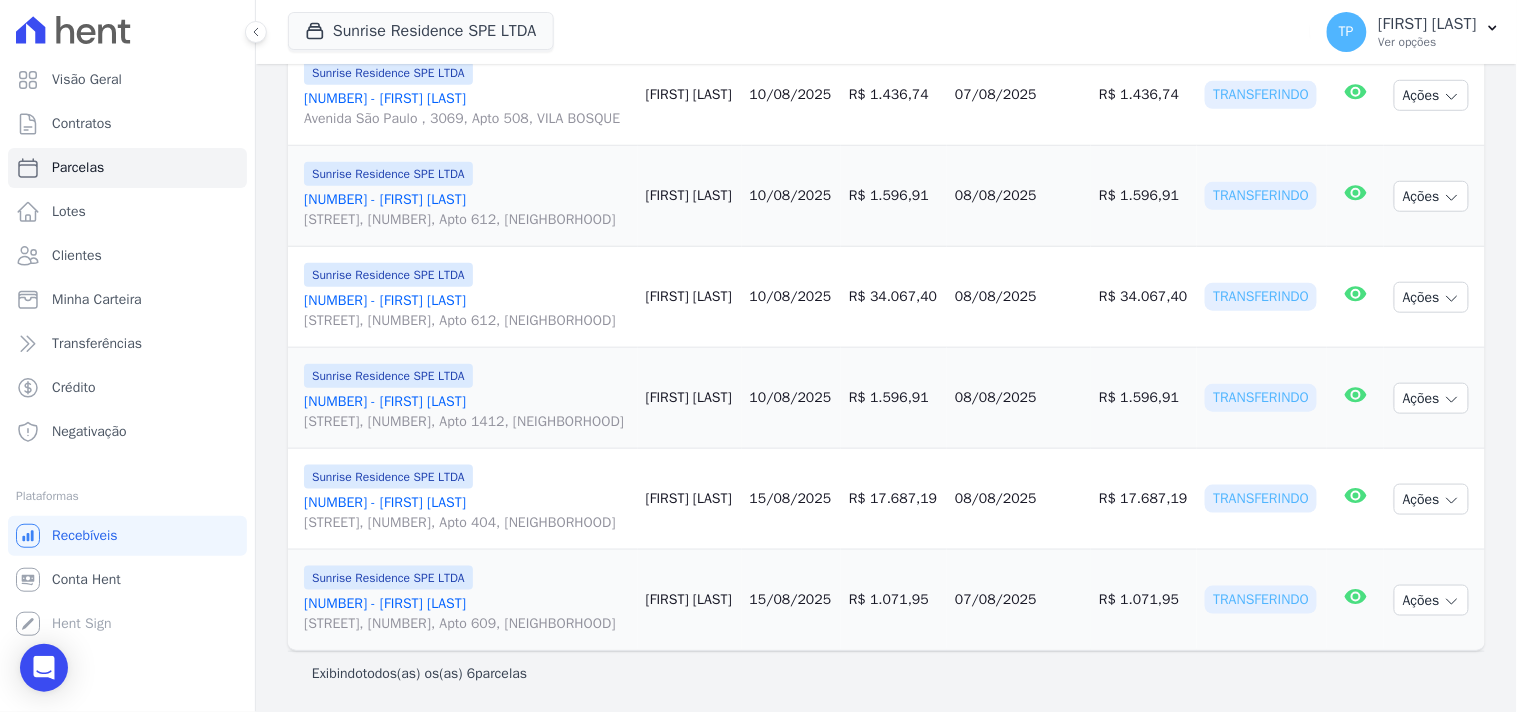 scroll, scrollTop: 496, scrollLeft: 0, axis: vertical 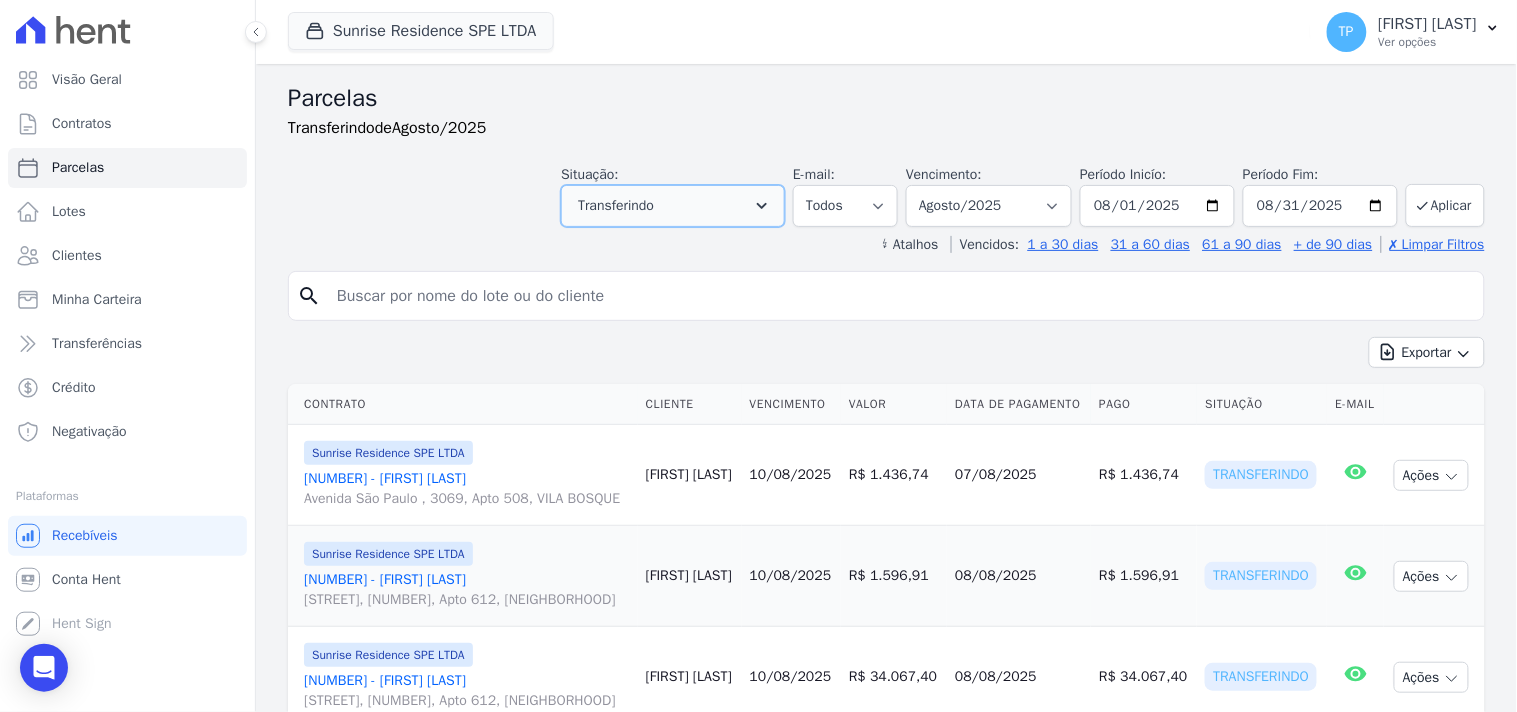 click on "Transferindo" at bounding box center [673, 206] 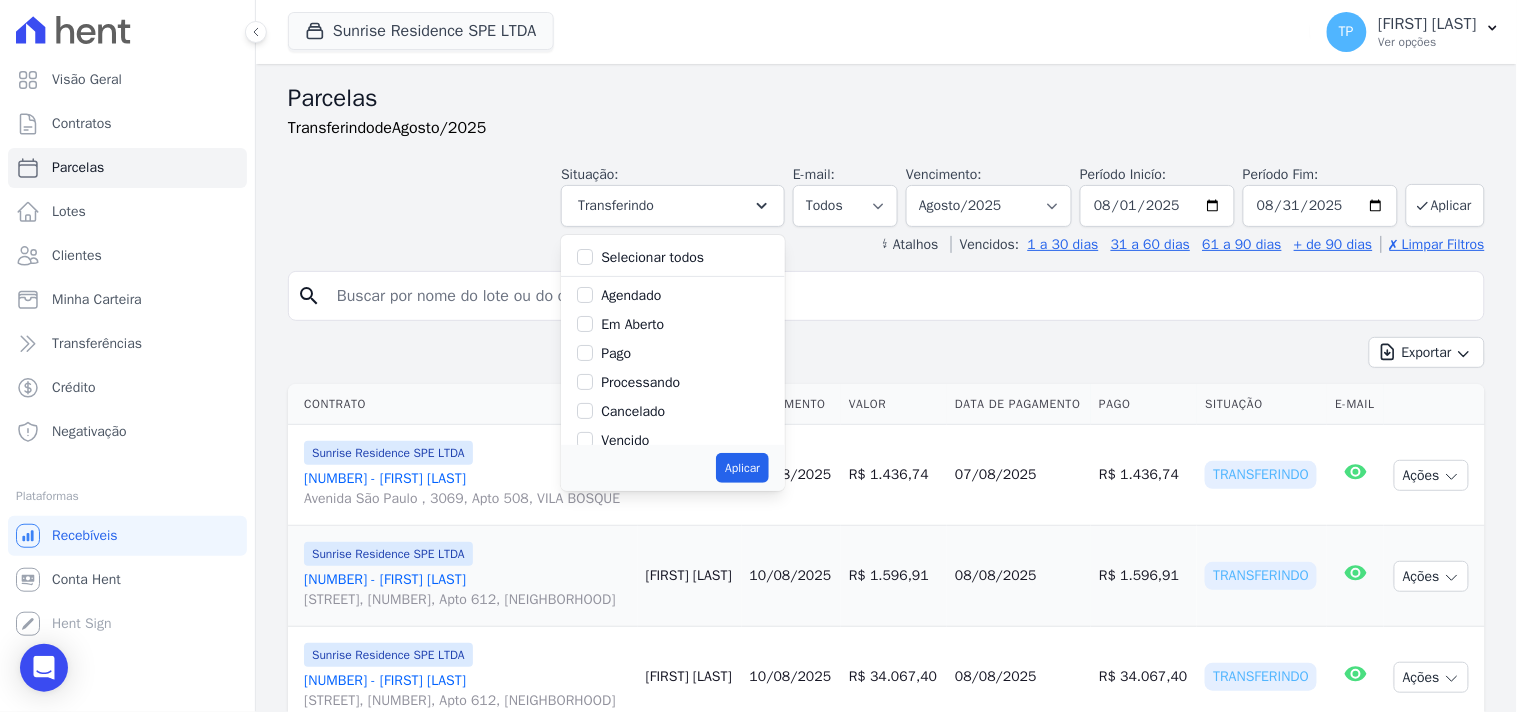 click on "Pago" at bounding box center [616, 353] 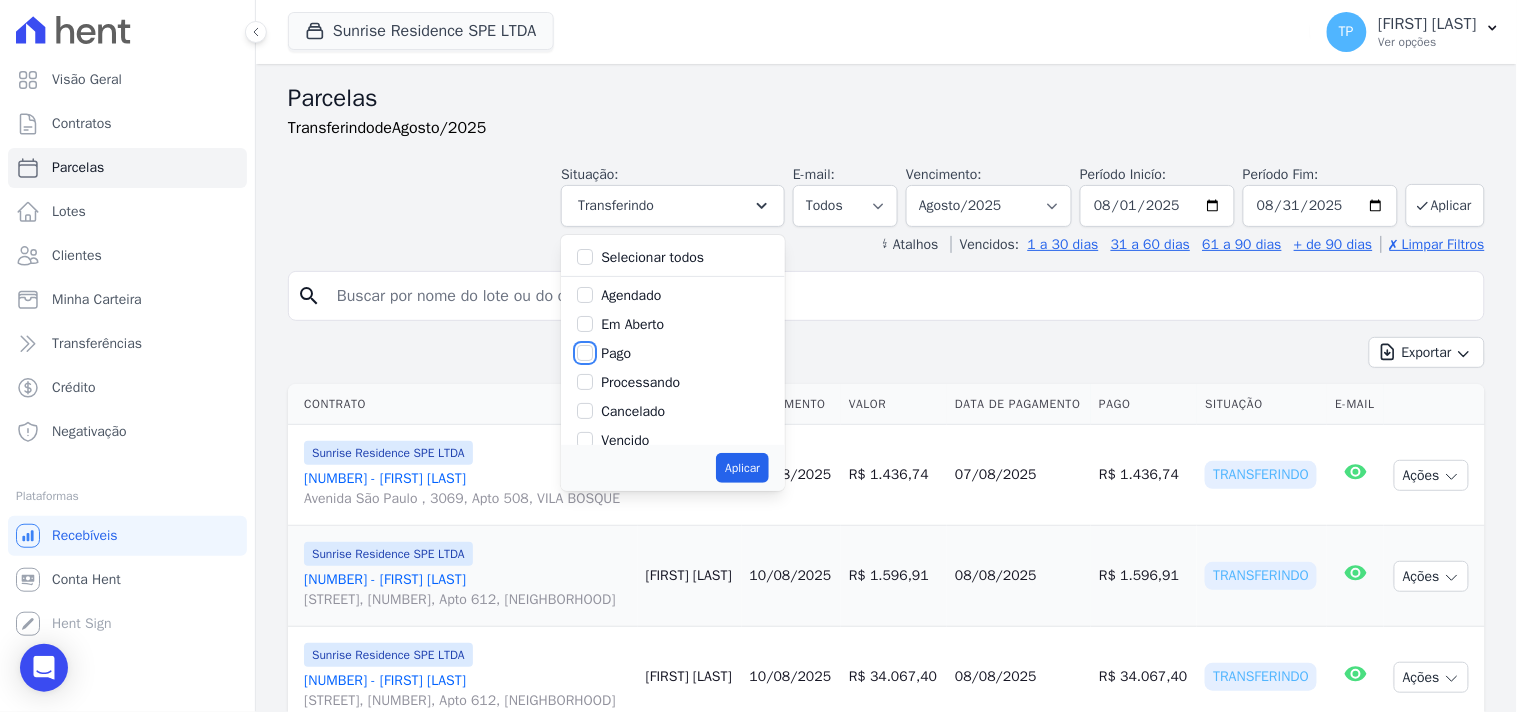 click on "Pago" at bounding box center (585, 353) 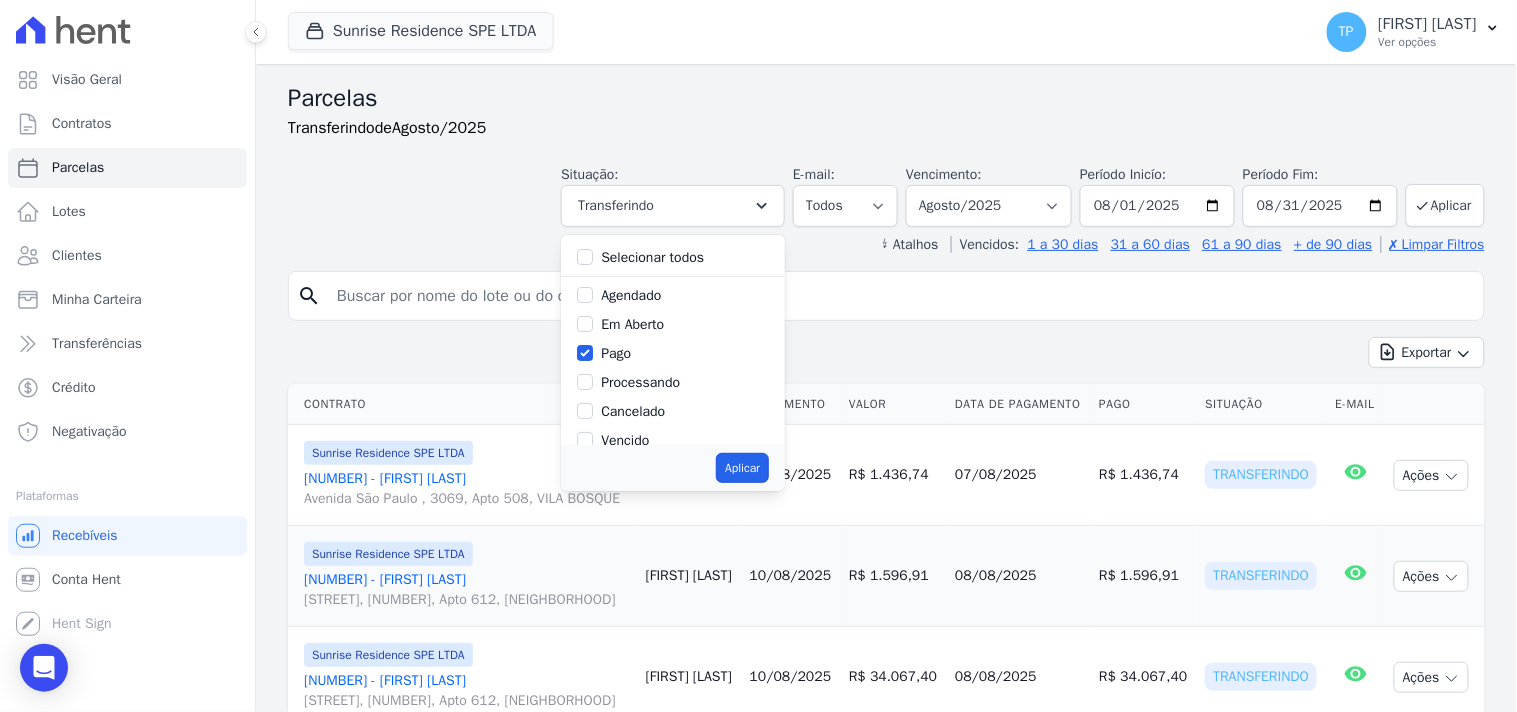 click on "Aplicar" at bounding box center [742, 468] 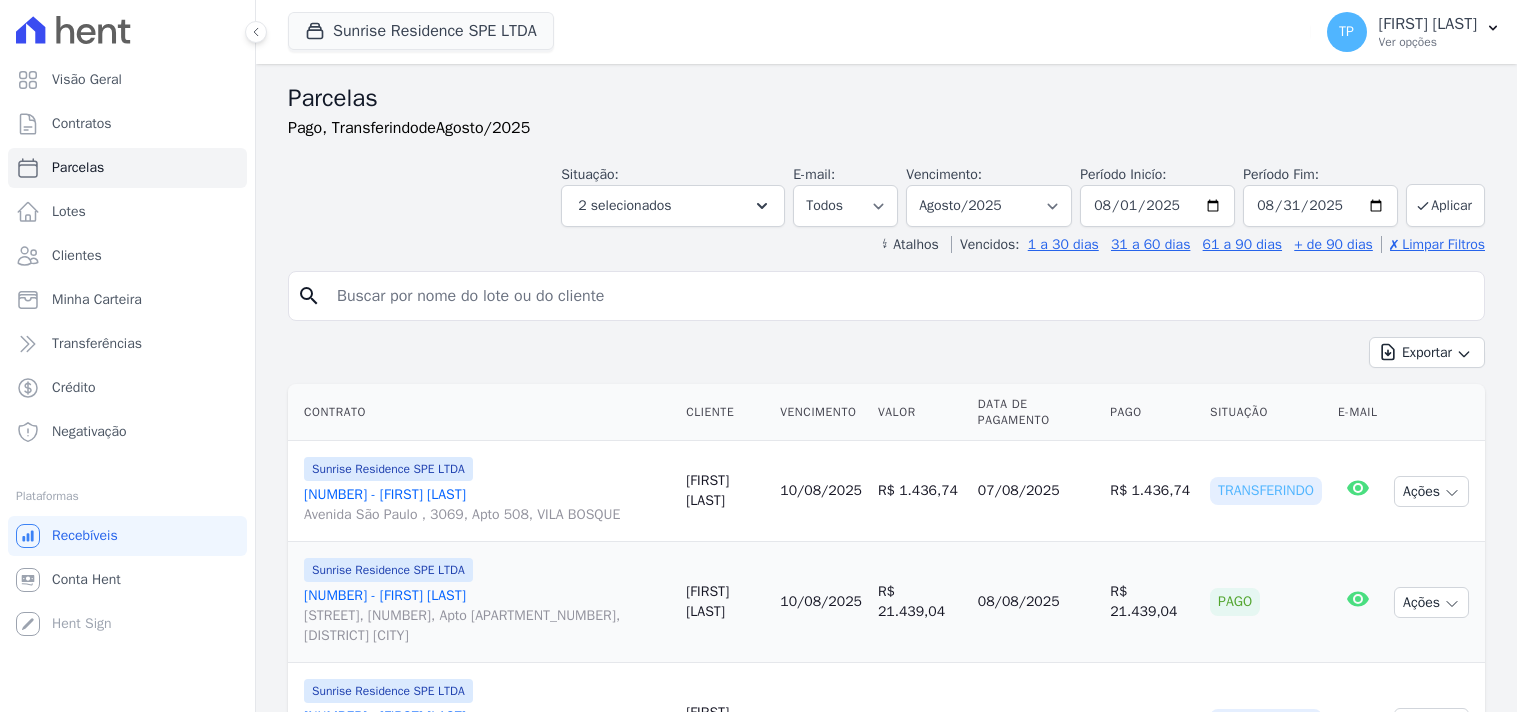 select 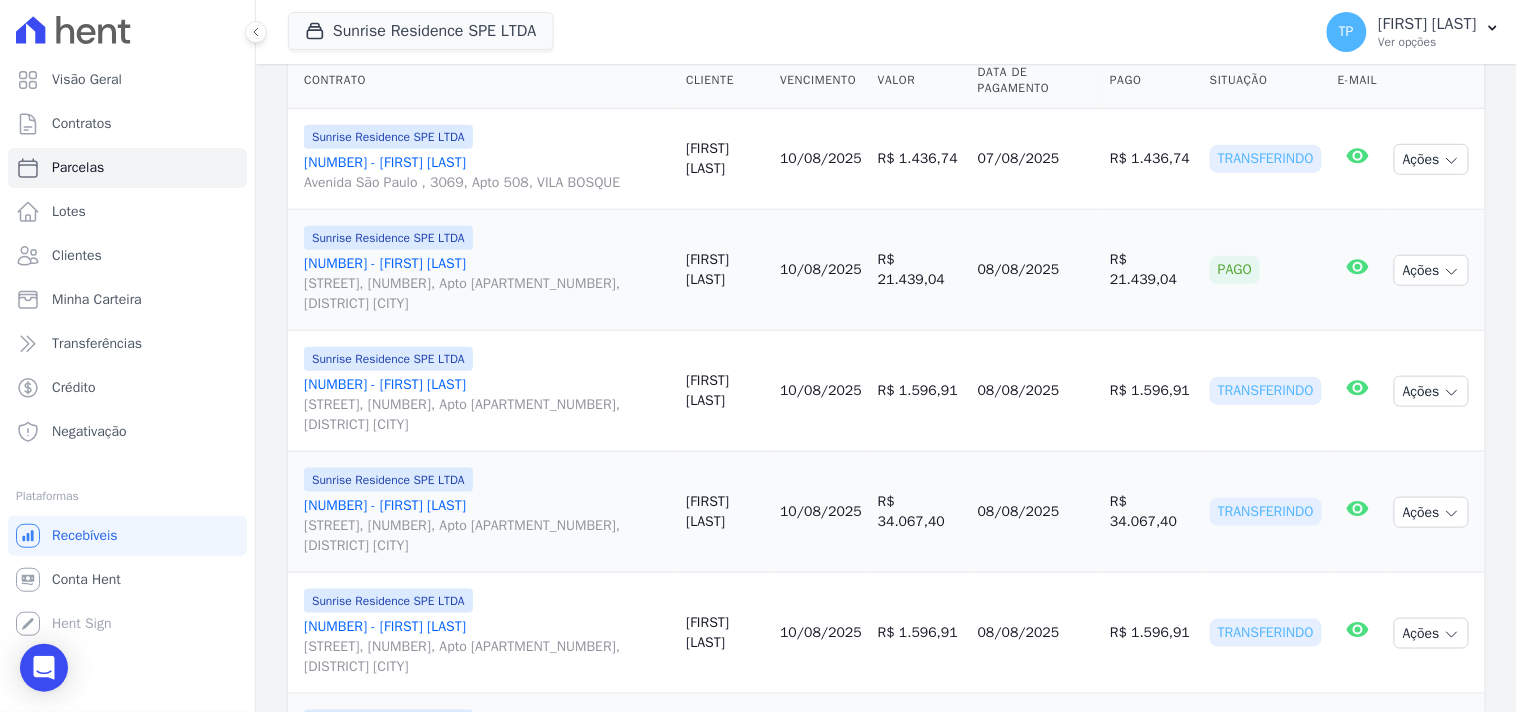 scroll, scrollTop: 333, scrollLeft: 0, axis: vertical 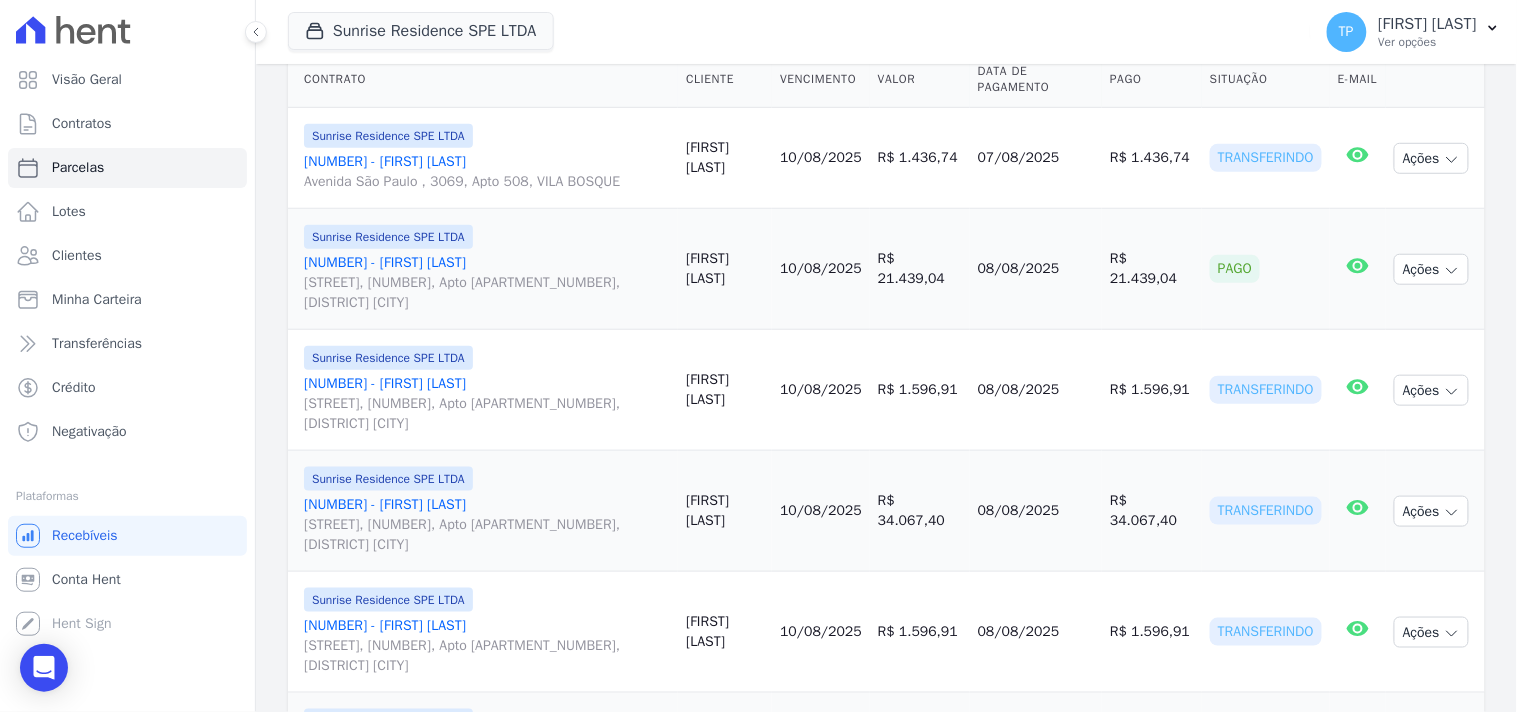 drag, startPoint x: 956, startPoint y: 277, endPoint x: 1075, endPoint y: 263, distance: 119.8207 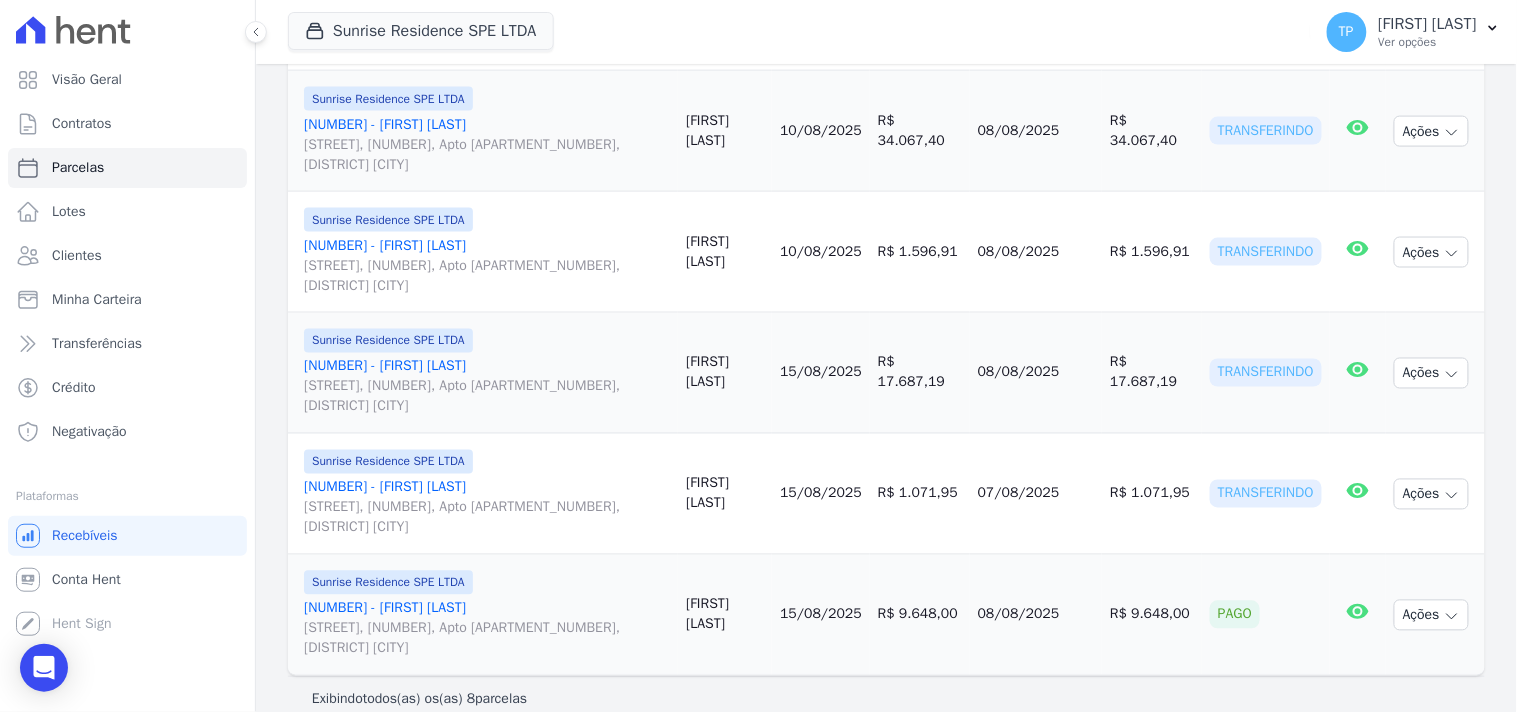scroll, scrollTop: 738, scrollLeft: 0, axis: vertical 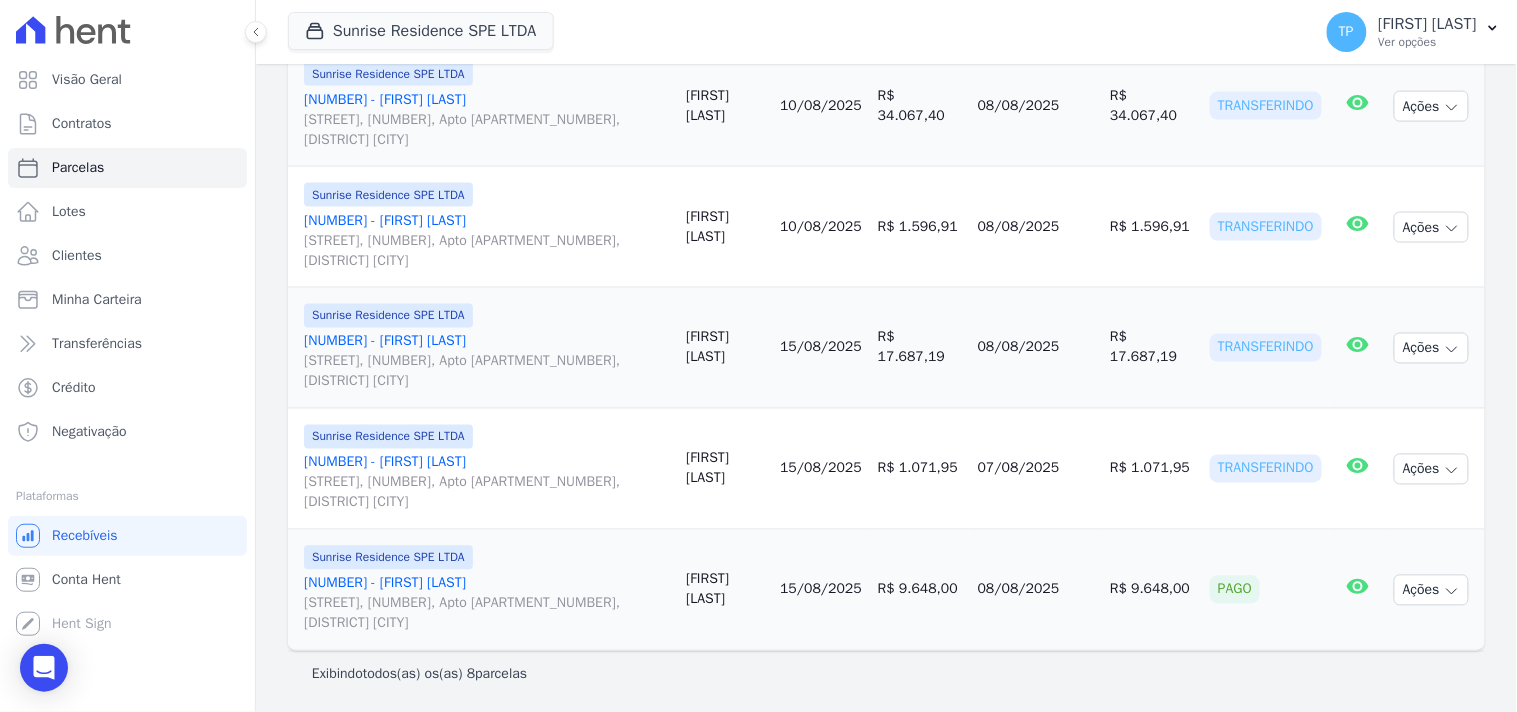 drag, startPoint x: 853, startPoint y: 594, endPoint x: 924, endPoint y: 594, distance: 71 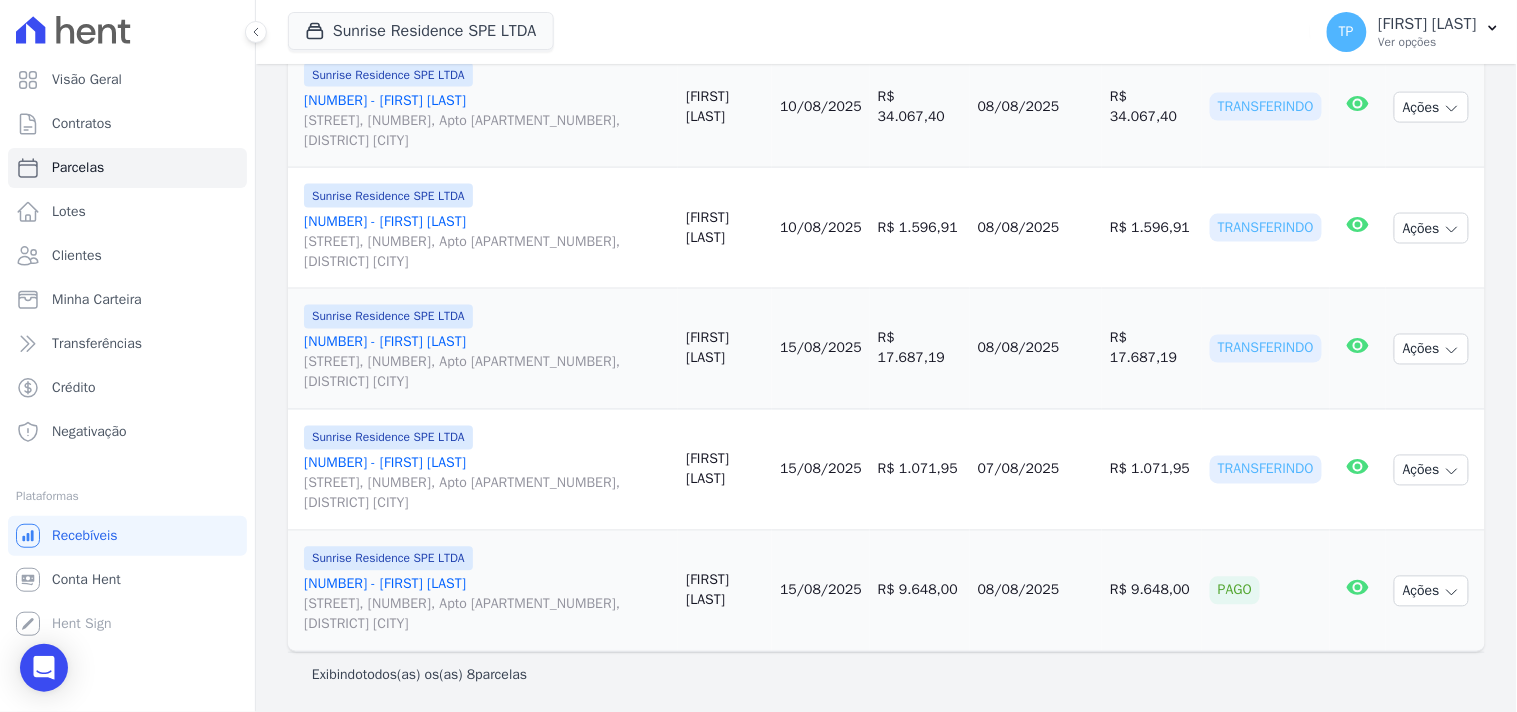 scroll, scrollTop: 738, scrollLeft: 0, axis: vertical 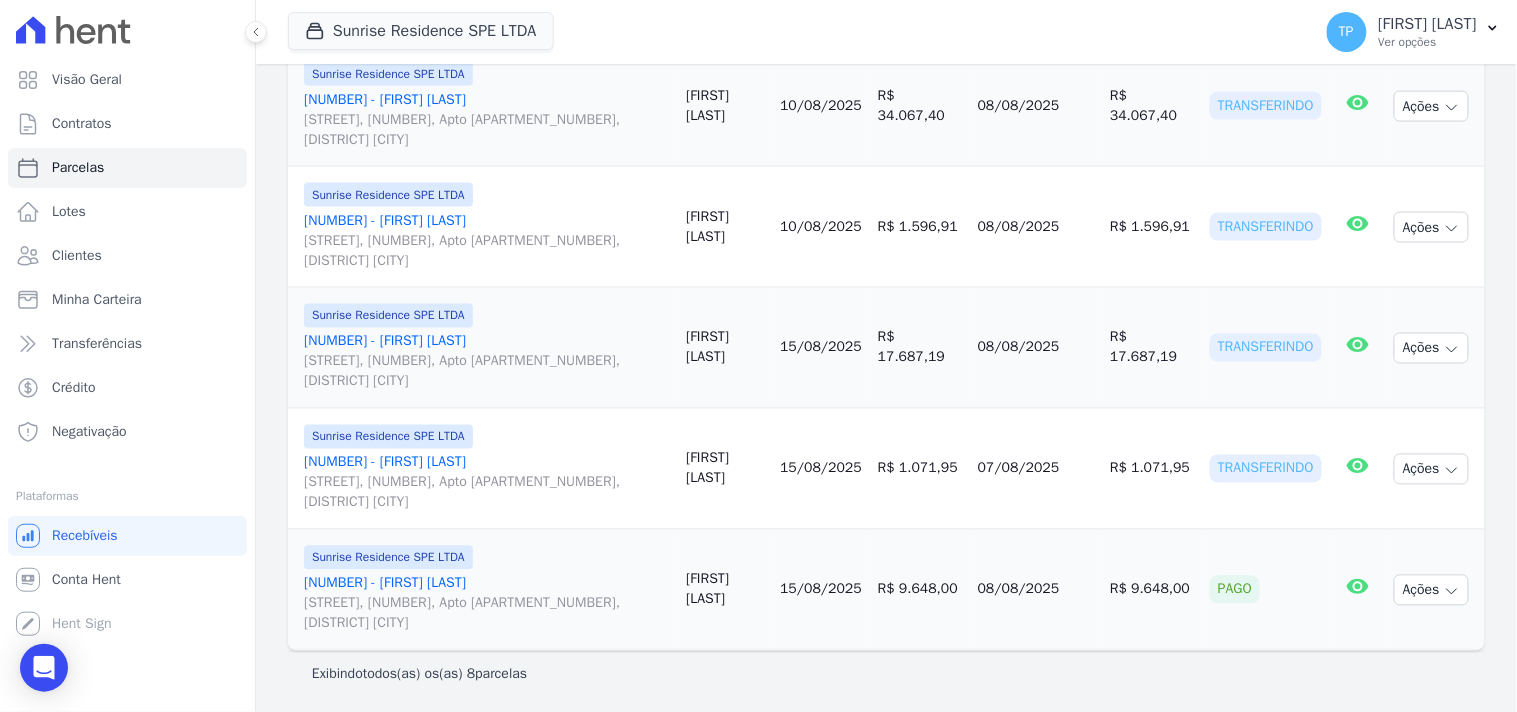 click on "08/08/2025" at bounding box center [1036, 590] 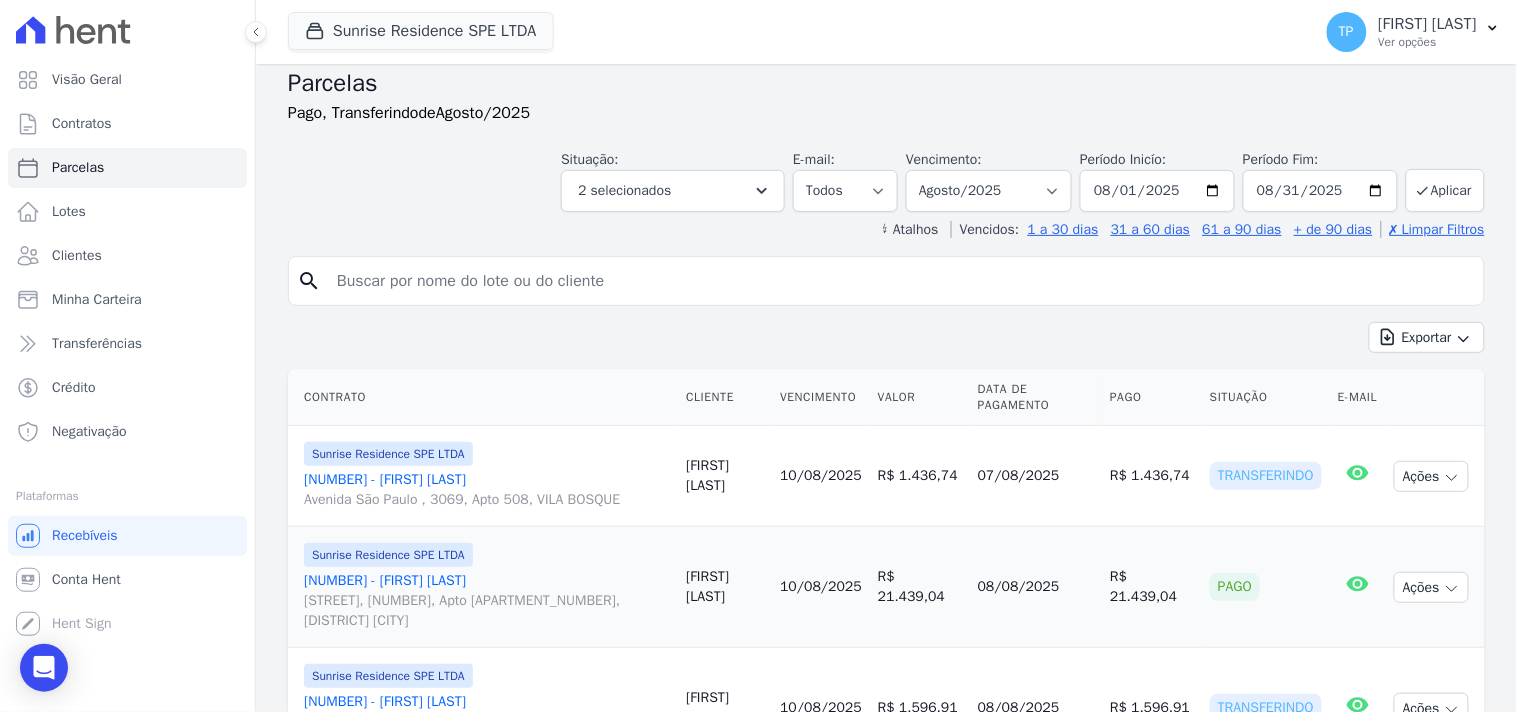 scroll, scrollTop: 0, scrollLeft: 0, axis: both 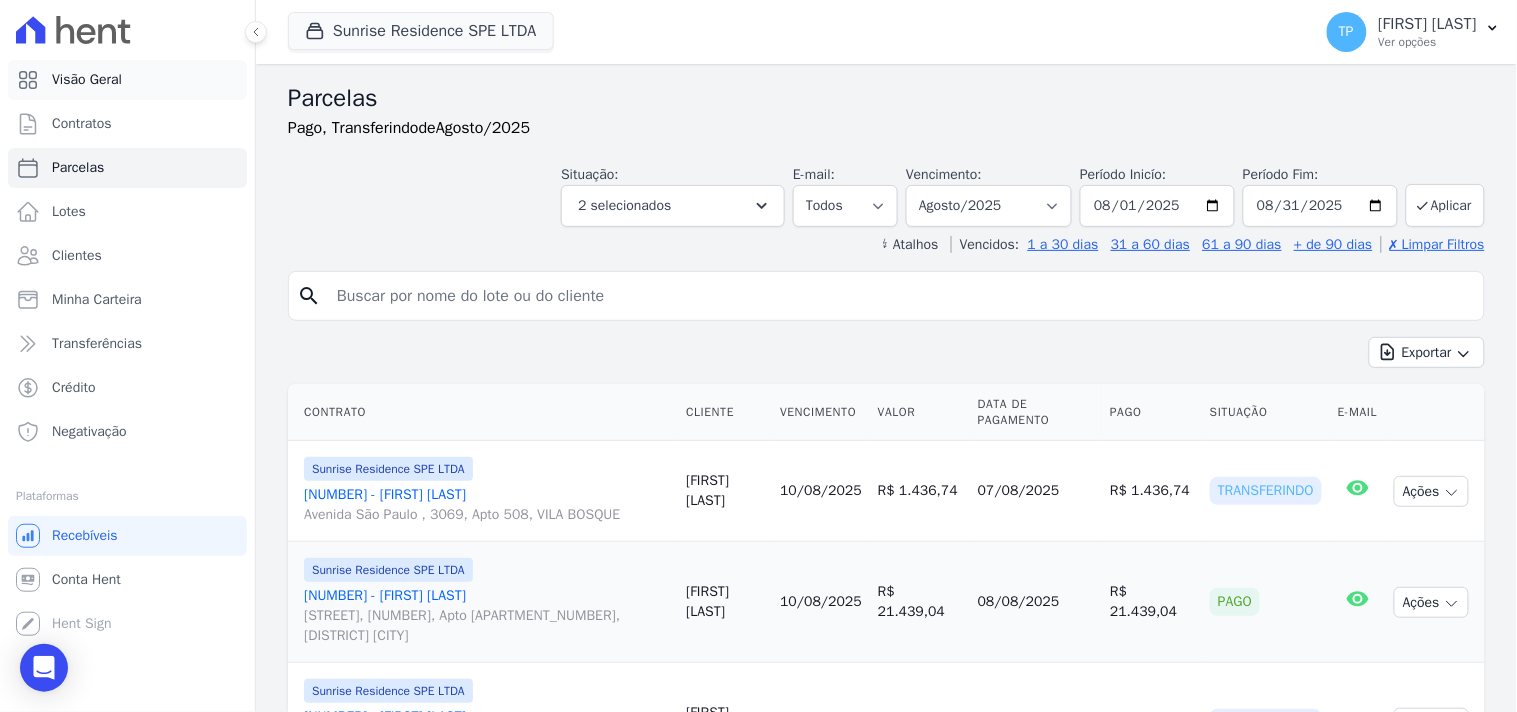 click on "Visão Geral" at bounding box center [127, 80] 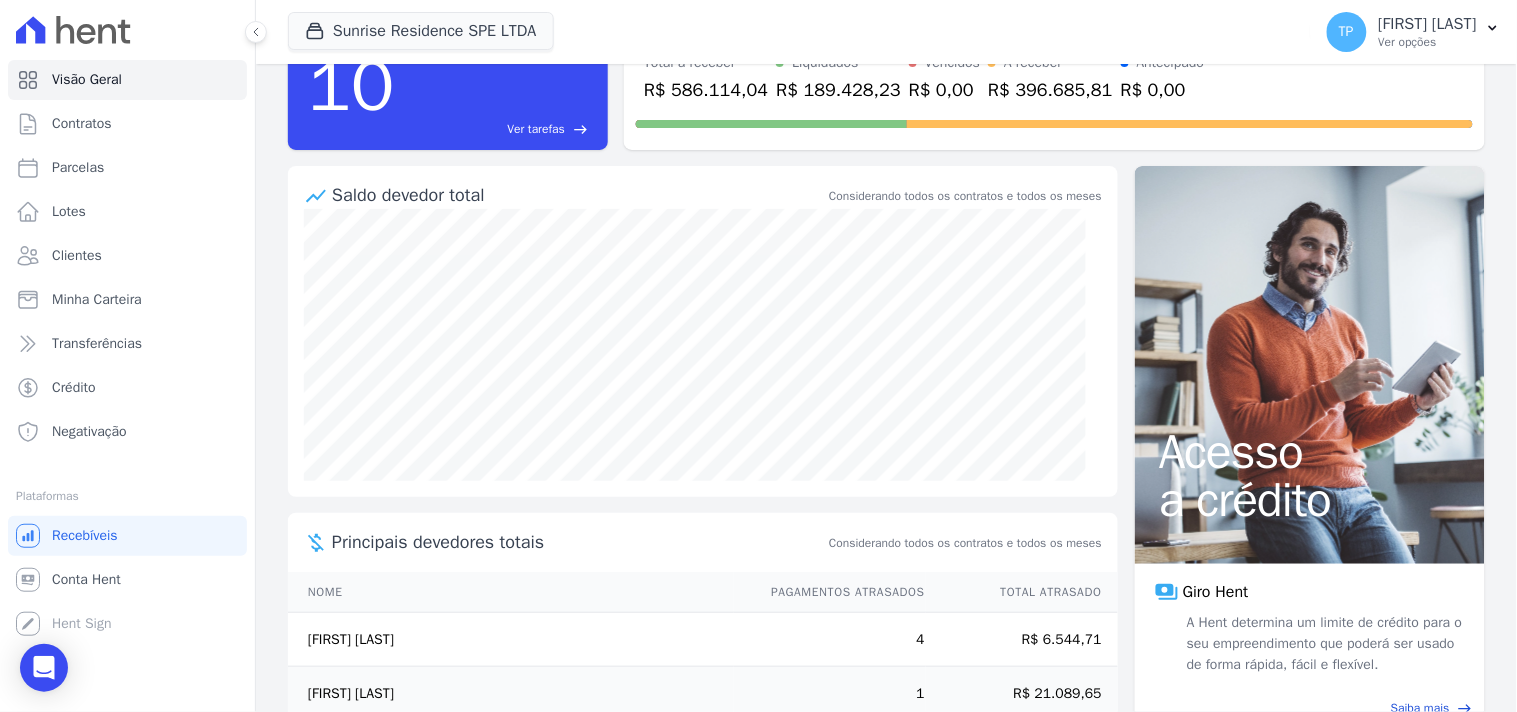 scroll, scrollTop: 0, scrollLeft: 0, axis: both 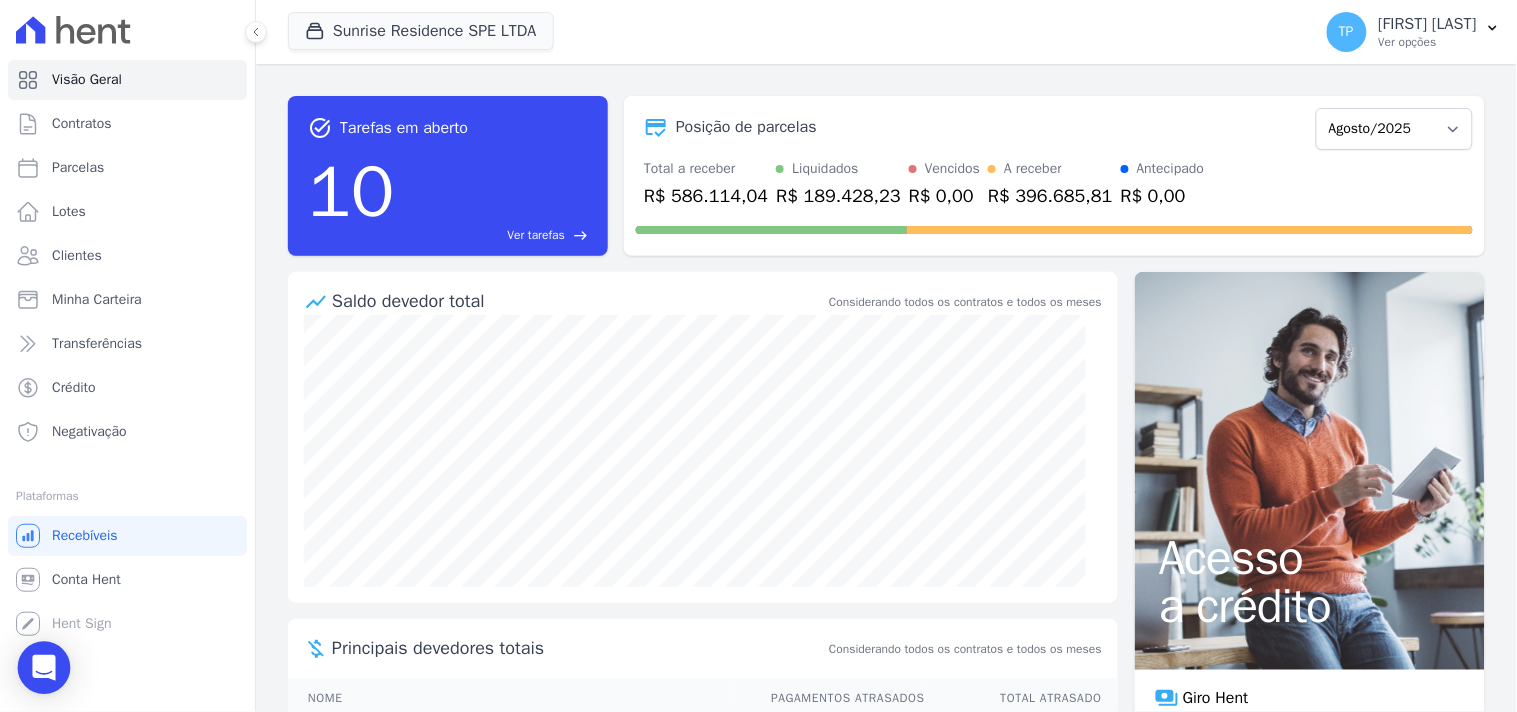 click 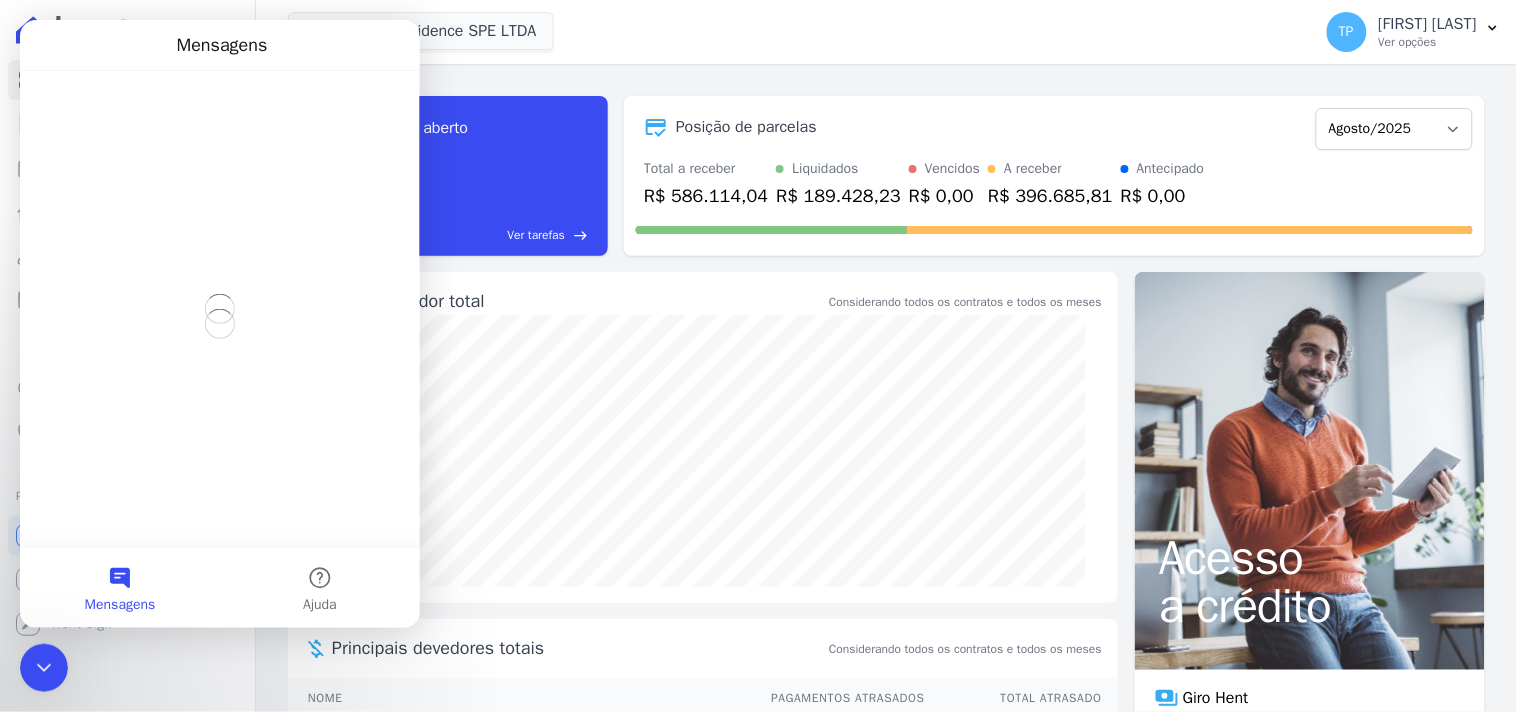 scroll, scrollTop: 0, scrollLeft: 0, axis: both 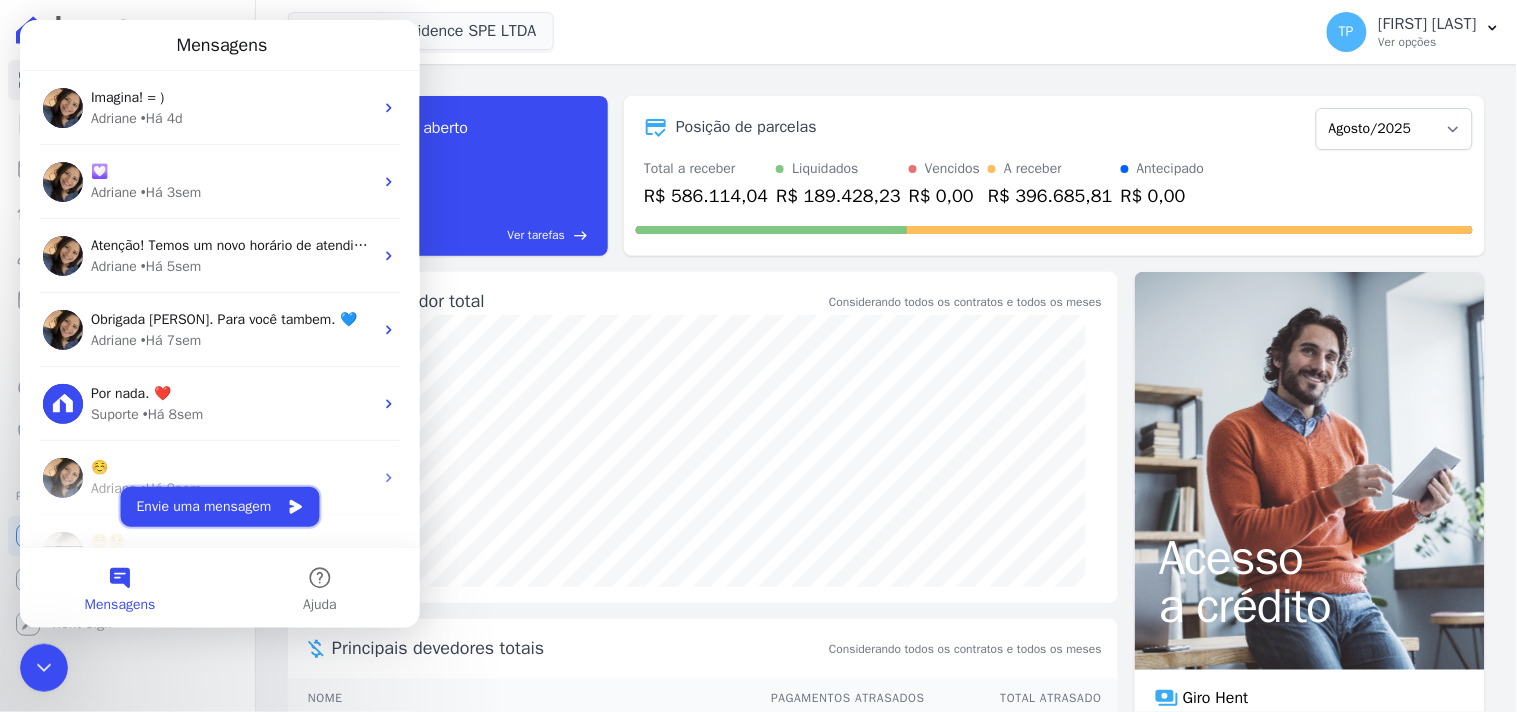 click on "Envie uma mensagem" at bounding box center [219, 506] 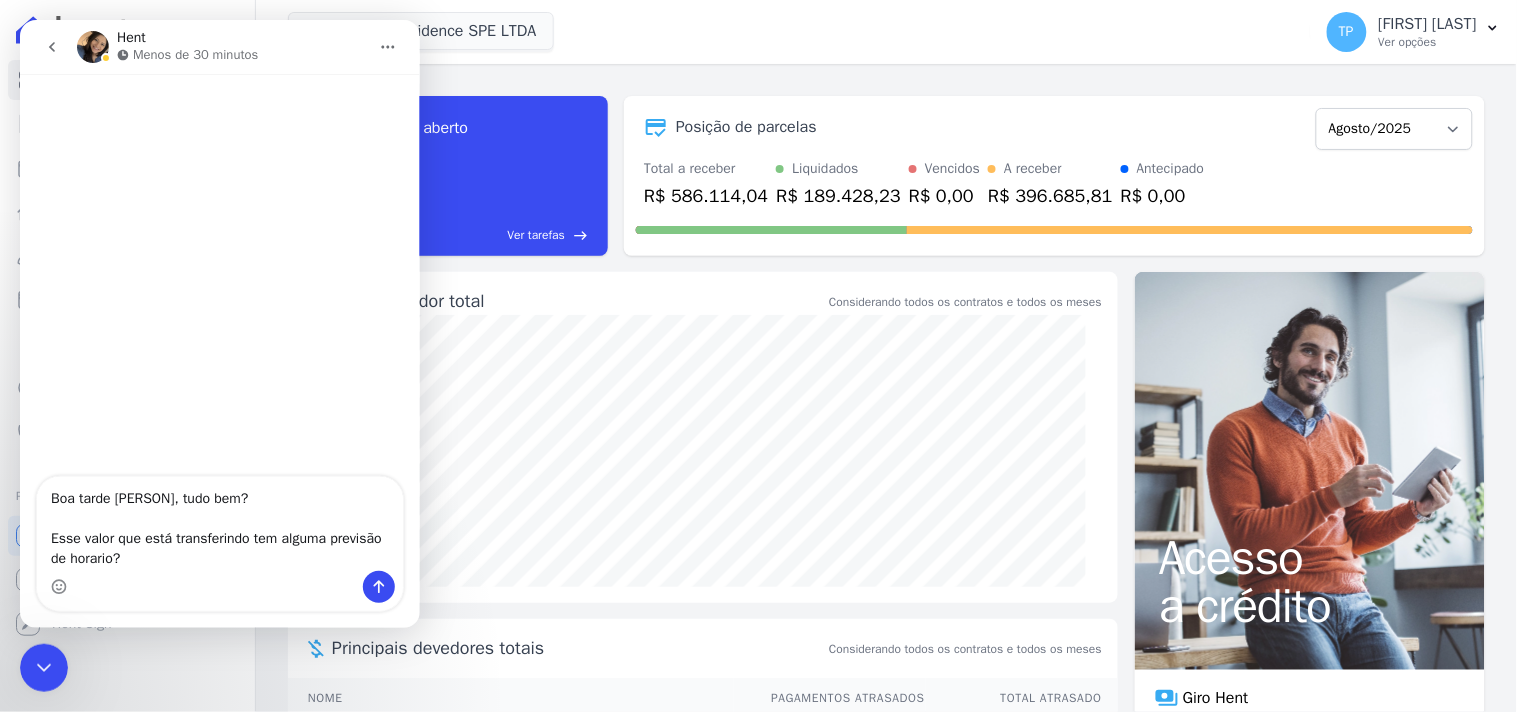drag, startPoint x: 103, startPoint y: 552, endPoint x: 219, endPoint y: 118, distance: 449.2349 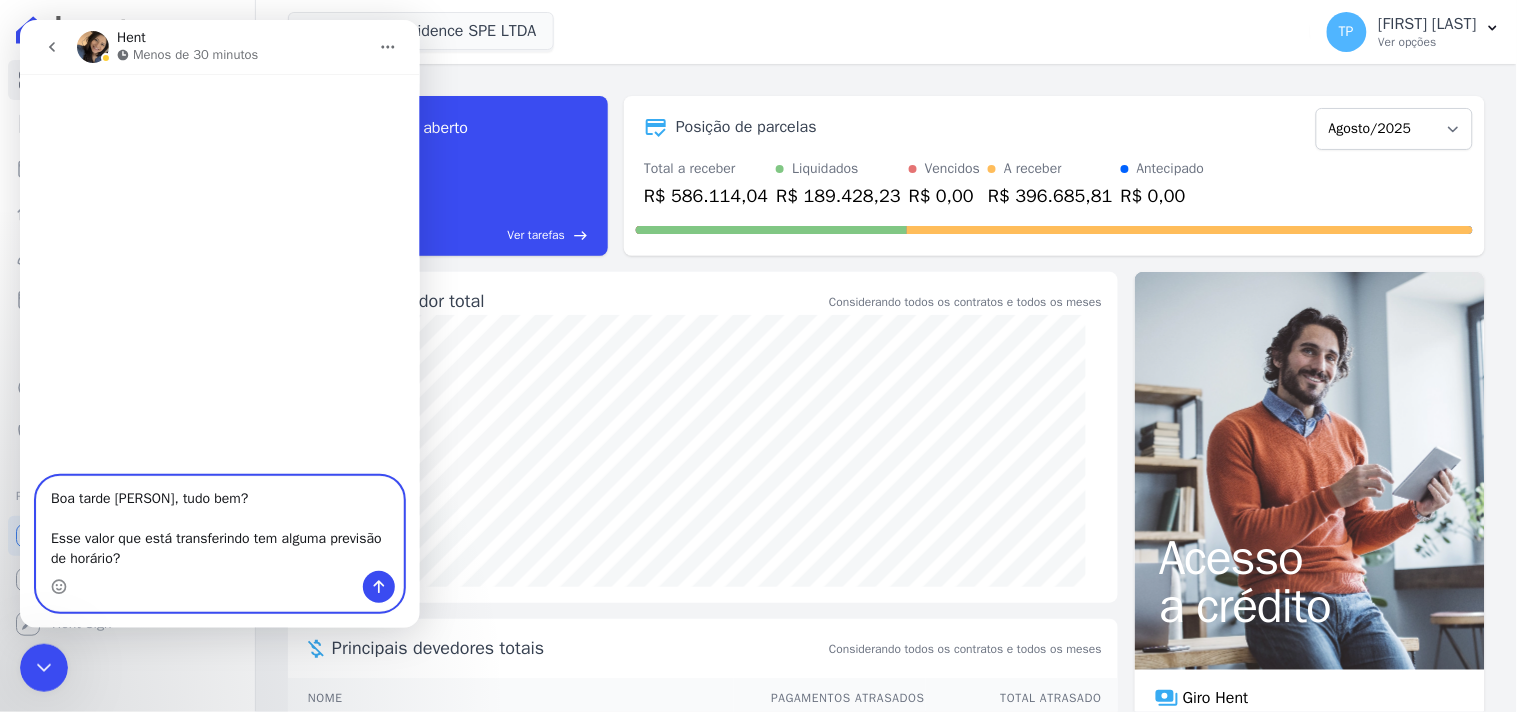 click on "Boa tarde Adriane, tudo bem?
Esse valor que está transferindo tem alguma previsão de horário?" at bounding box center [219, 523] 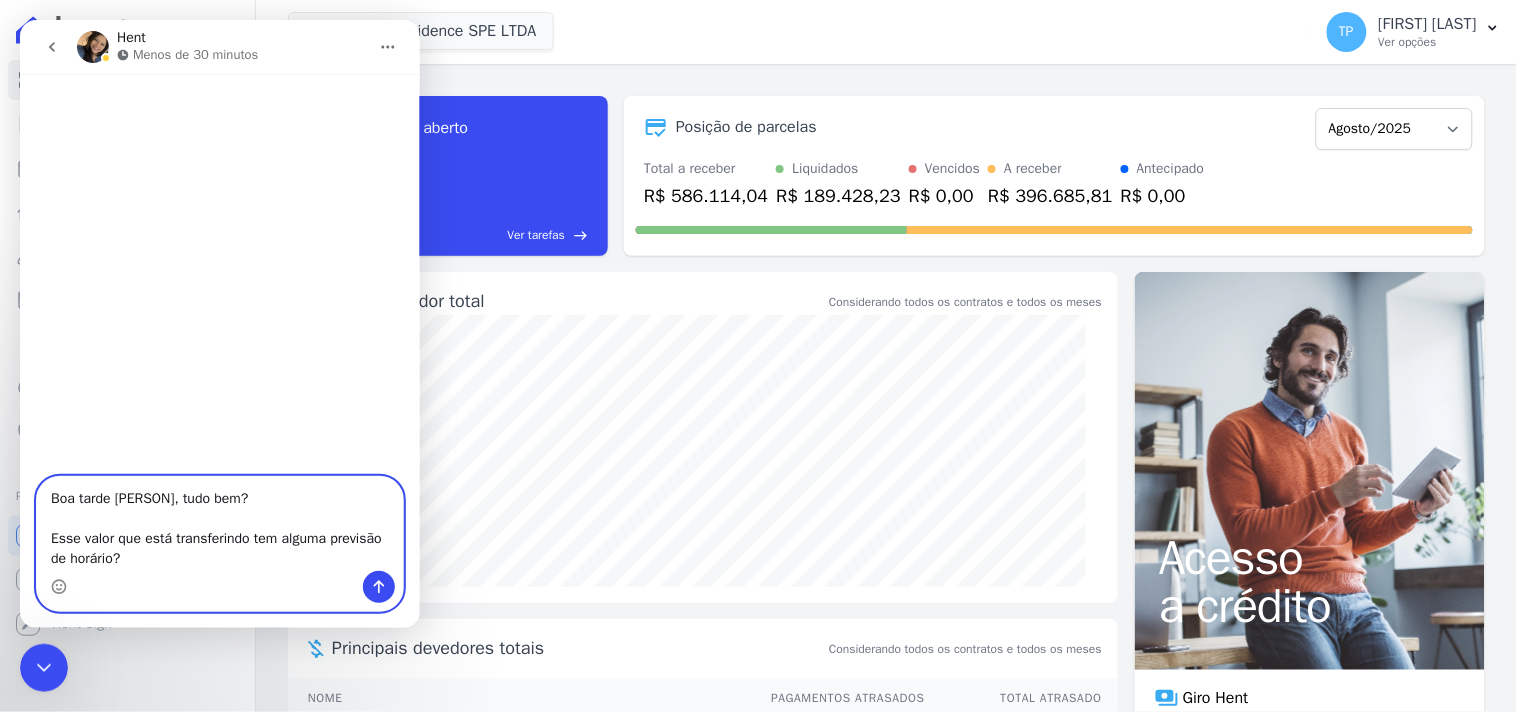 type on "Boa tarde Adriane, tudo bem?
Esse valor que está transferindo tem alguma previsão de horário?" 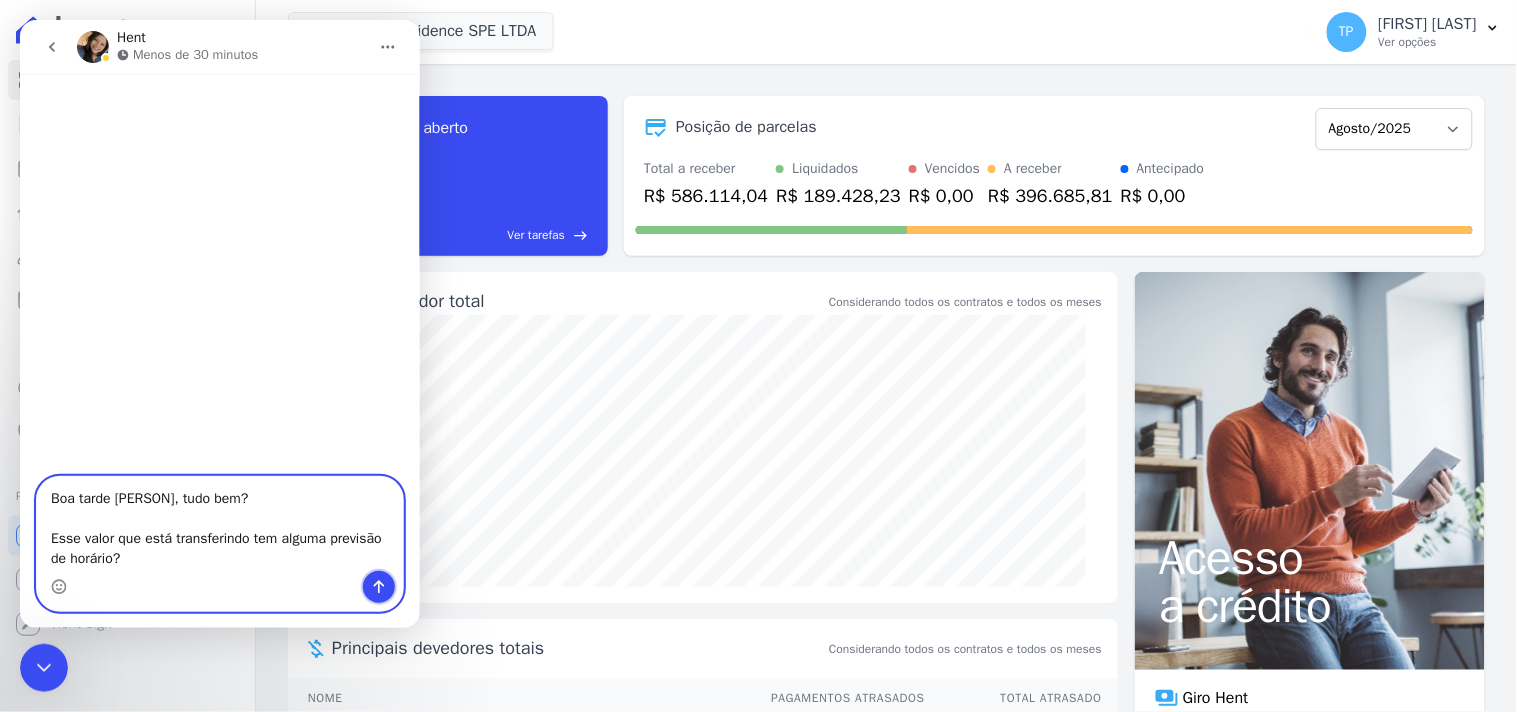 click 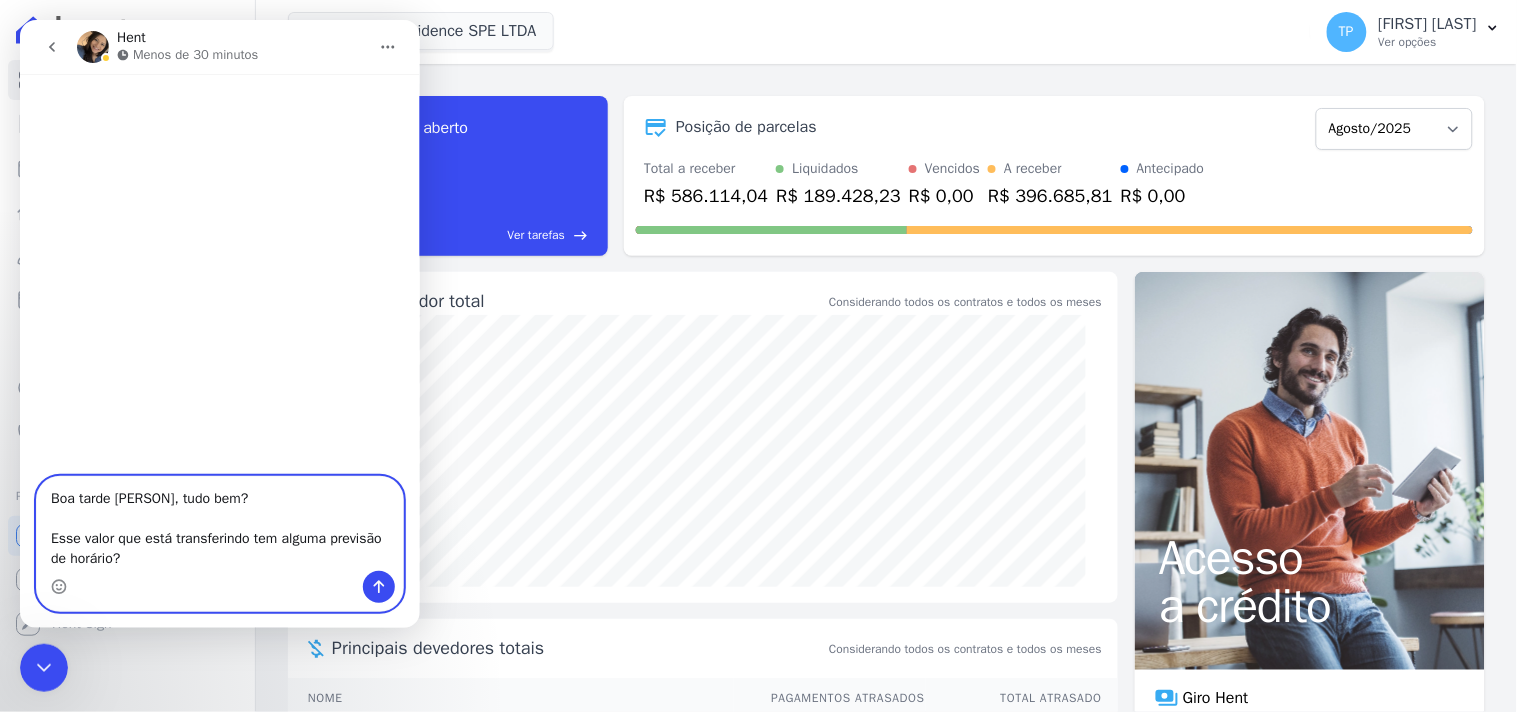type 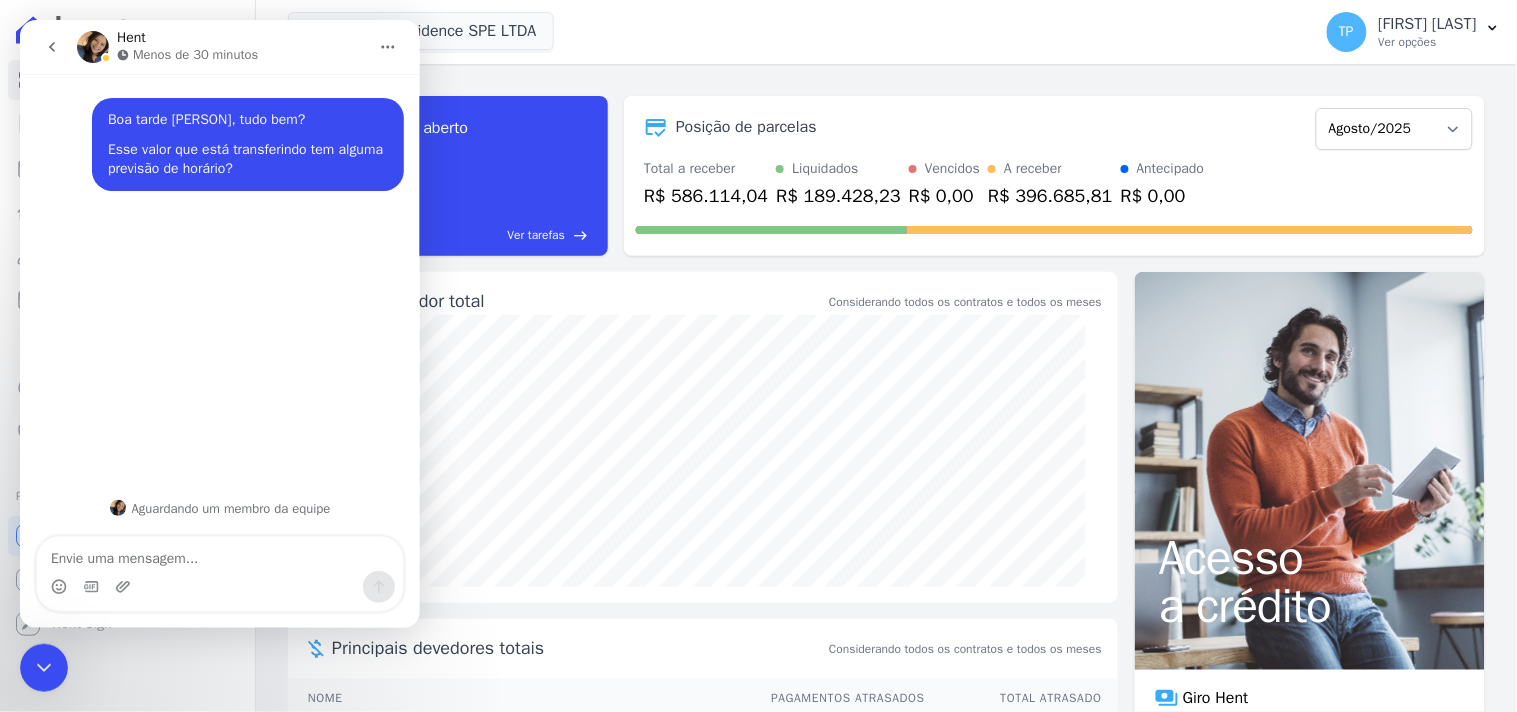 click 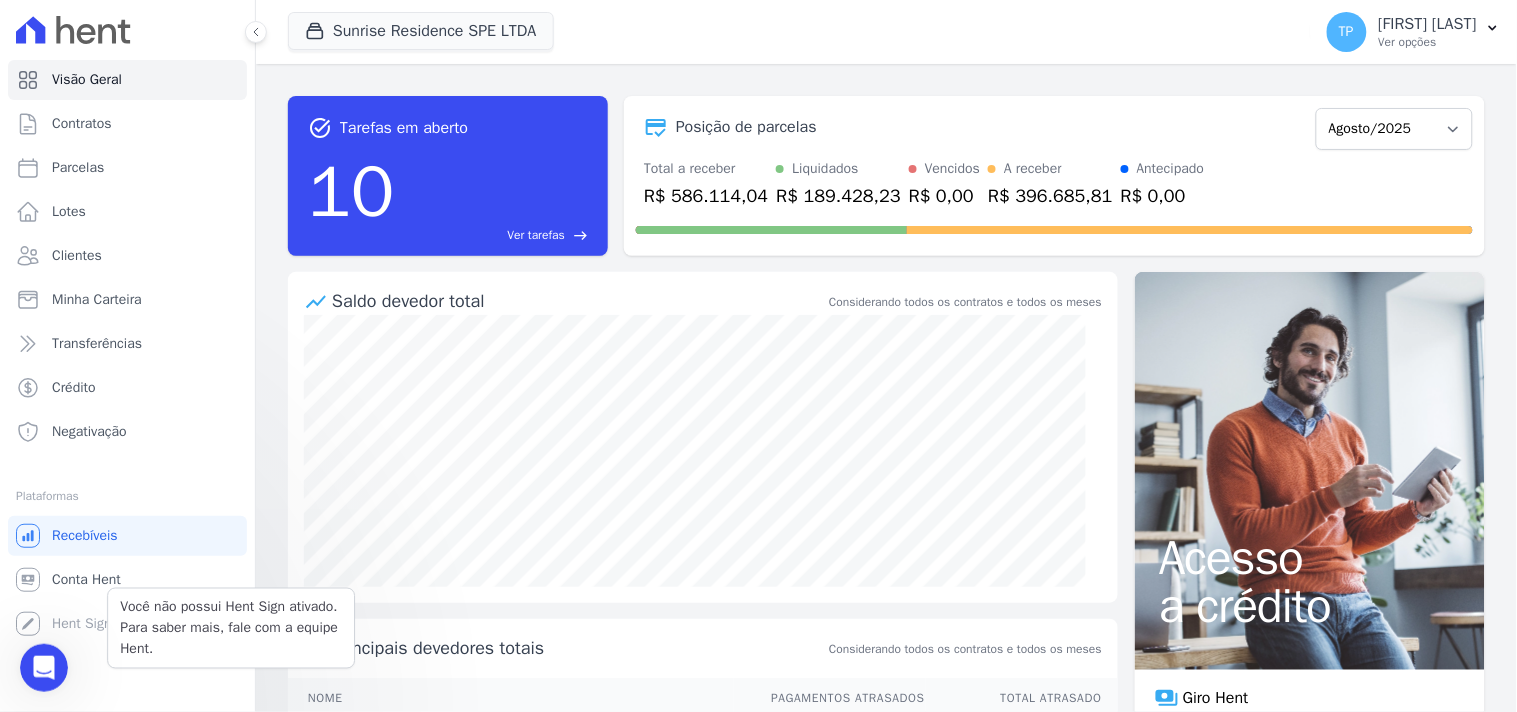 scroll, scrollTop: 0, scrollLeft: 0, axis: both 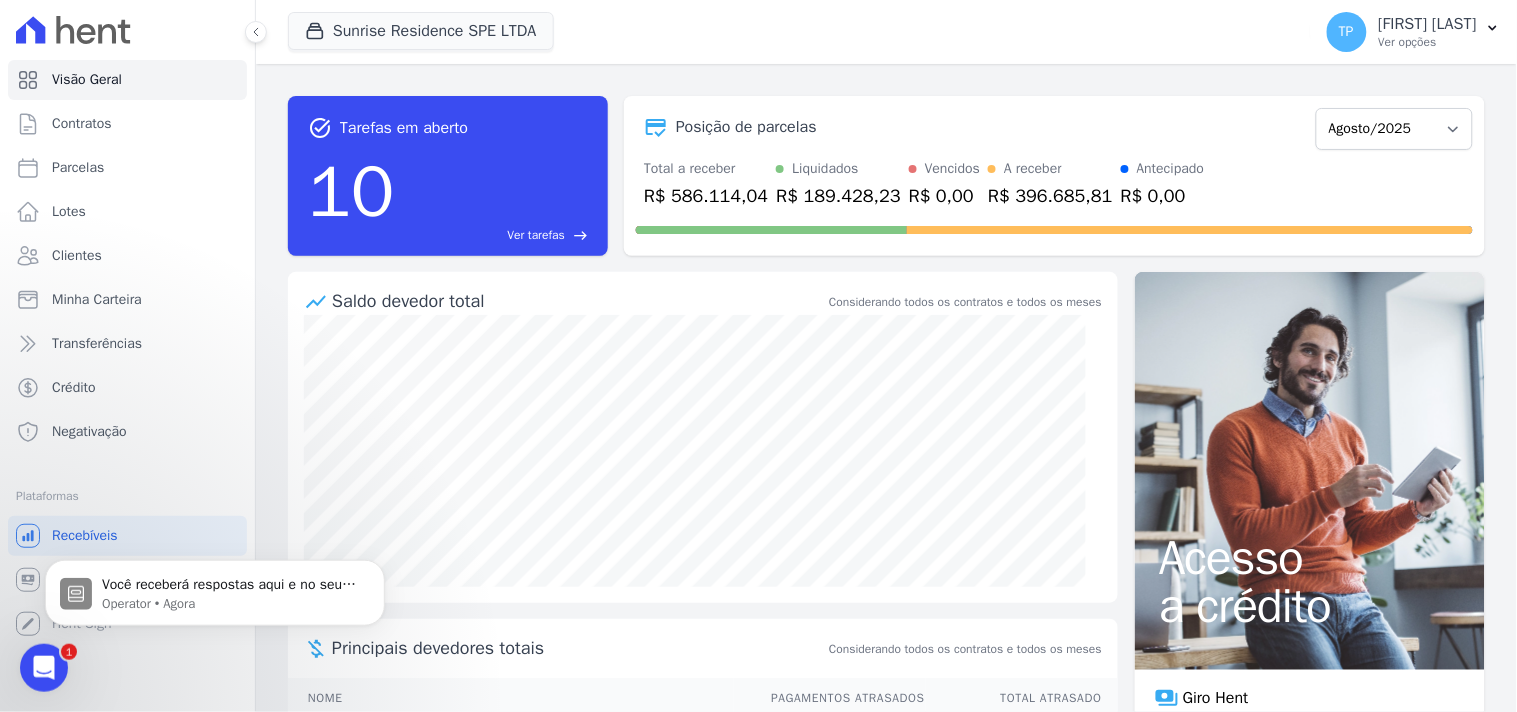 click at bounding box center [43, 667] 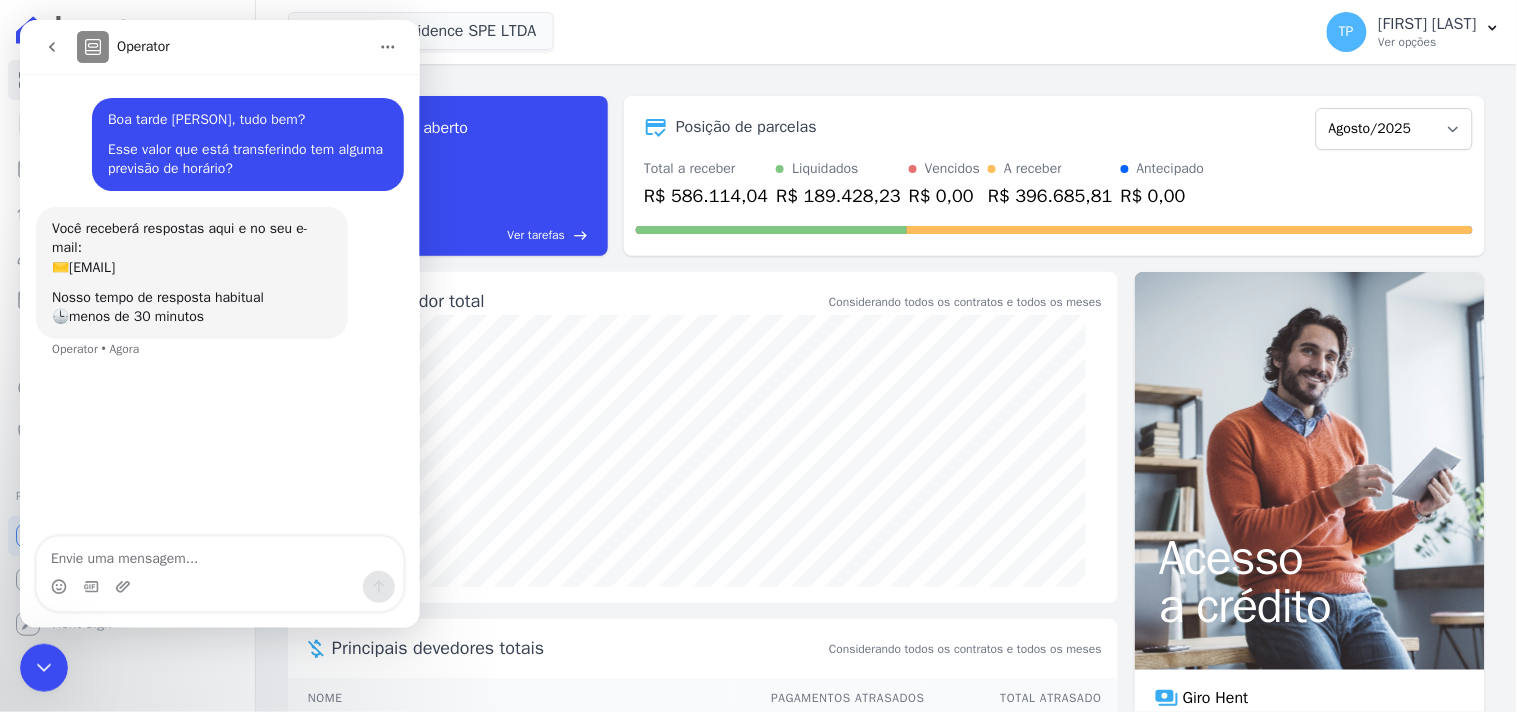 drag, startPoint x: 44, startPoint y: 673, endPoint x: 54, endPoint y: 672, distance: 10.049875 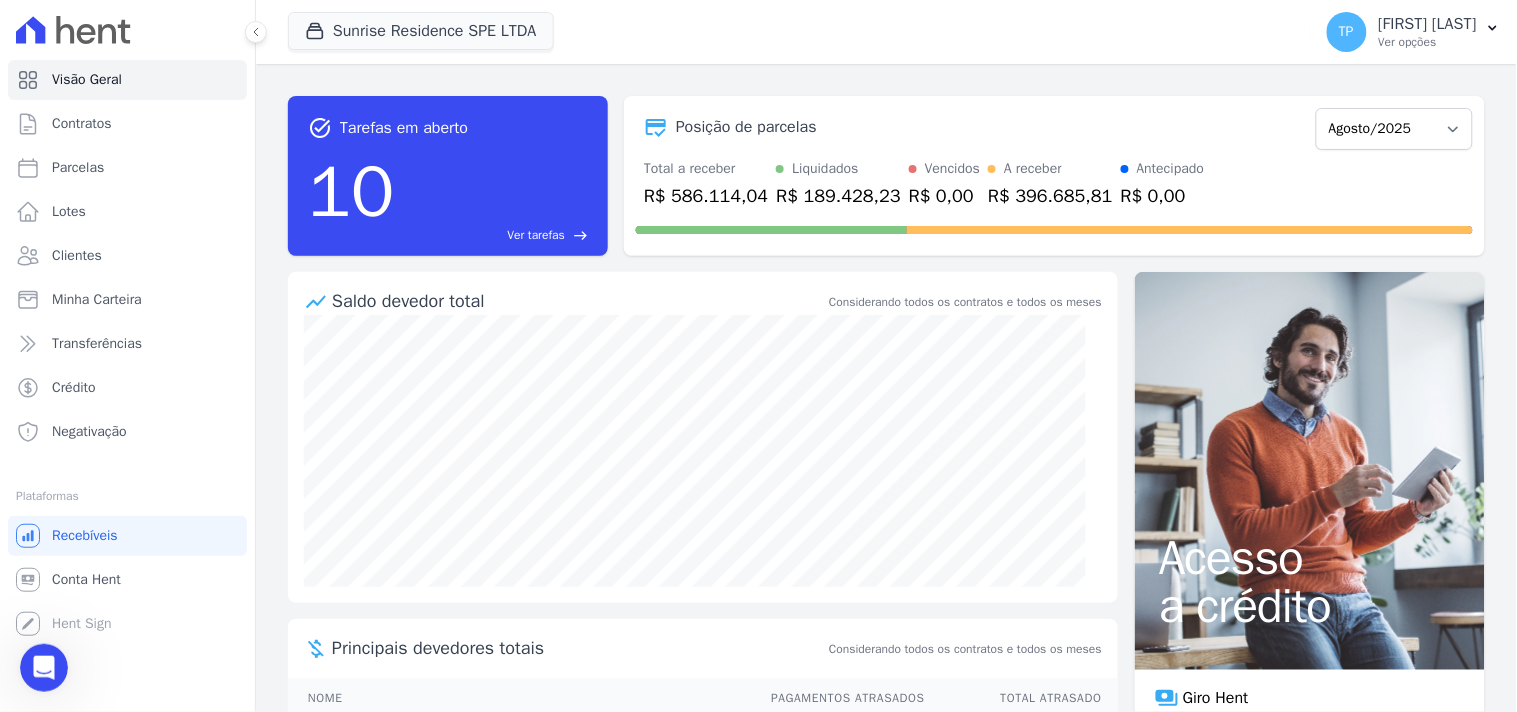 click 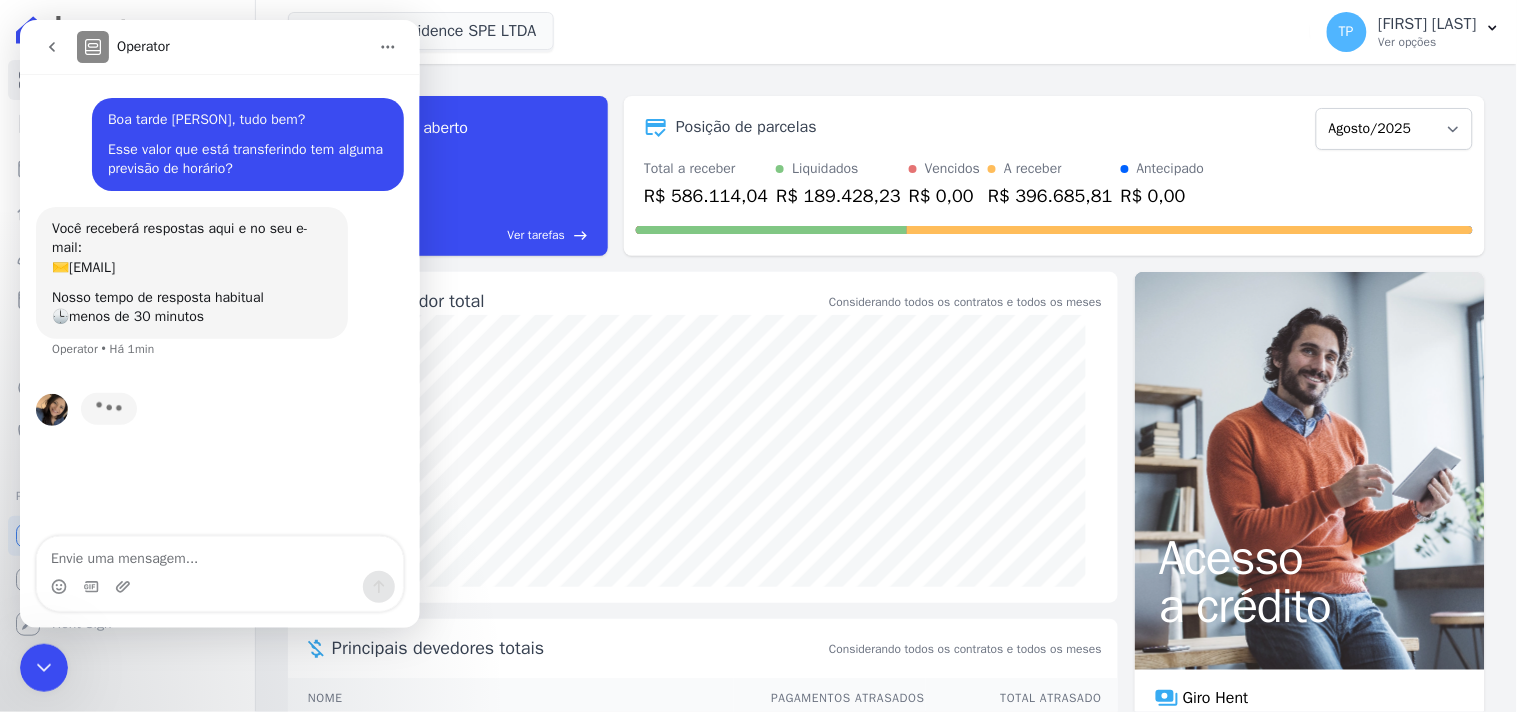 click 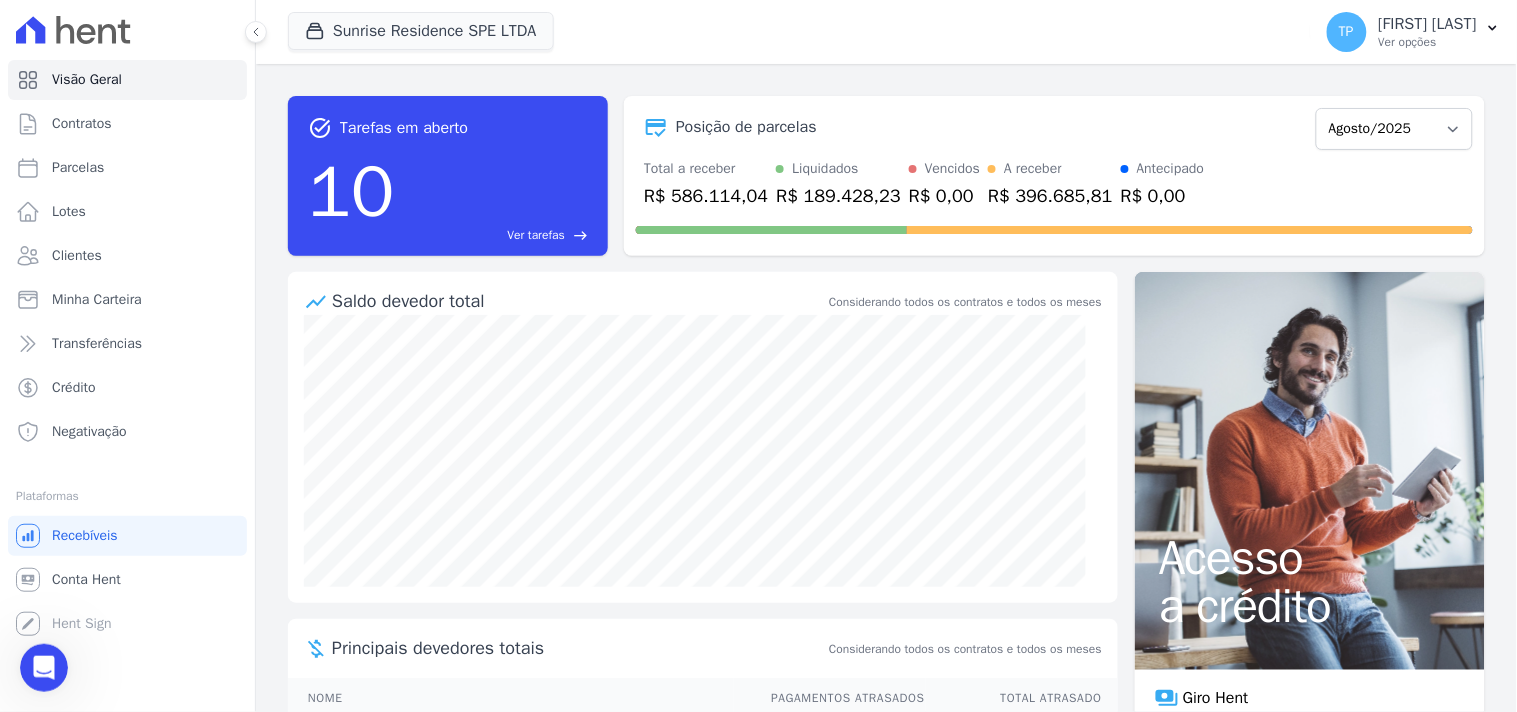 click 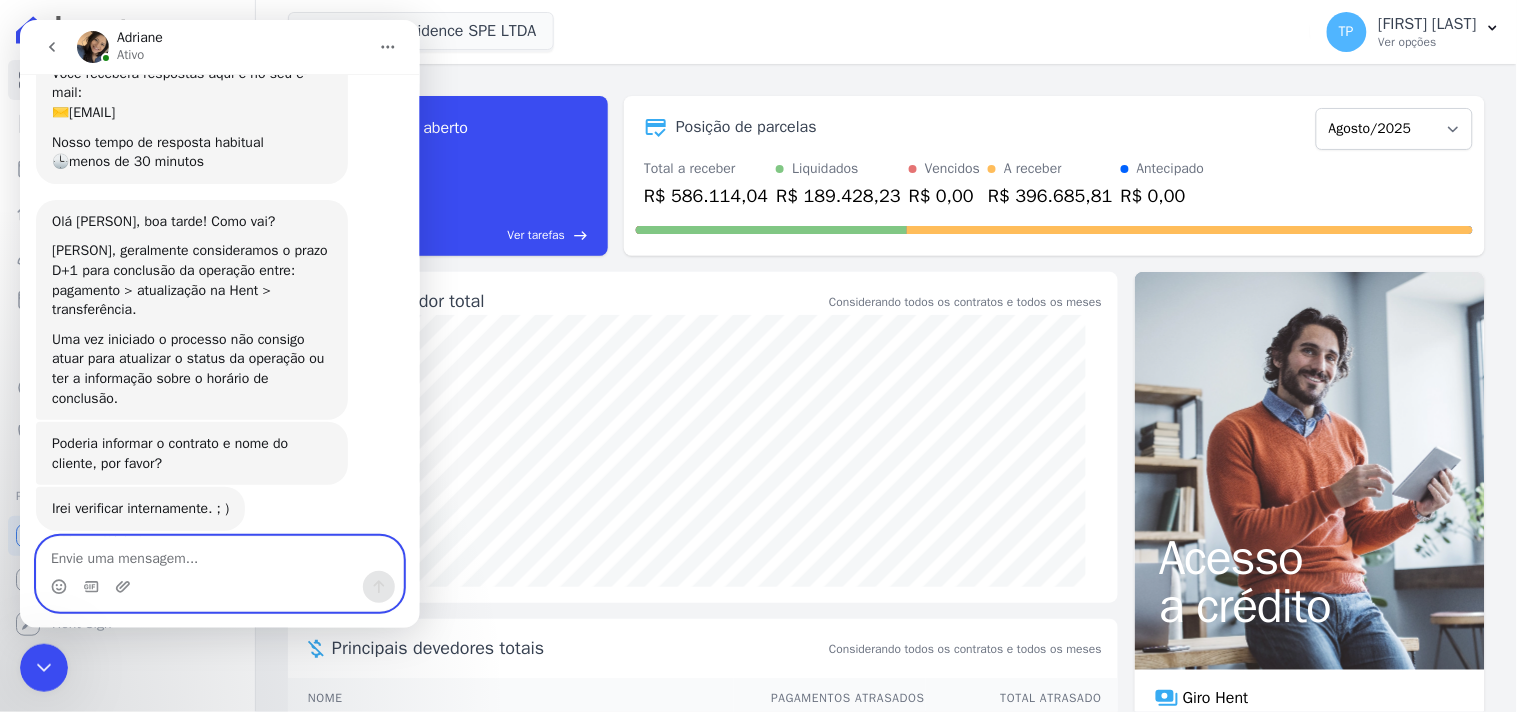 scroll, scrollTop: 191, scrollLeft: 0, axis: vertical 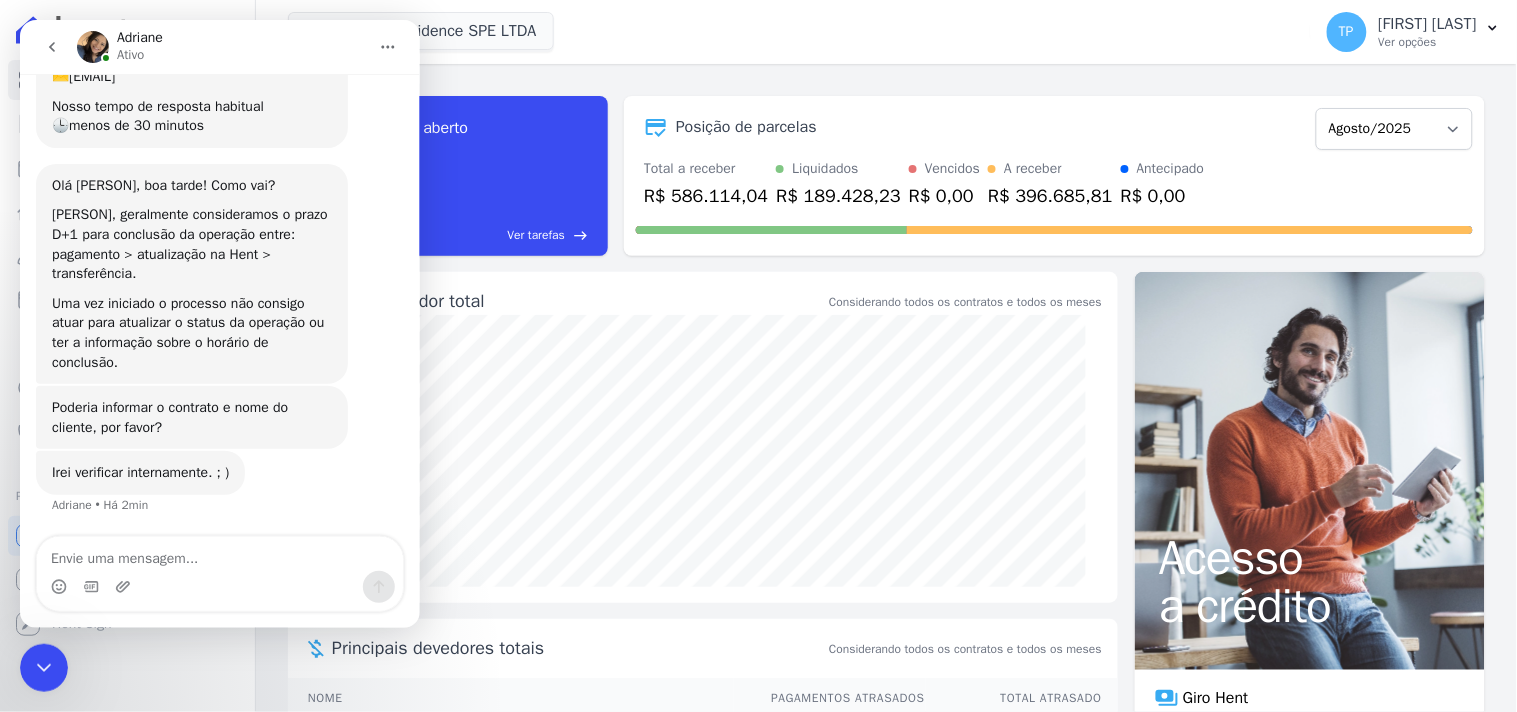 drag, startPoint x: 42, startPoint y: 658, endPoint x: 83, endPoint y: 1266, distance: 609.38086 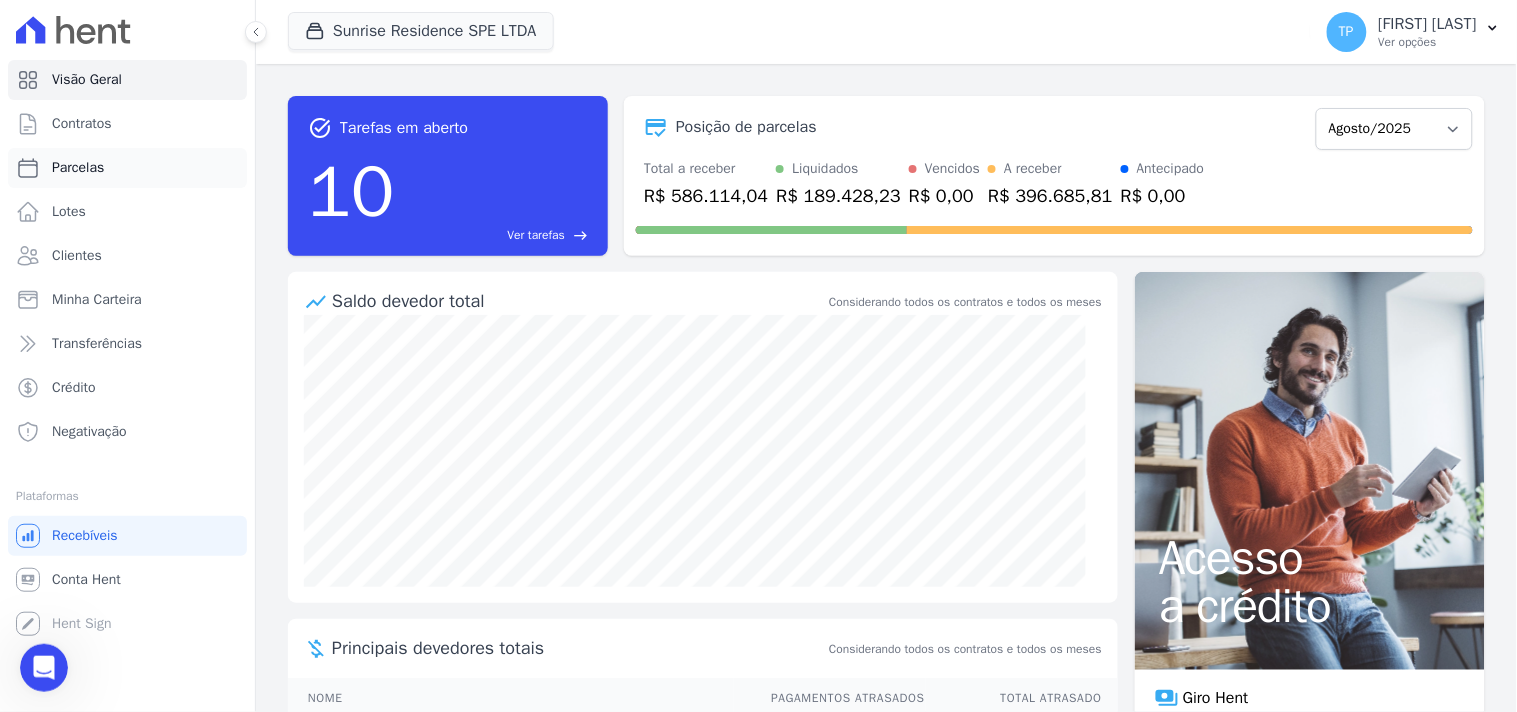 click on "Parcelas" at bounding box center [127, 168] 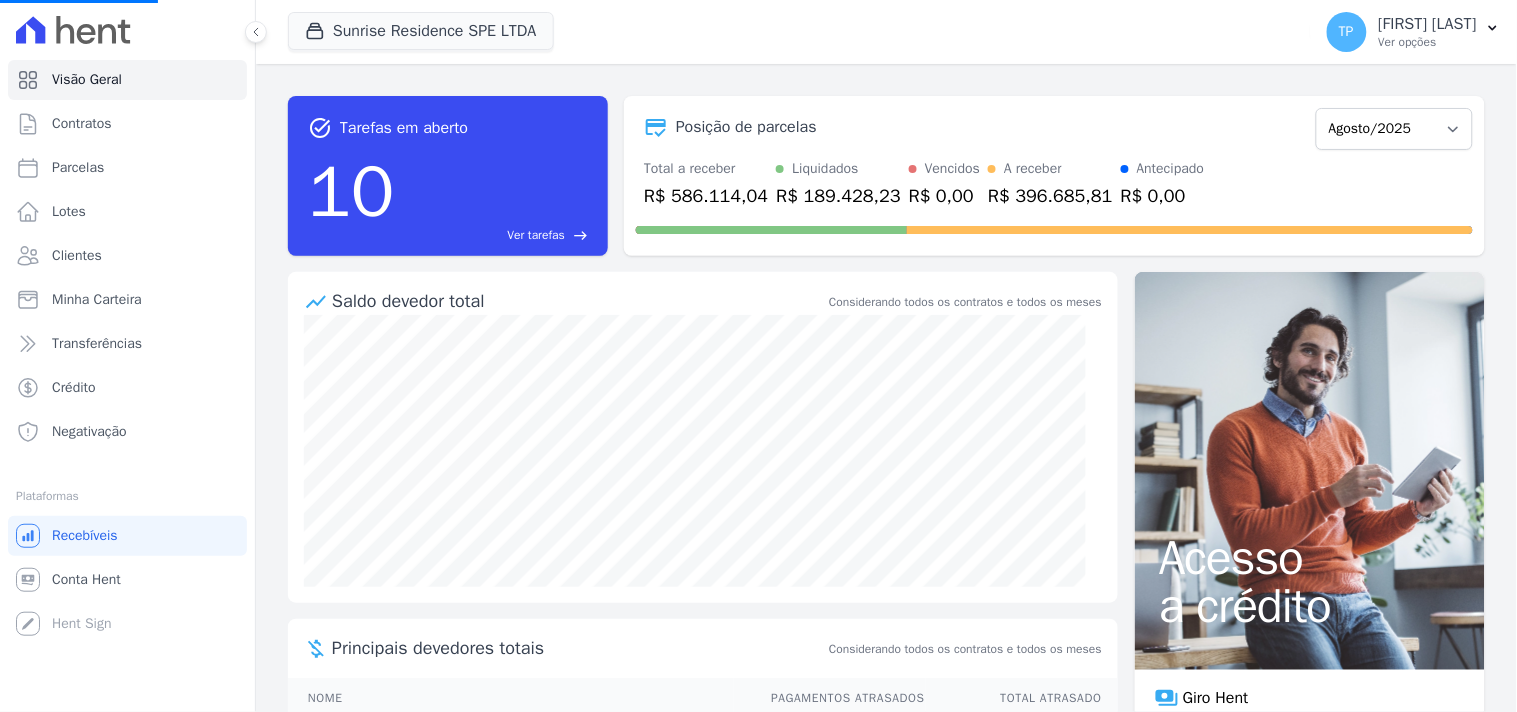 select 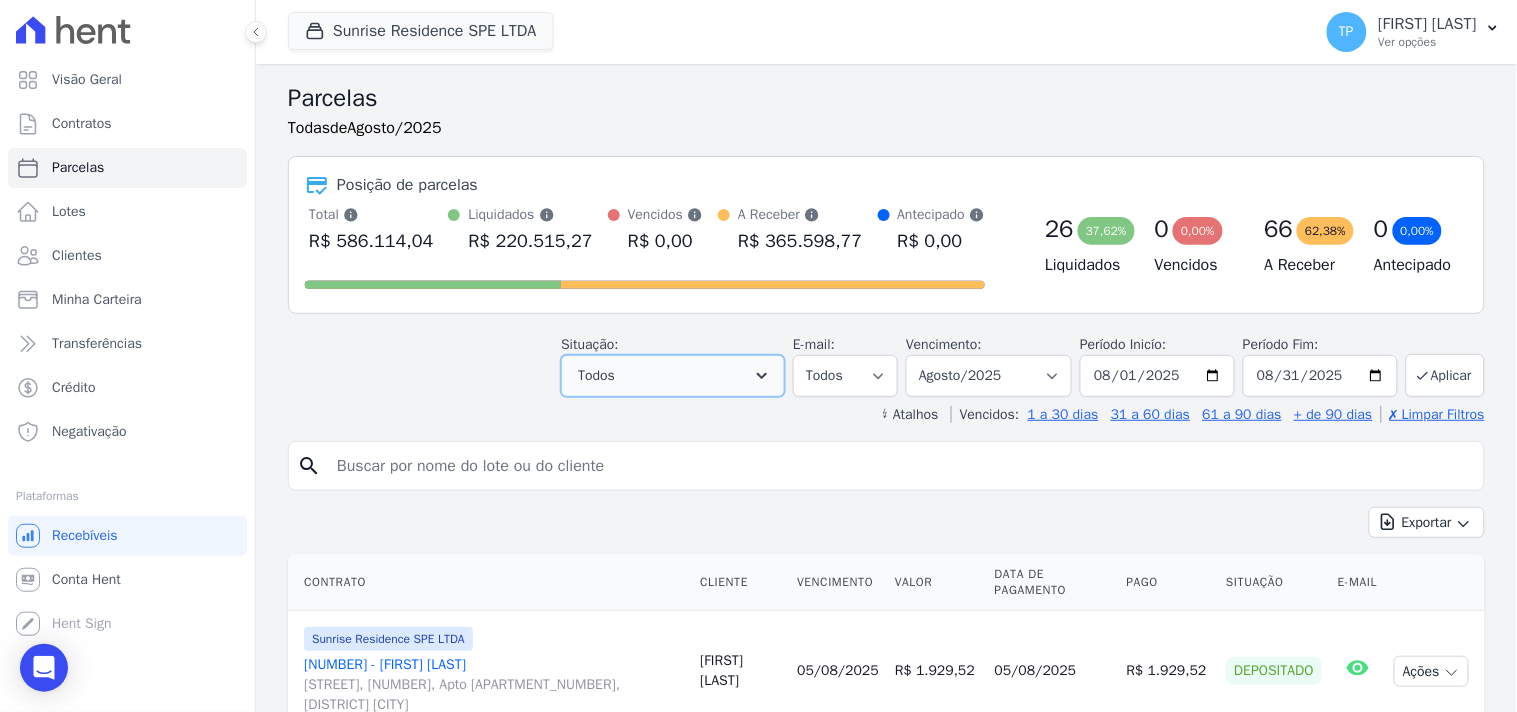 click on "Todos" at bounding box center (673, 376) 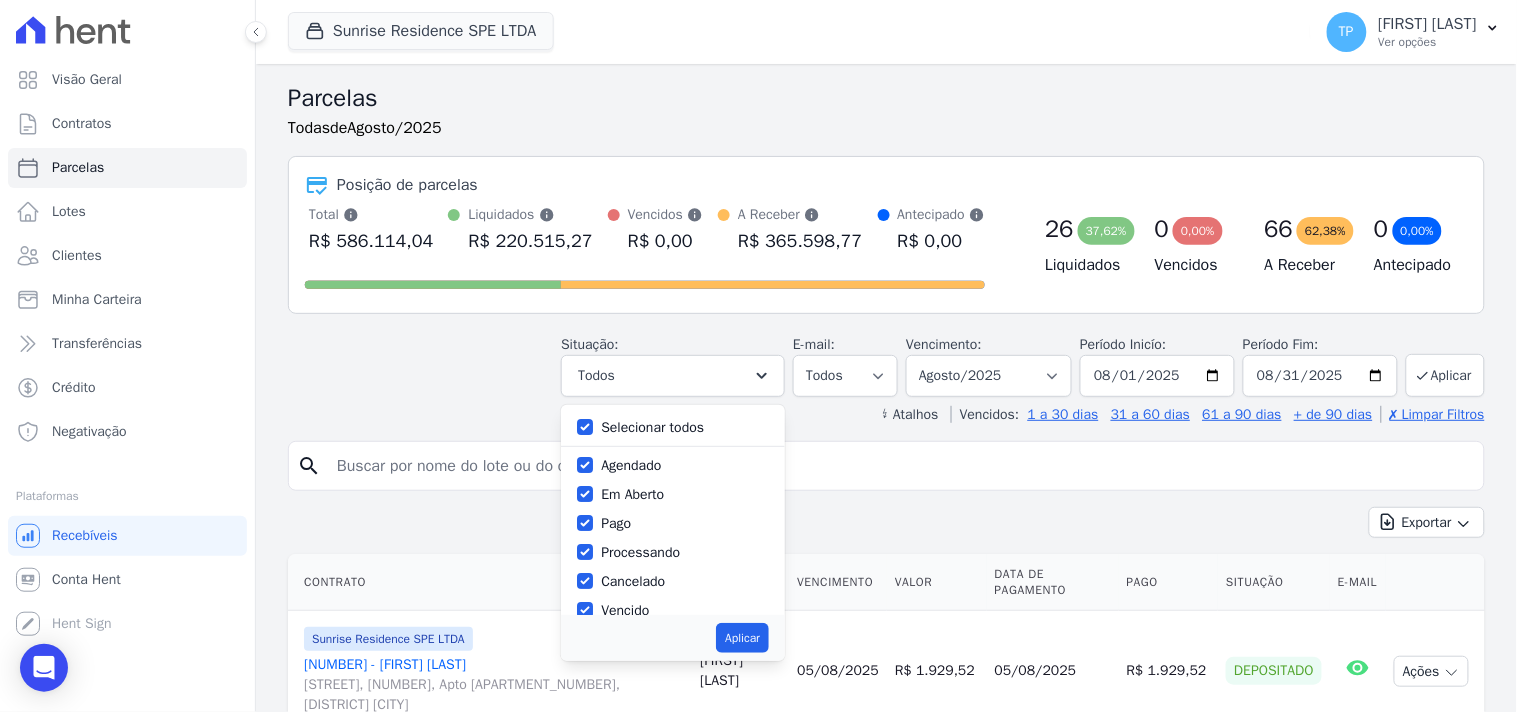 click on "Selecionar todos" at bounding box center [652, 427] 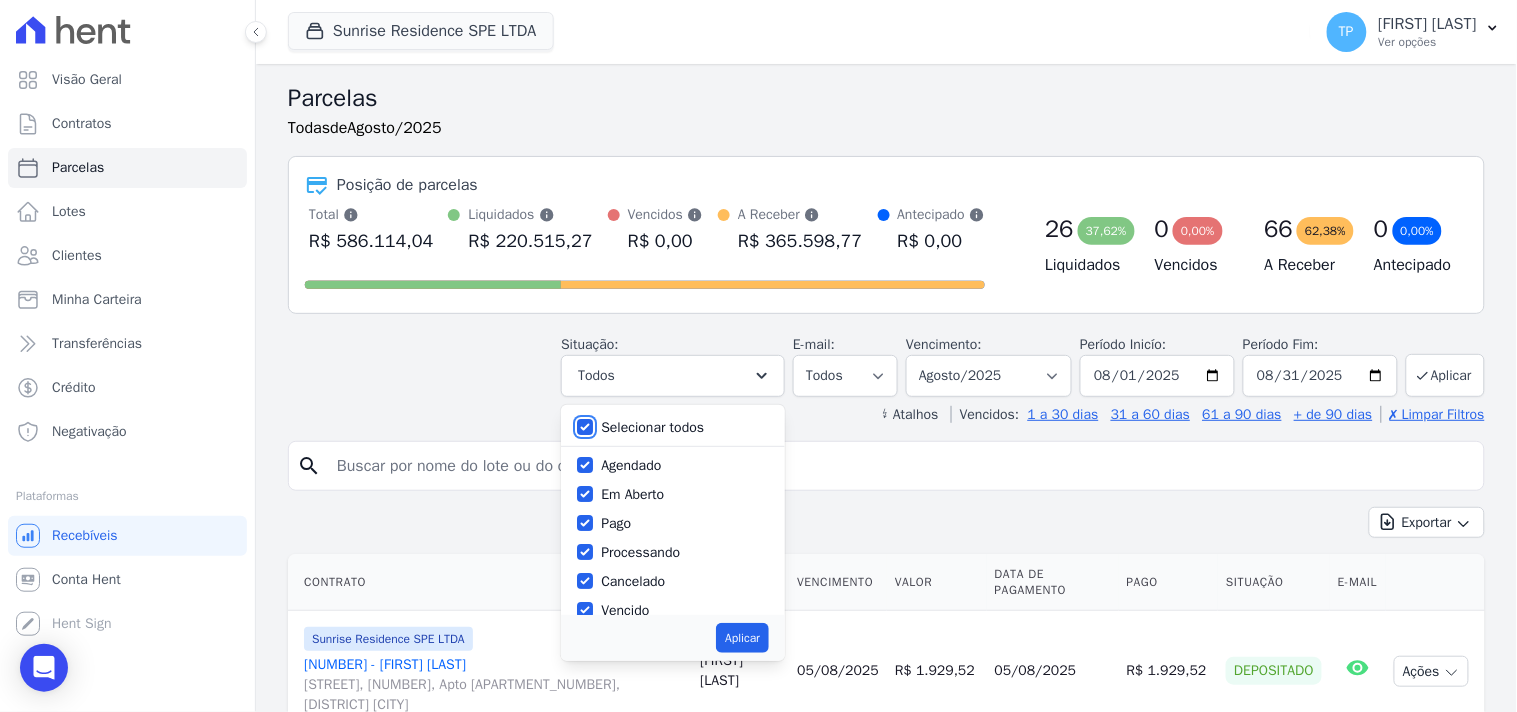 checkbox on "false" 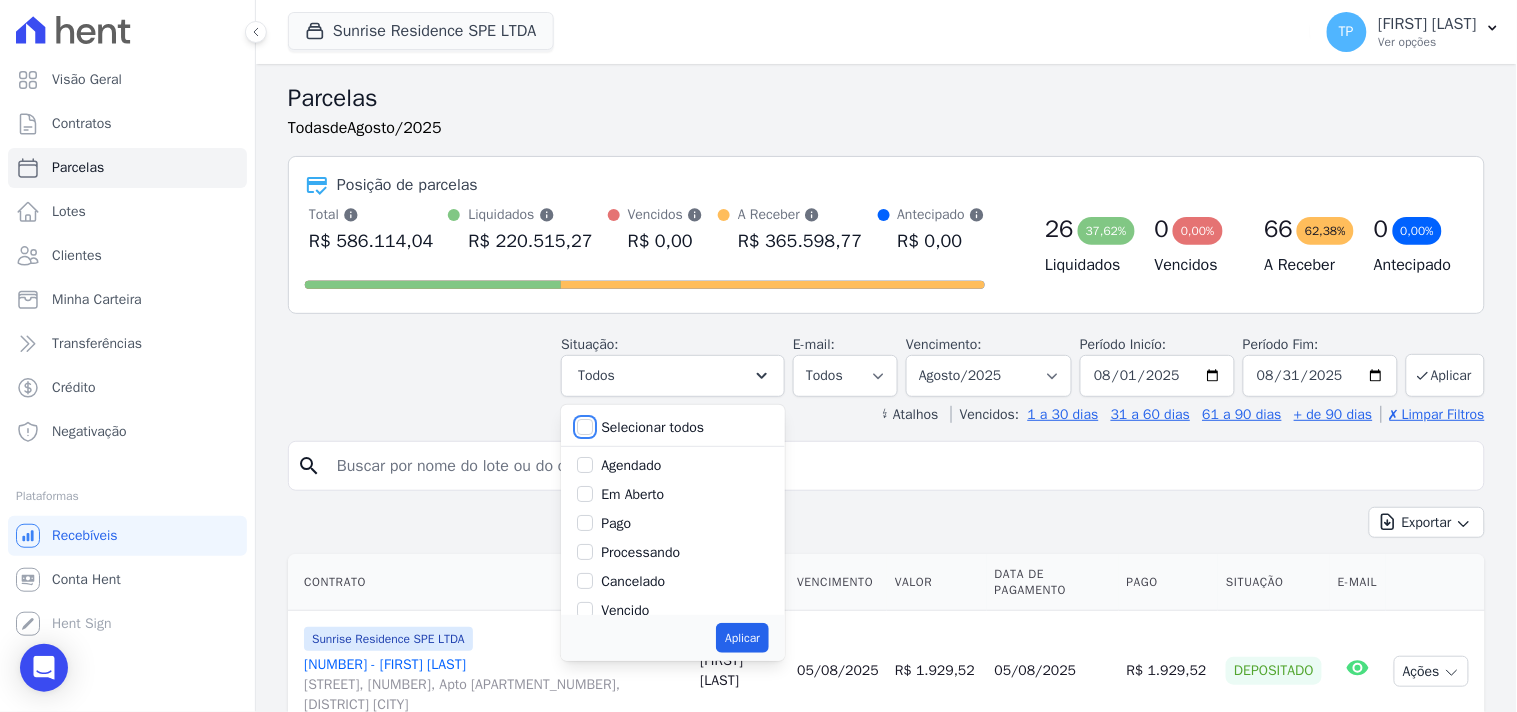 checkbox on "false" 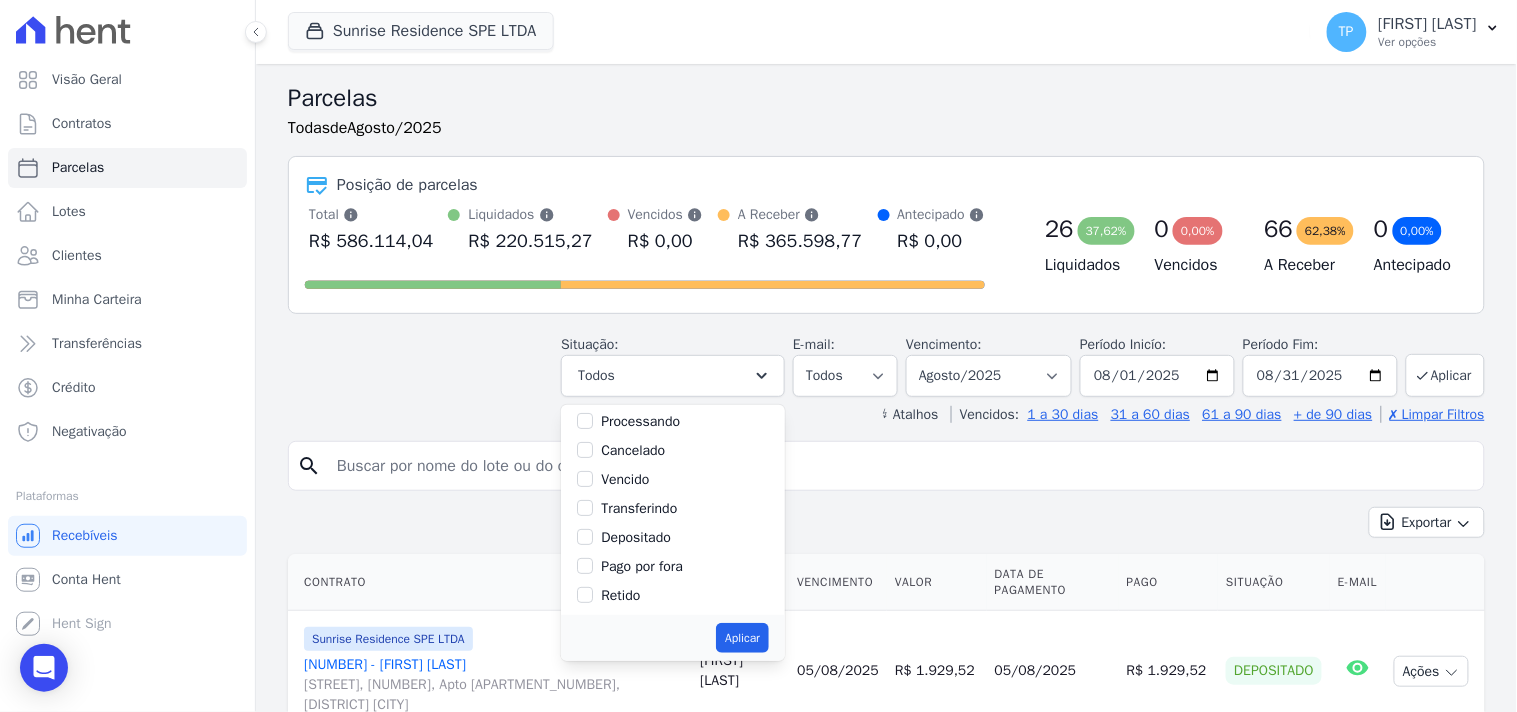 scroll, scrollTop: 133, scrollLeft: 0, axis: vertical 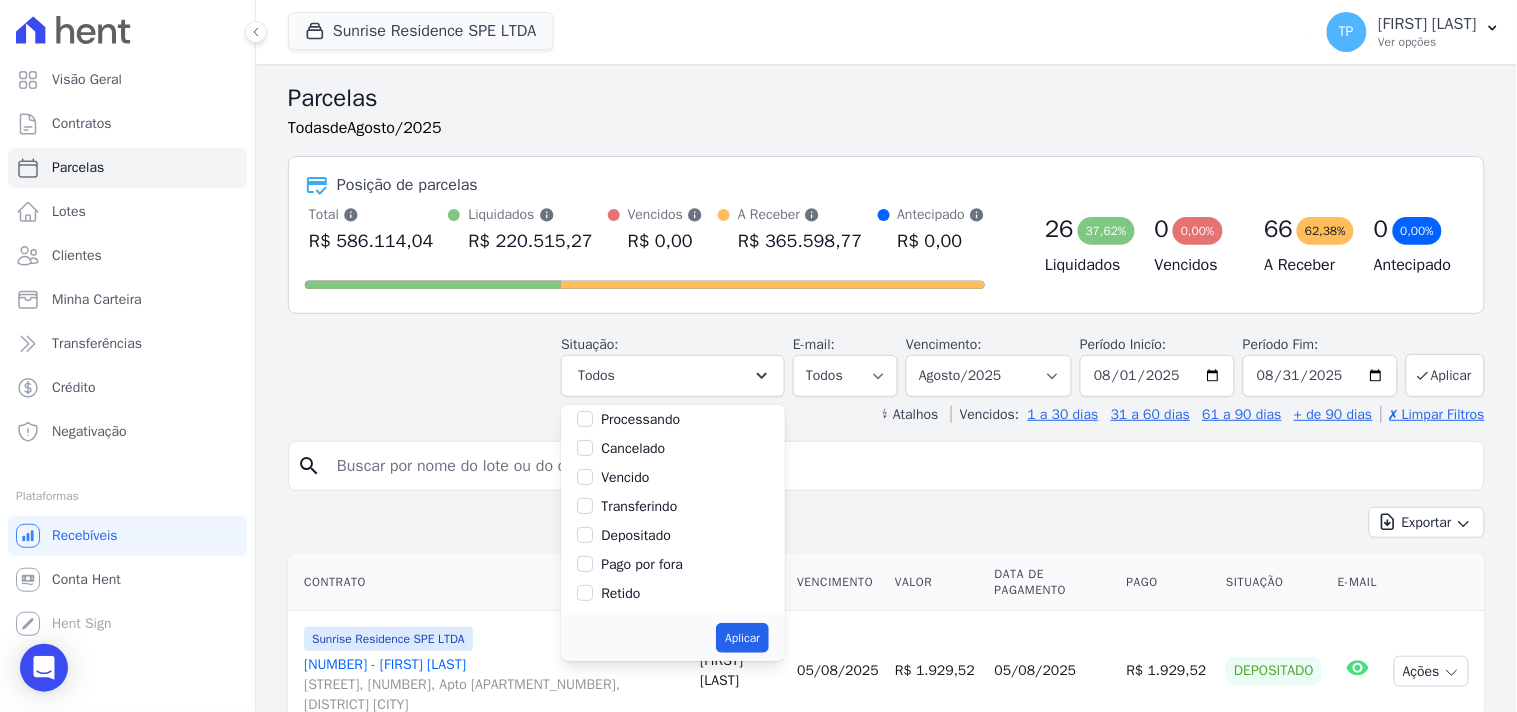 click on "Transferindo" at bounding box center [639, 506] 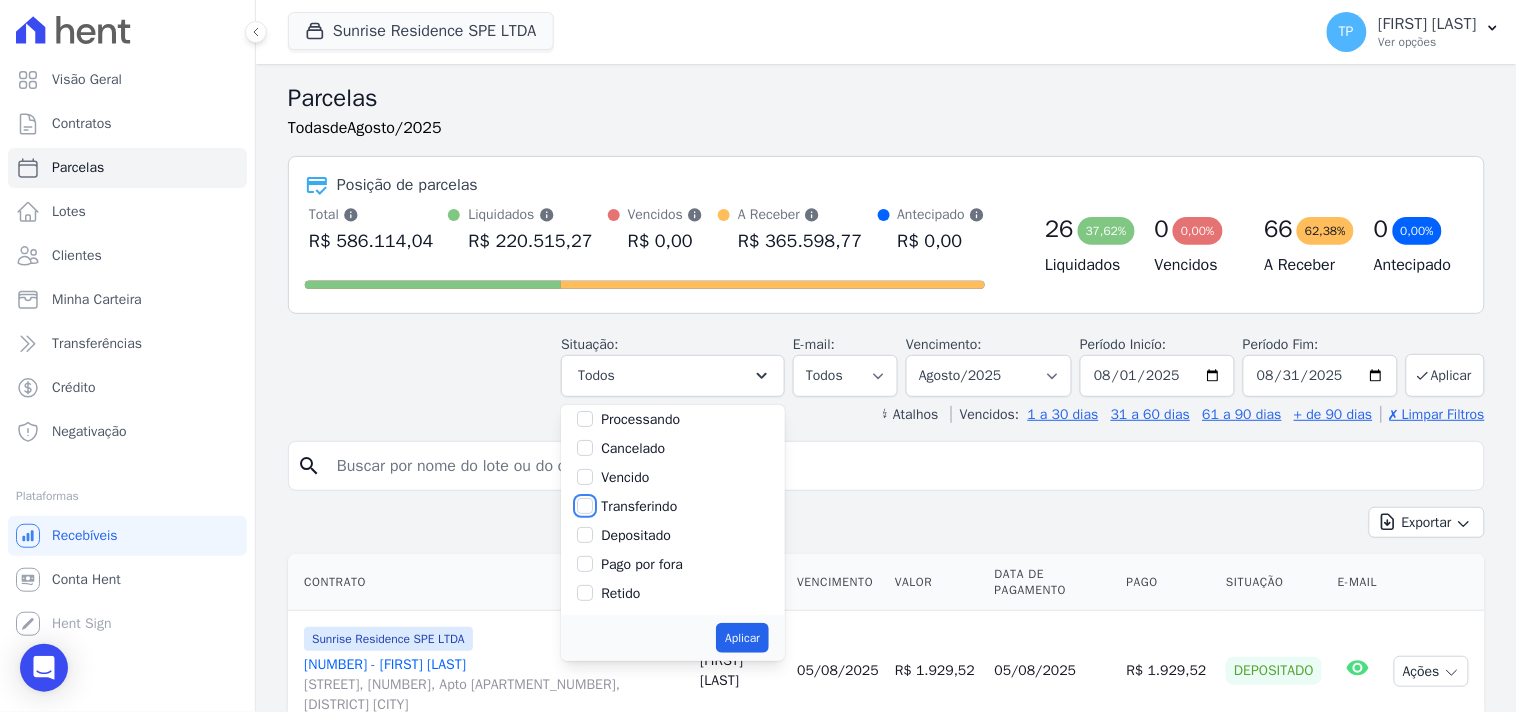 click on "Transferindo" at bounding box center (585, 506) 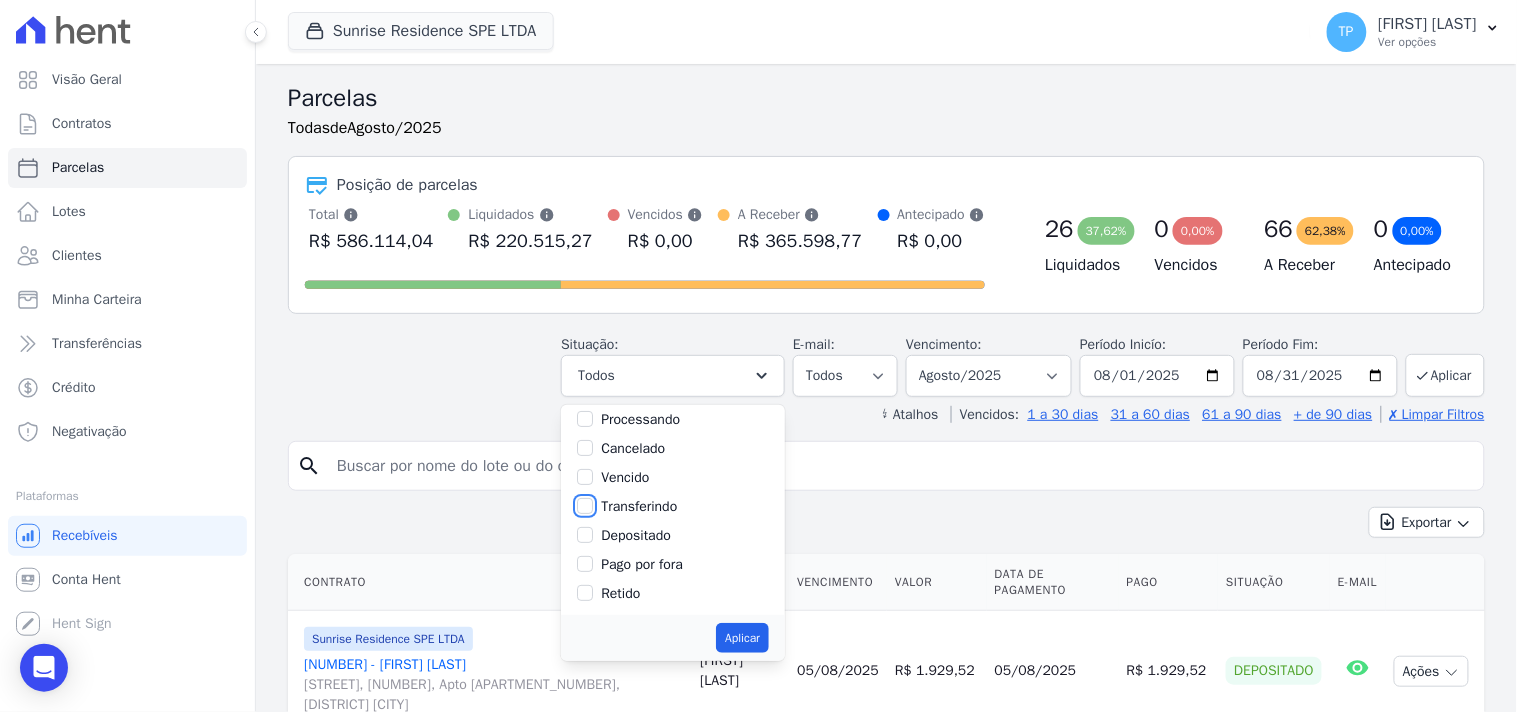 checkbox on "true" 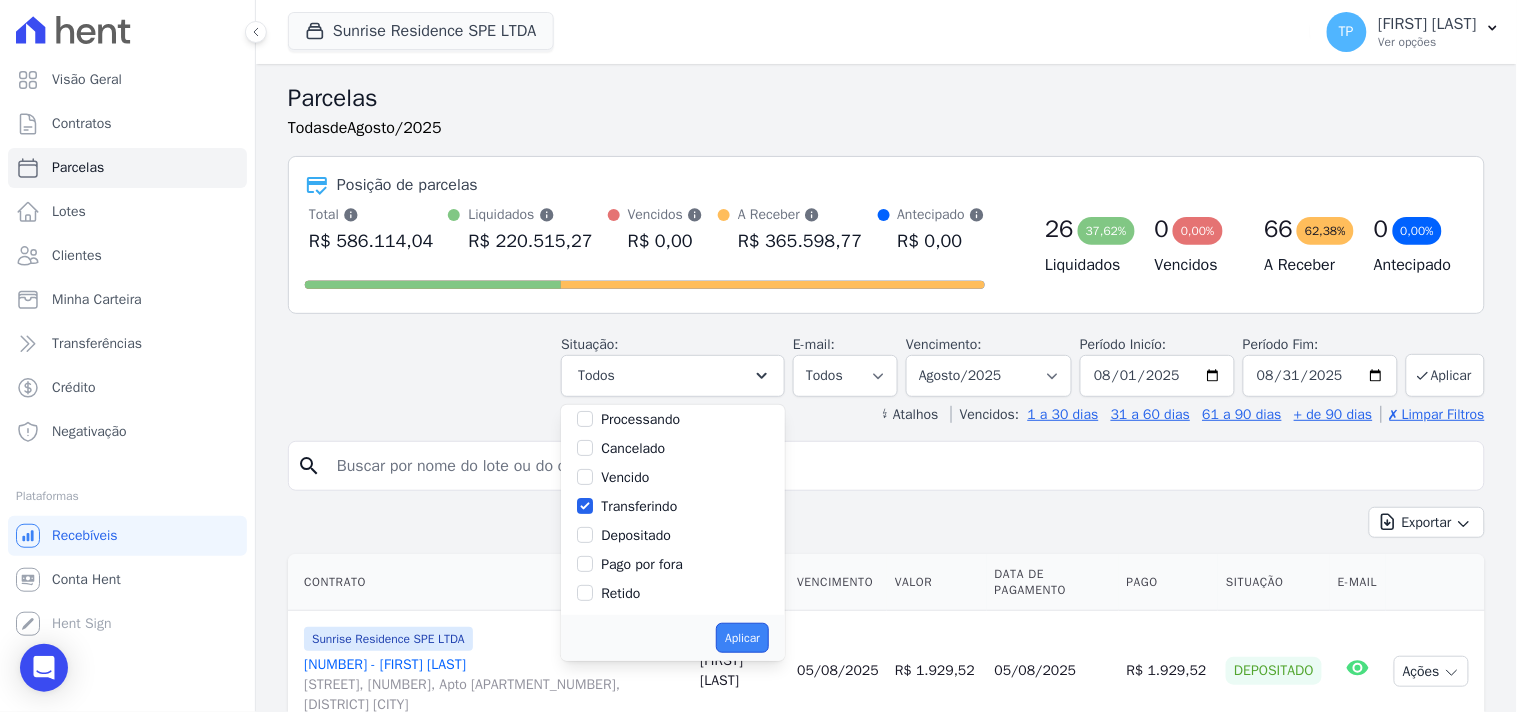 click on "Aplicar" at bounding box center [742, 638] 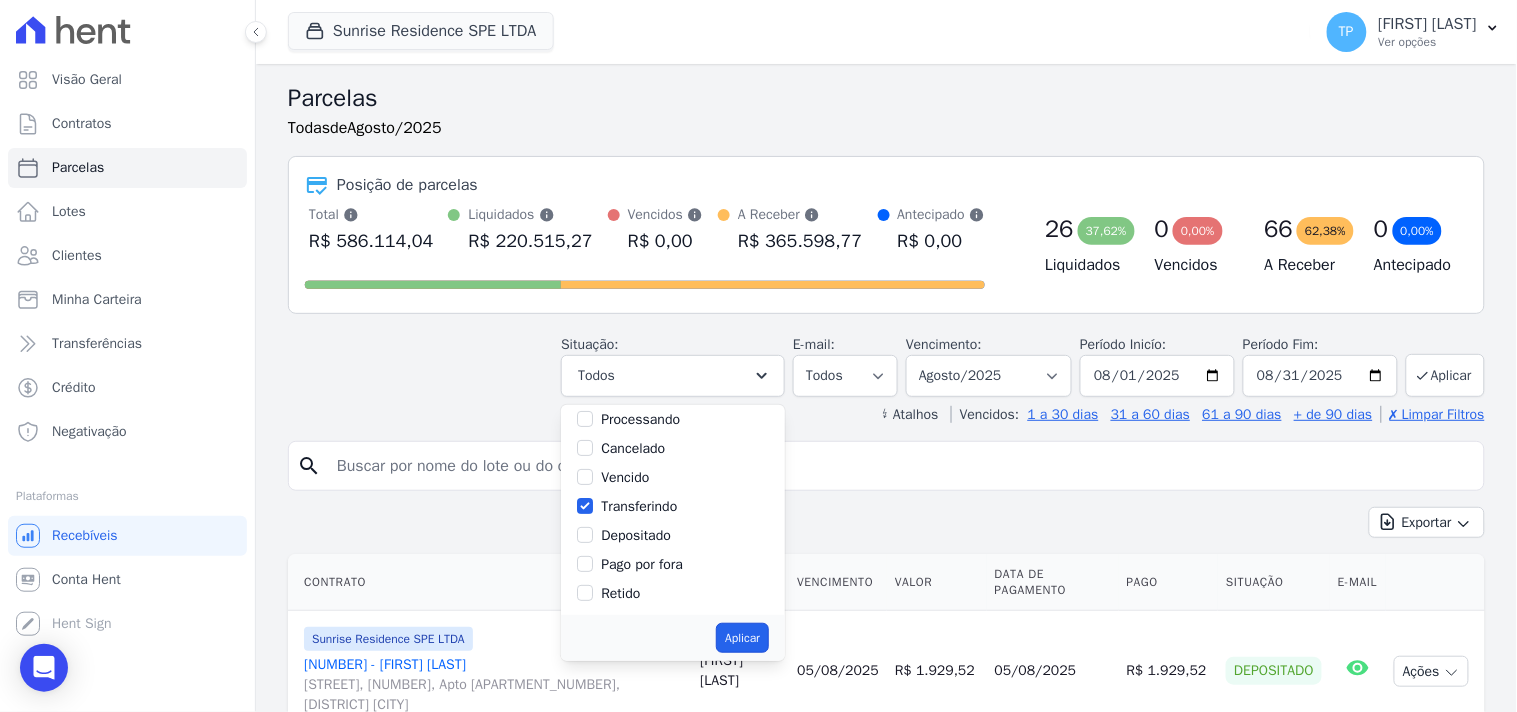 scroll, scrollTop: 61, scrollLeft: 0, axis: vertical 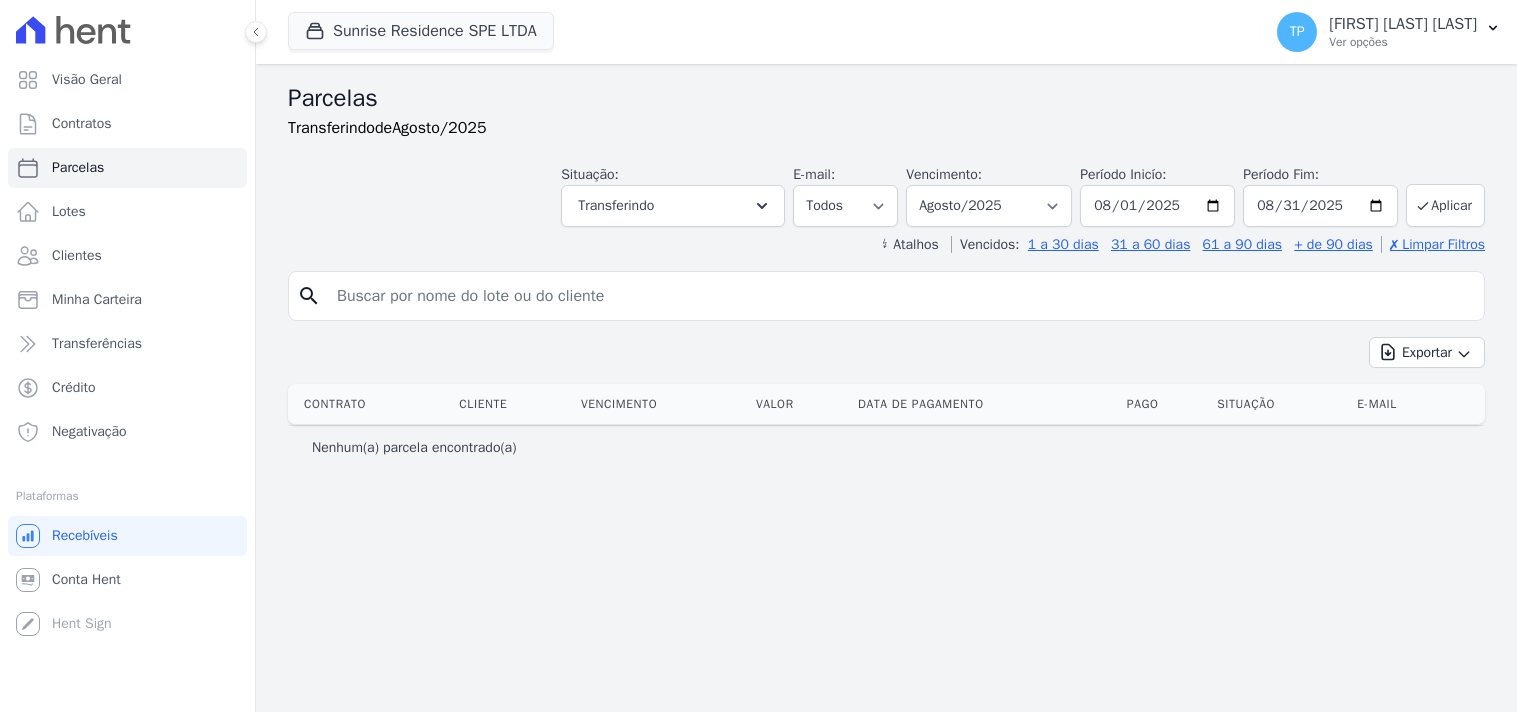 select 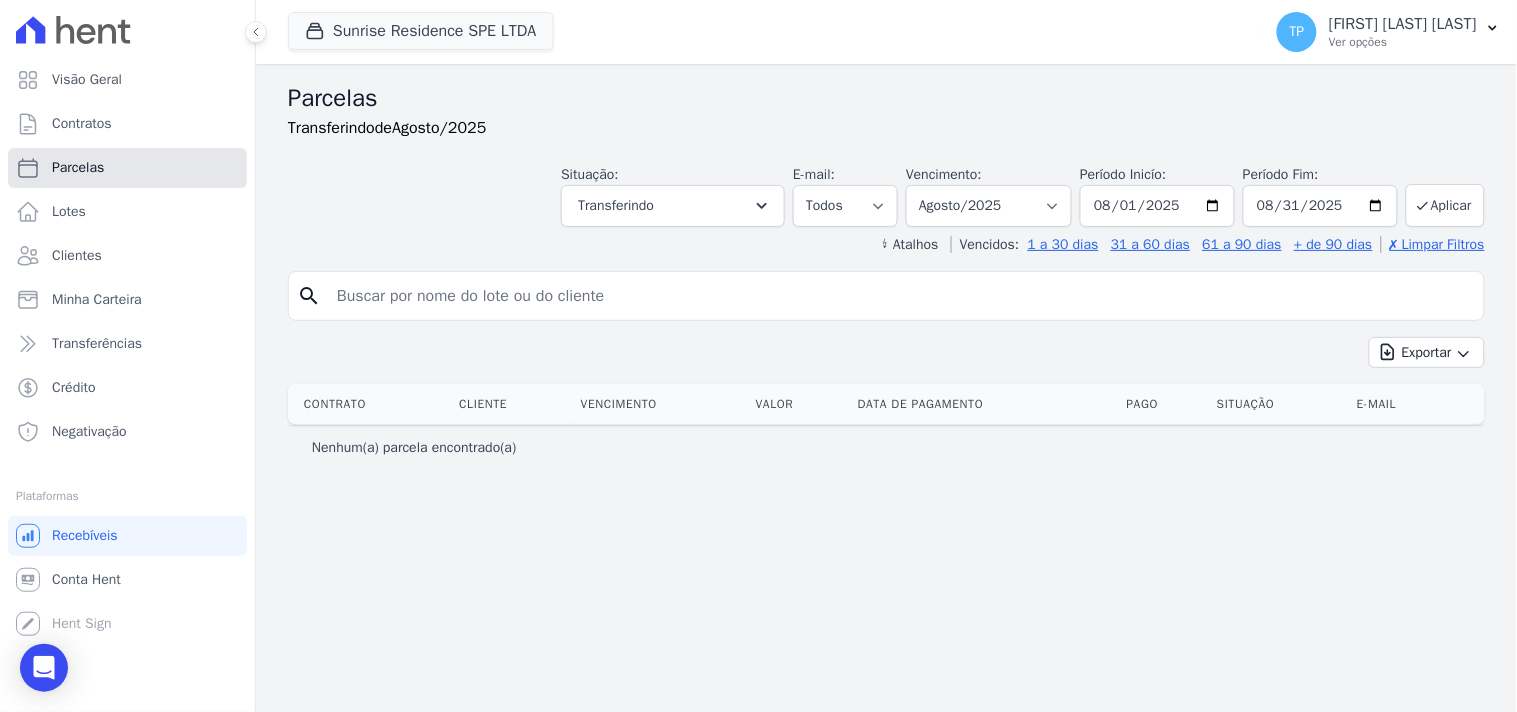 click on "Parcelas" at bounding box center [127, 168] 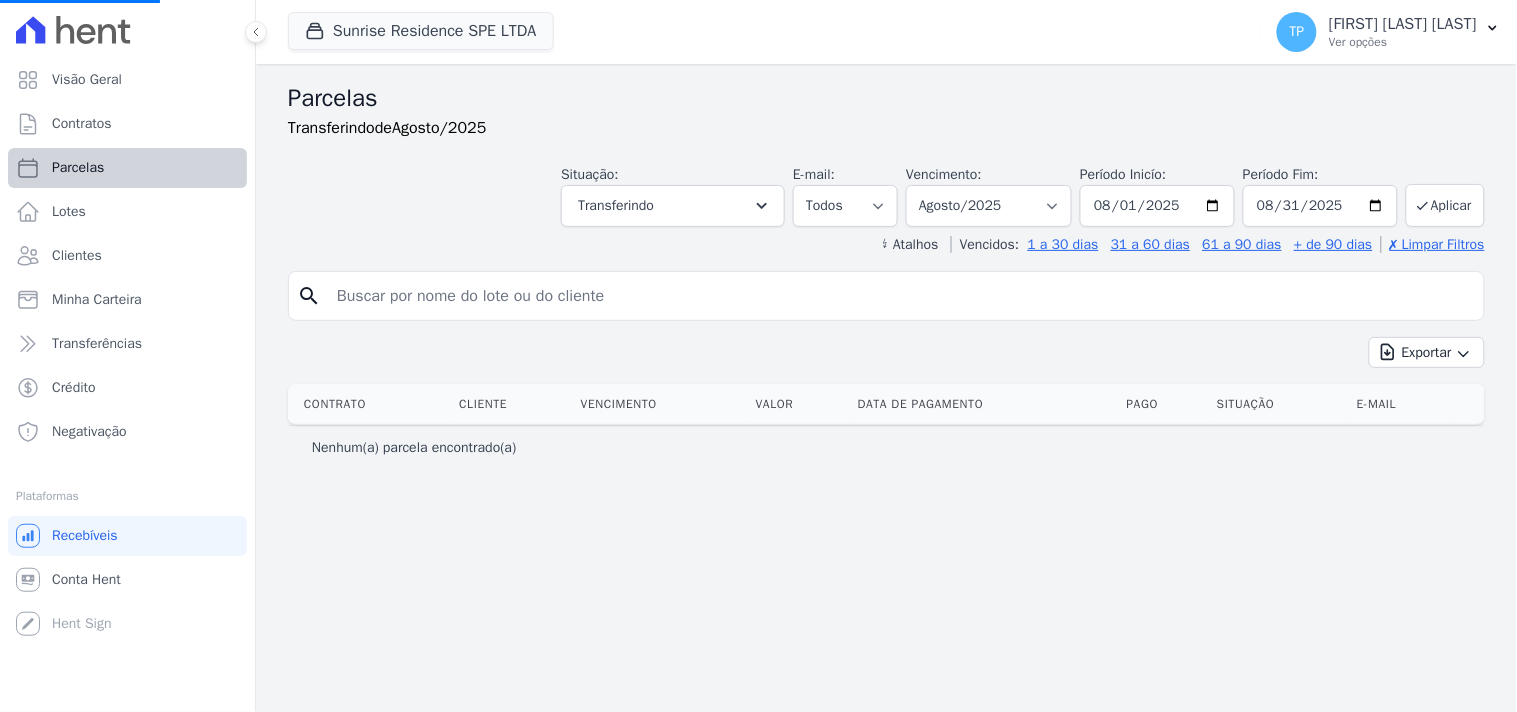 select 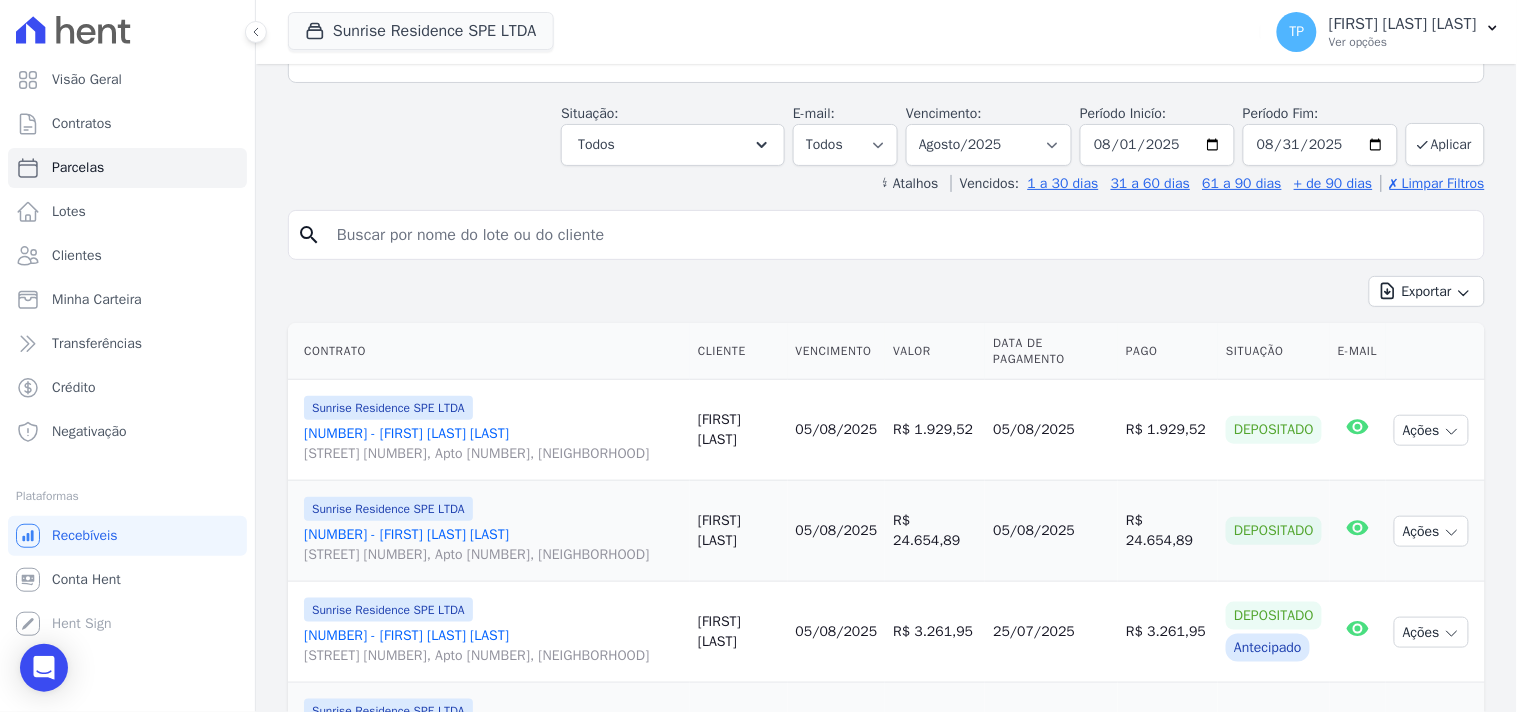 scroll, scrollTop: 222, scrollLeft: 0, axis: vertical 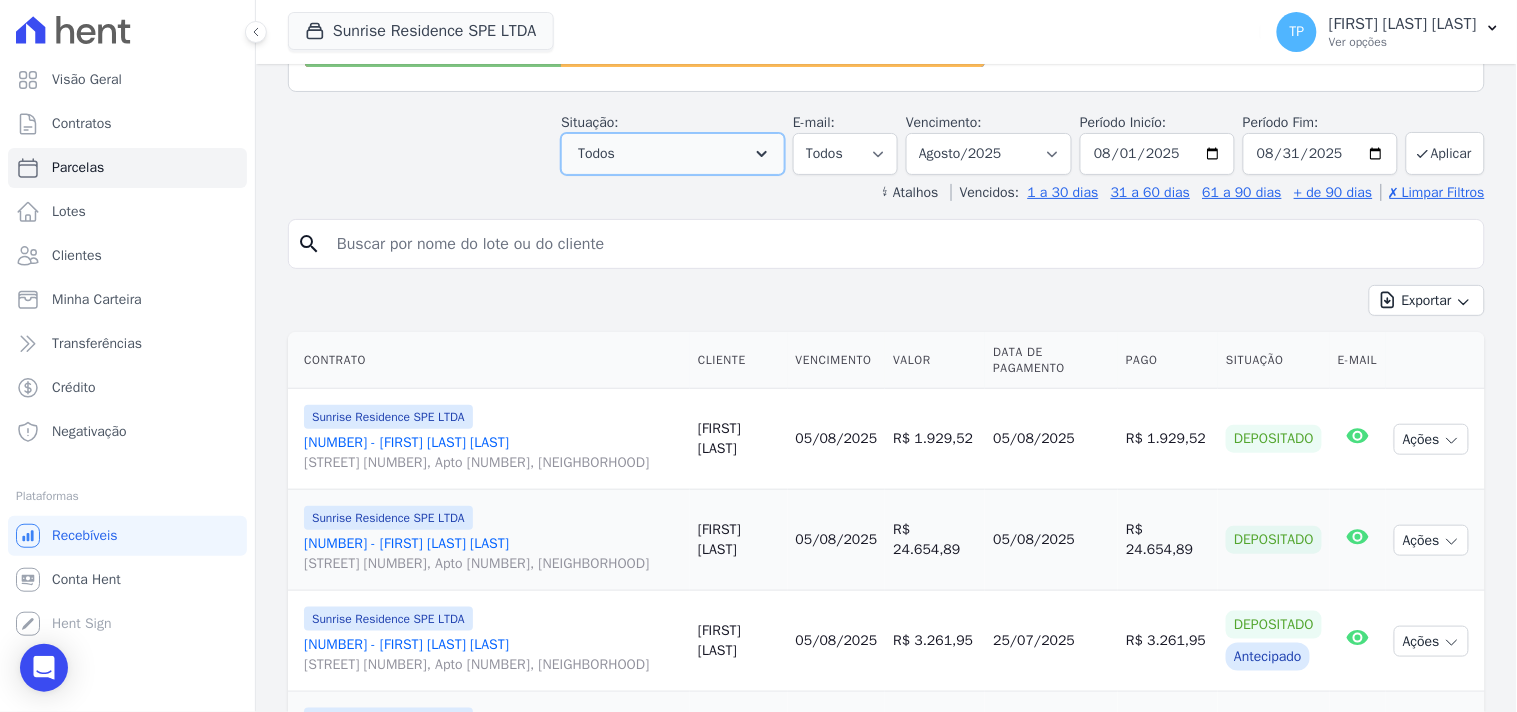 click on "Todos" at bounding box center (673, 154) 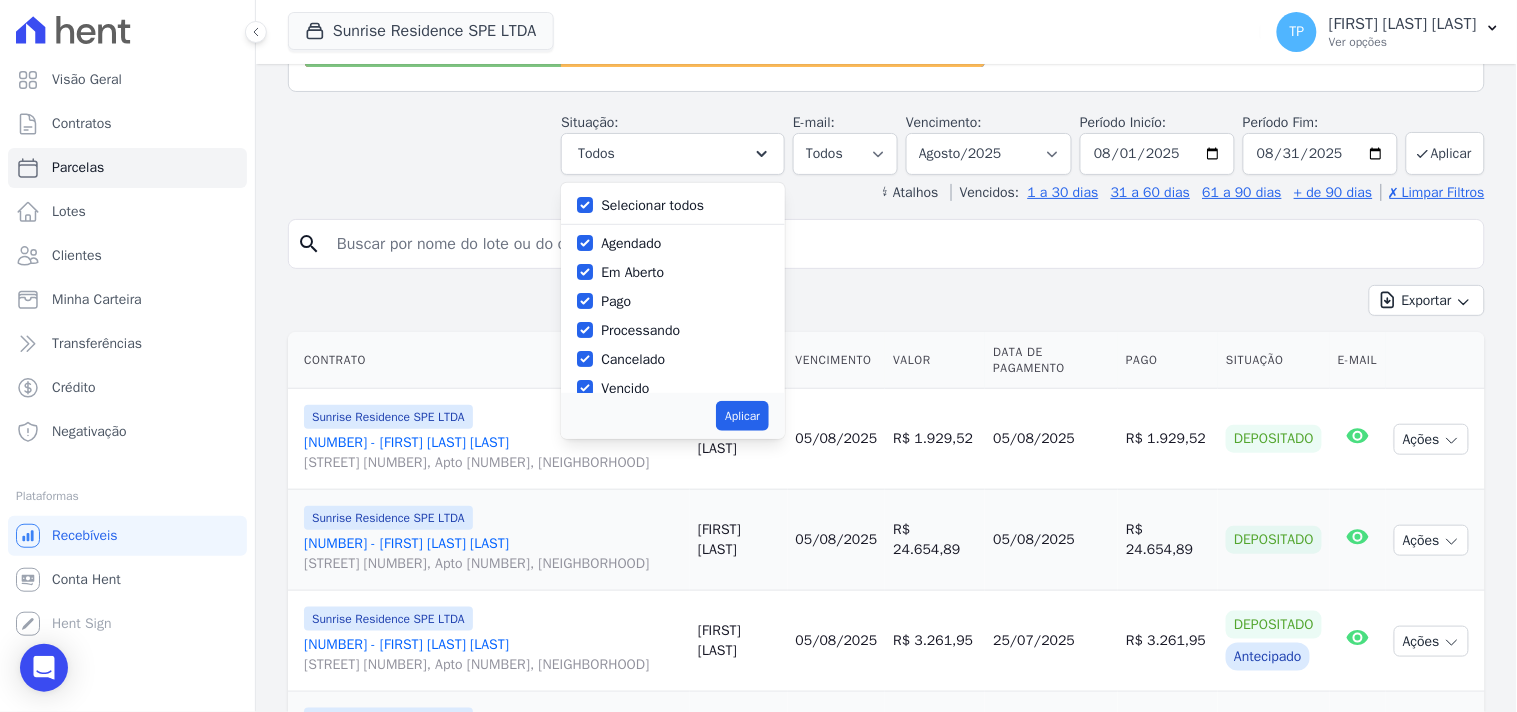 click on "Selecionar todos" at bounding box center [652, 205] 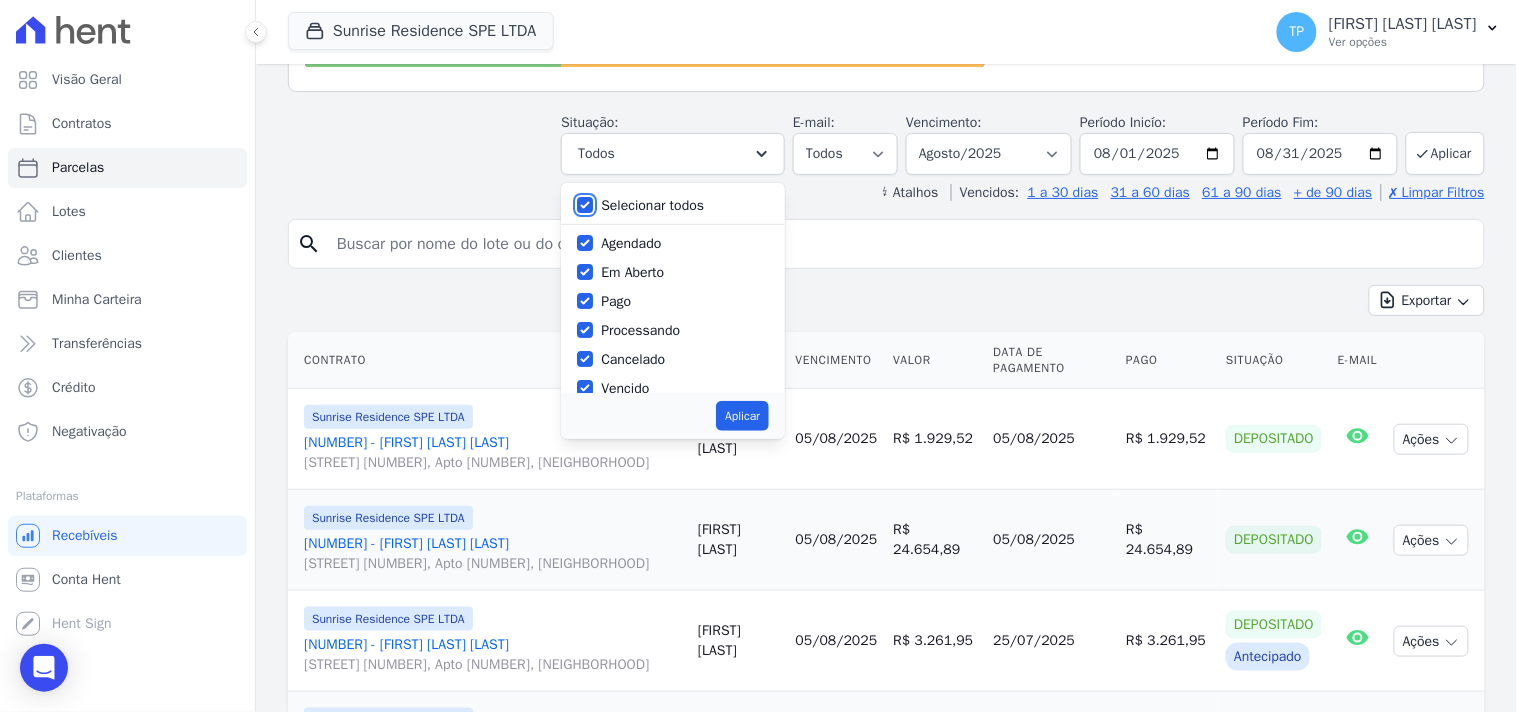 checkbox on "false" 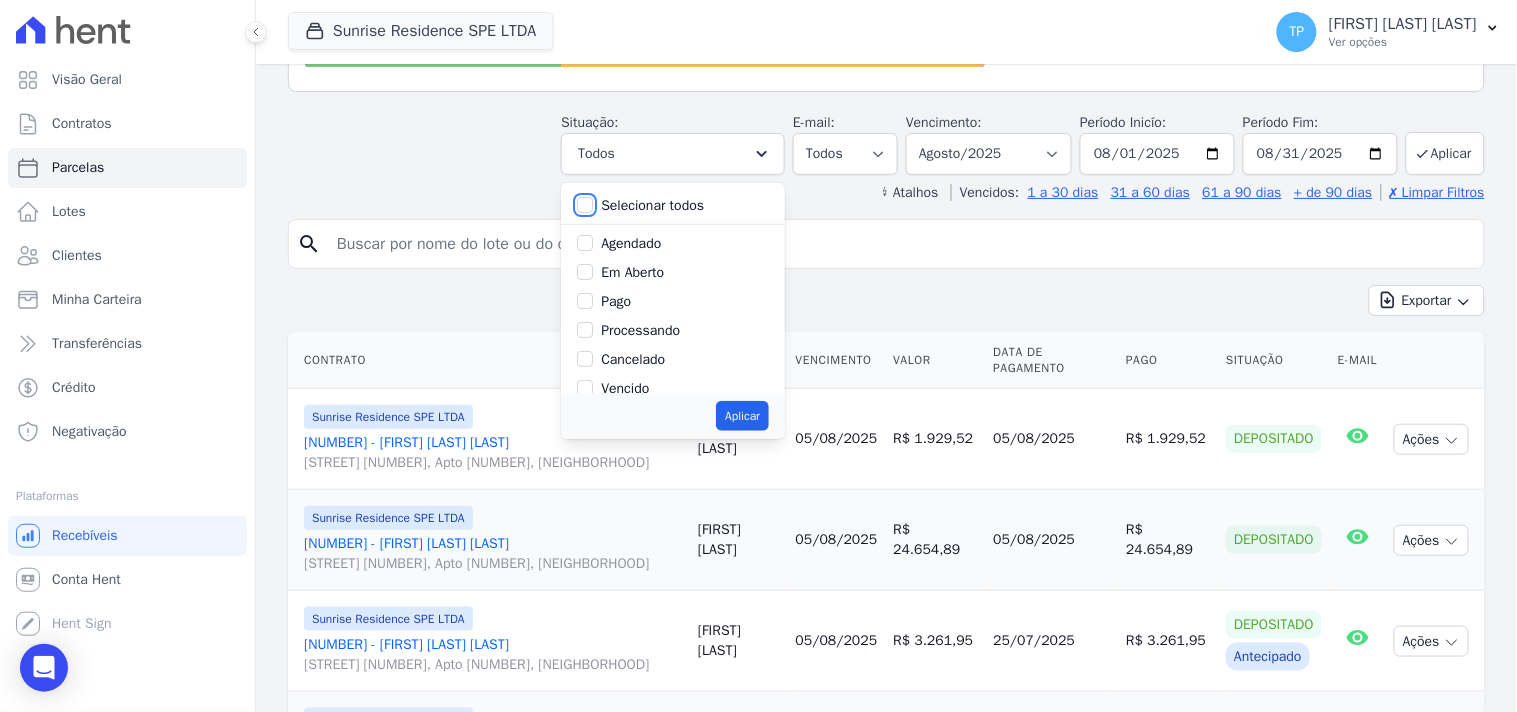 checkbox on "false" 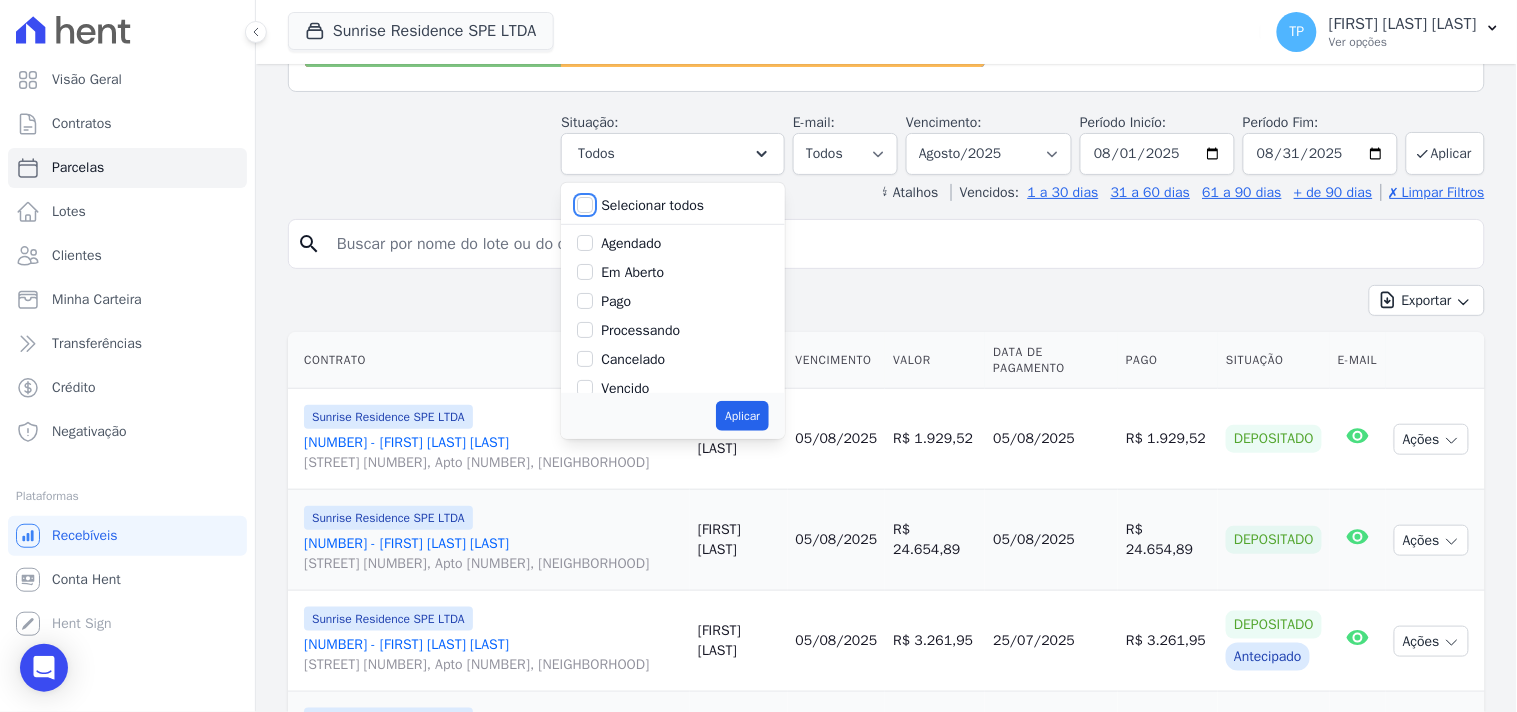 checkbox on "false" 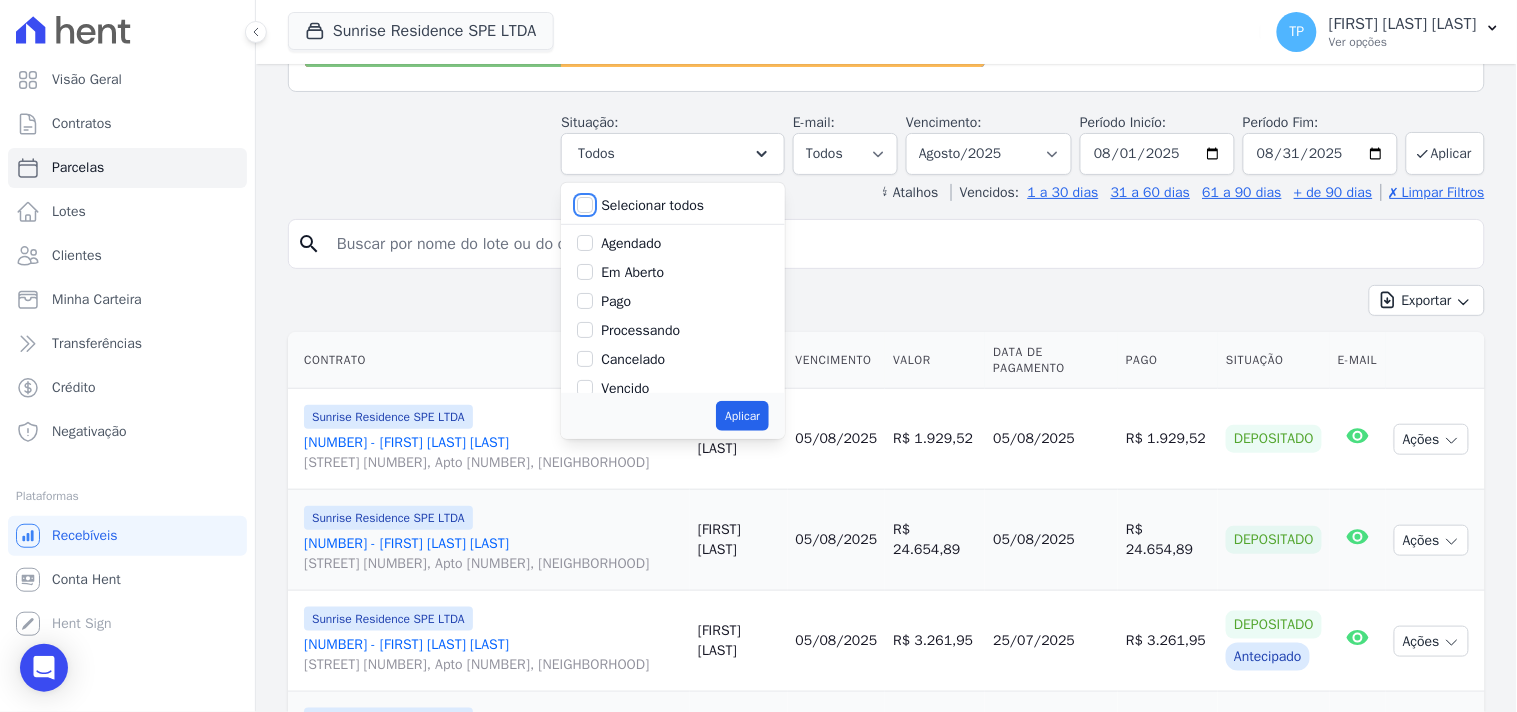 checkbox on "false" 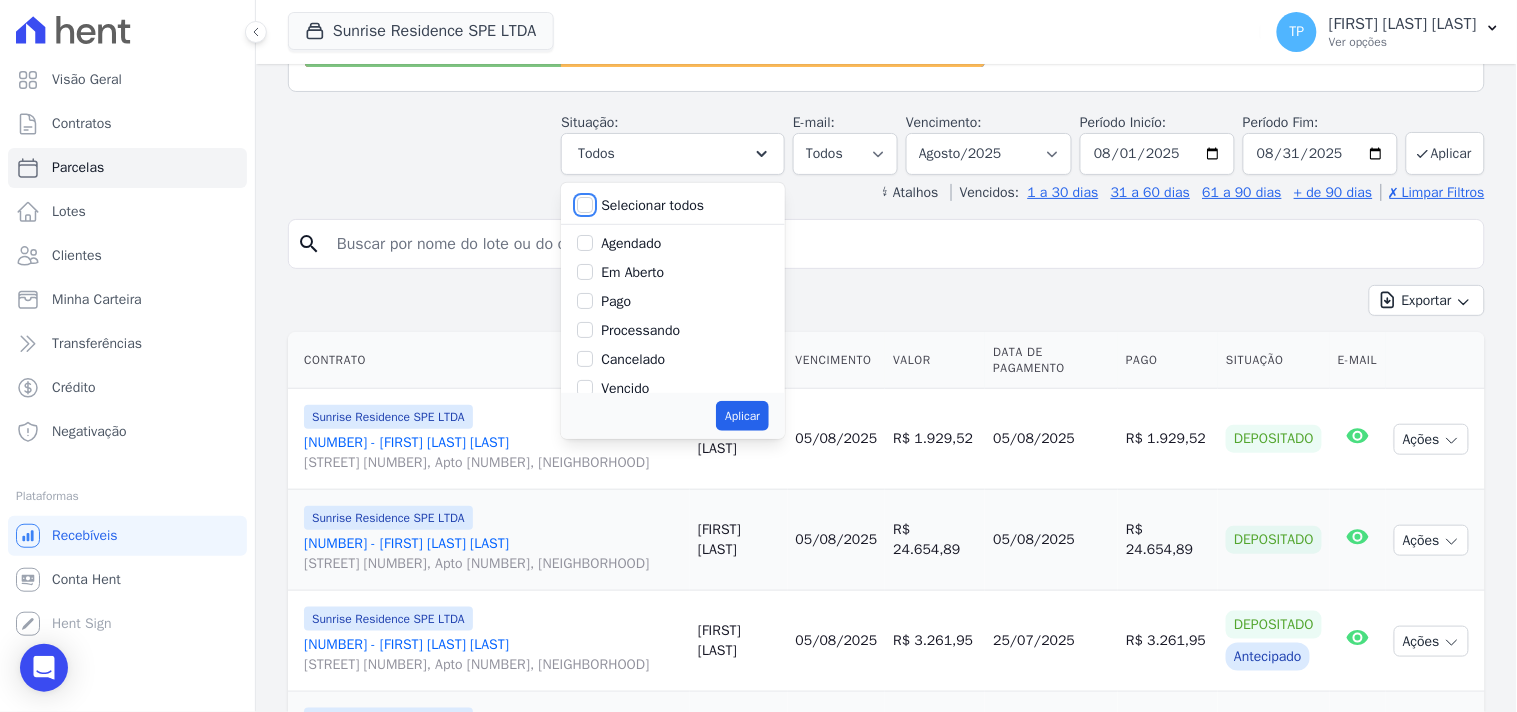 checkbox on "false" 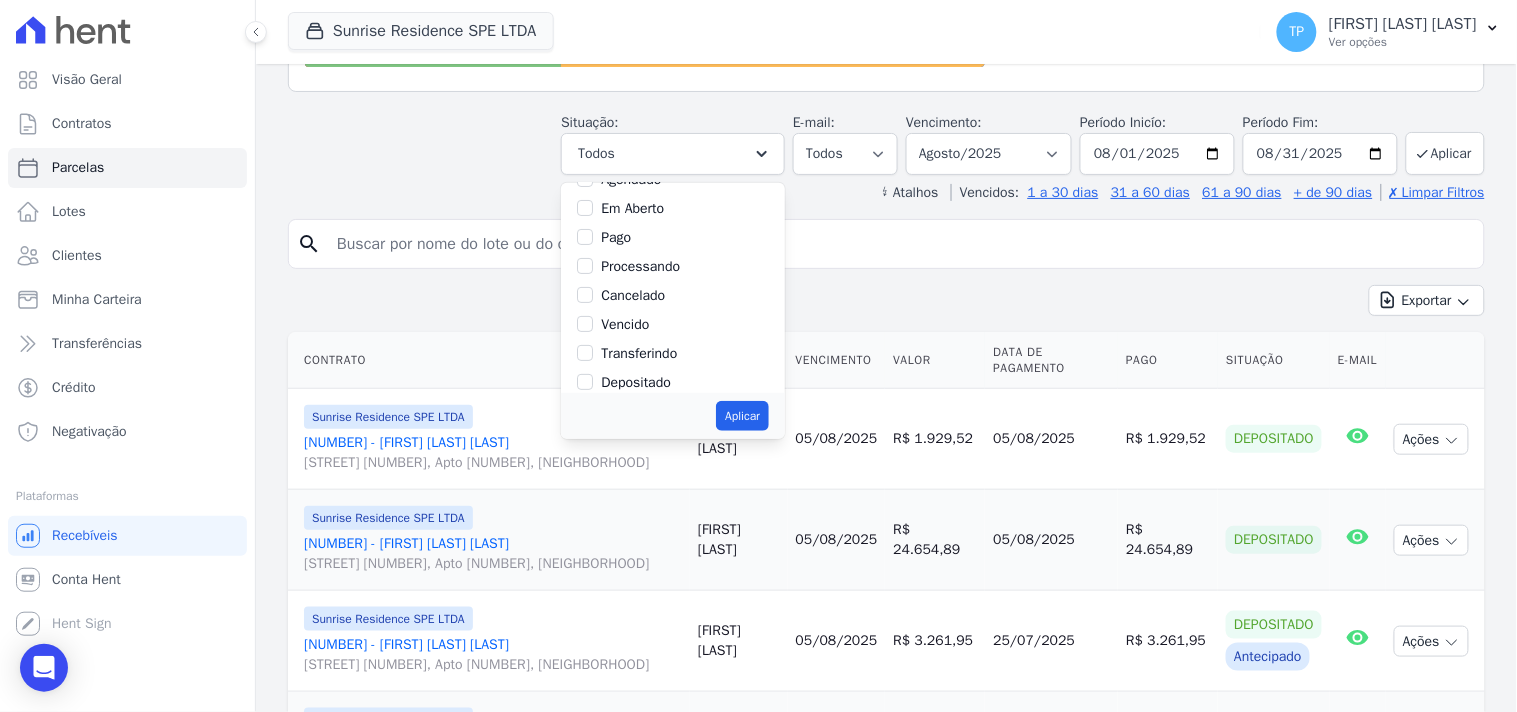 scroll, scrollTop: 133, scrollLeft: 0, axis: vertical 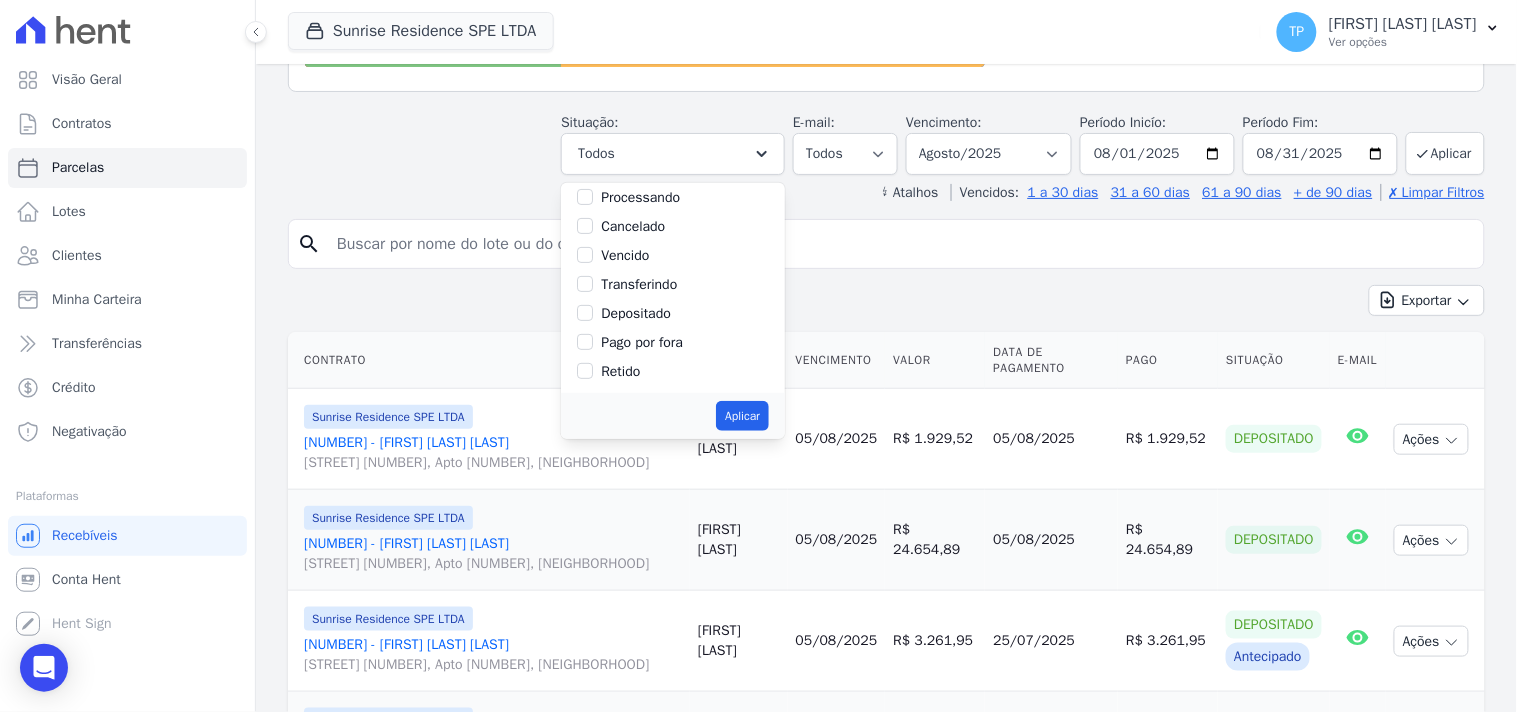 click on "Transferindo" at bounding box center [639, 284] 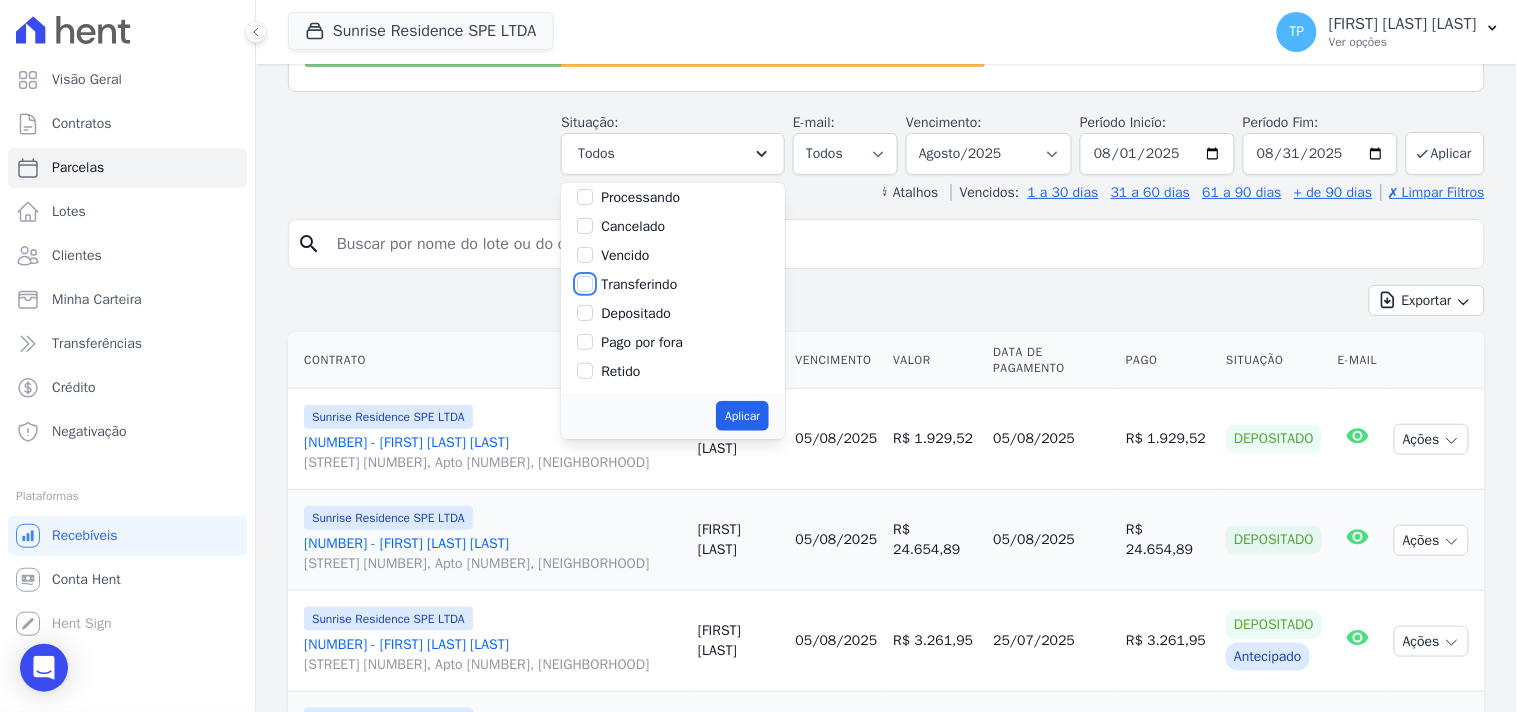 click on "Transferindo" at bounding box center (585, 284) 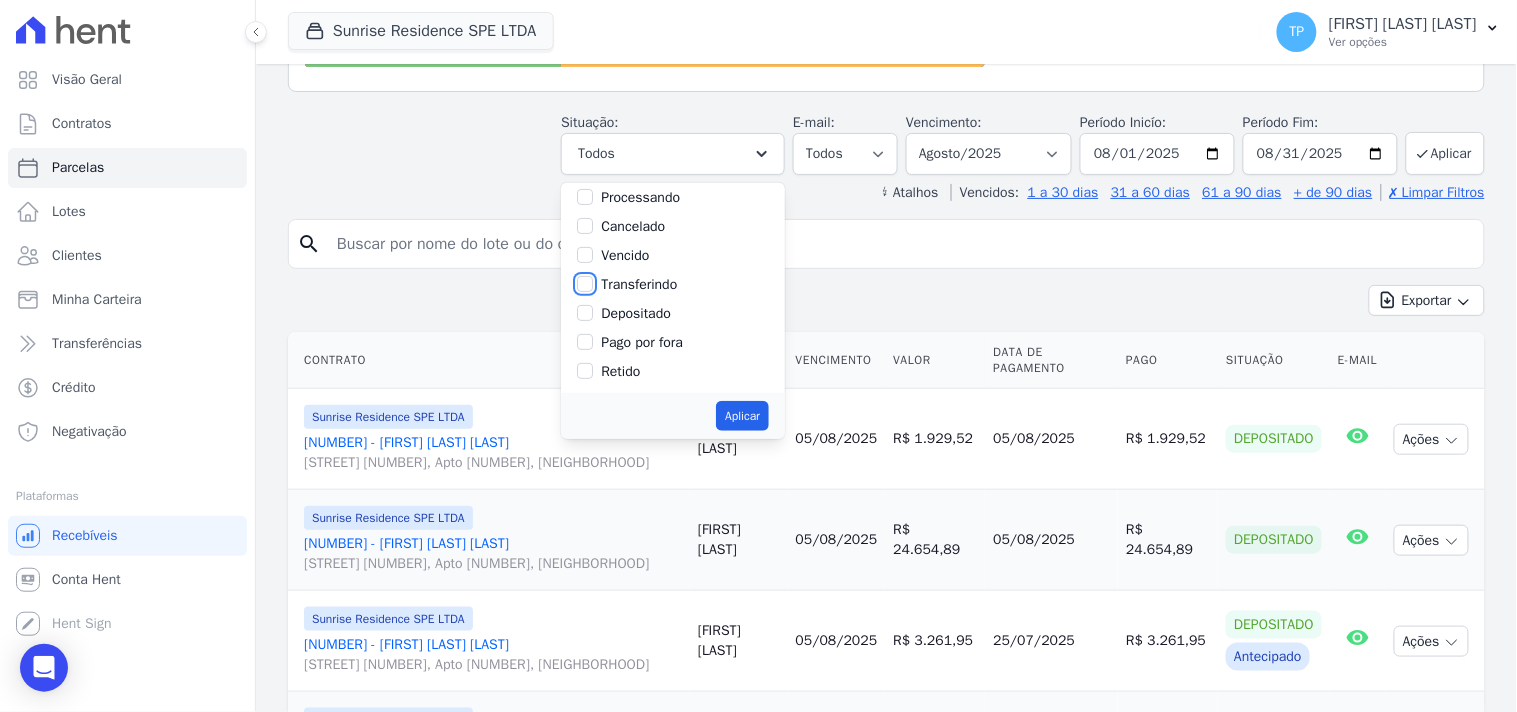 checkbox on "true" 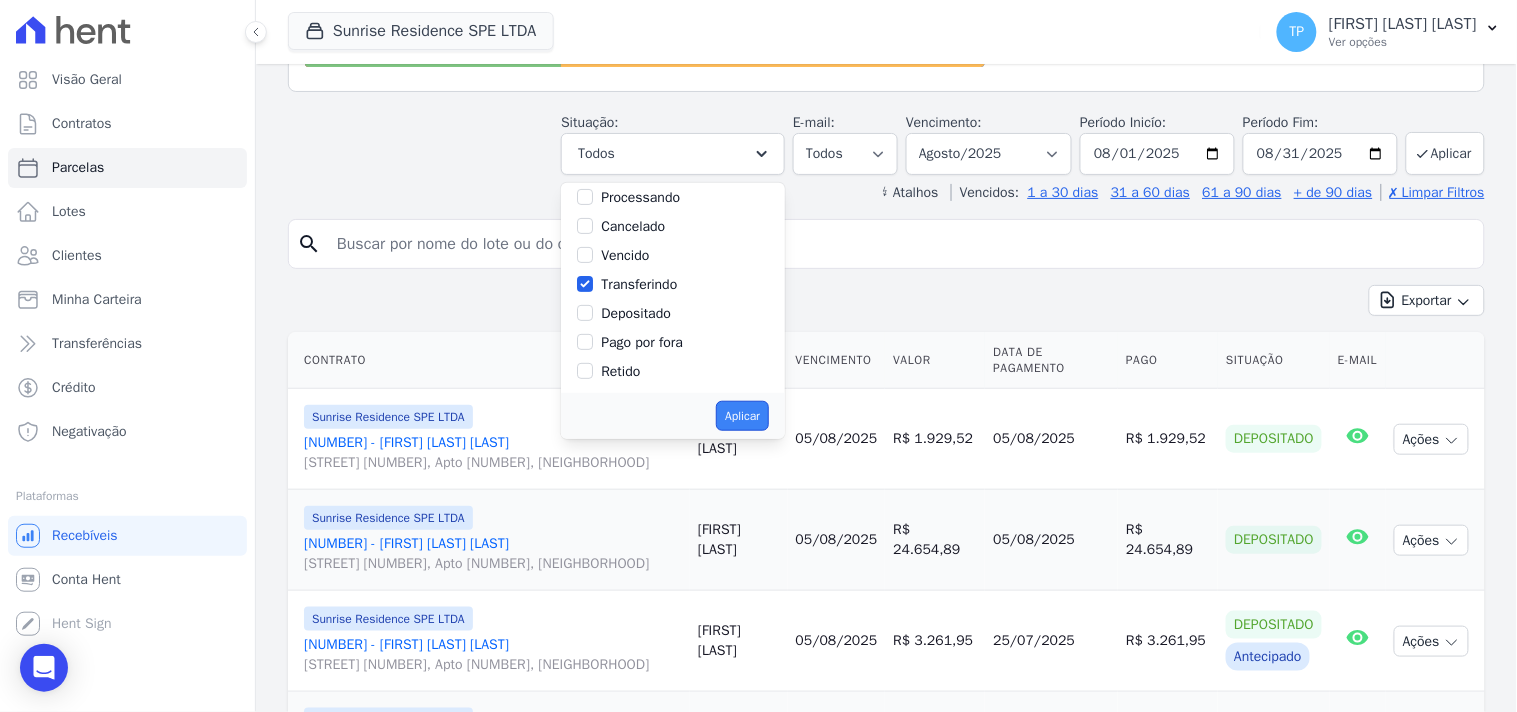click on "Aplicar" at bounding box center [742, 416] 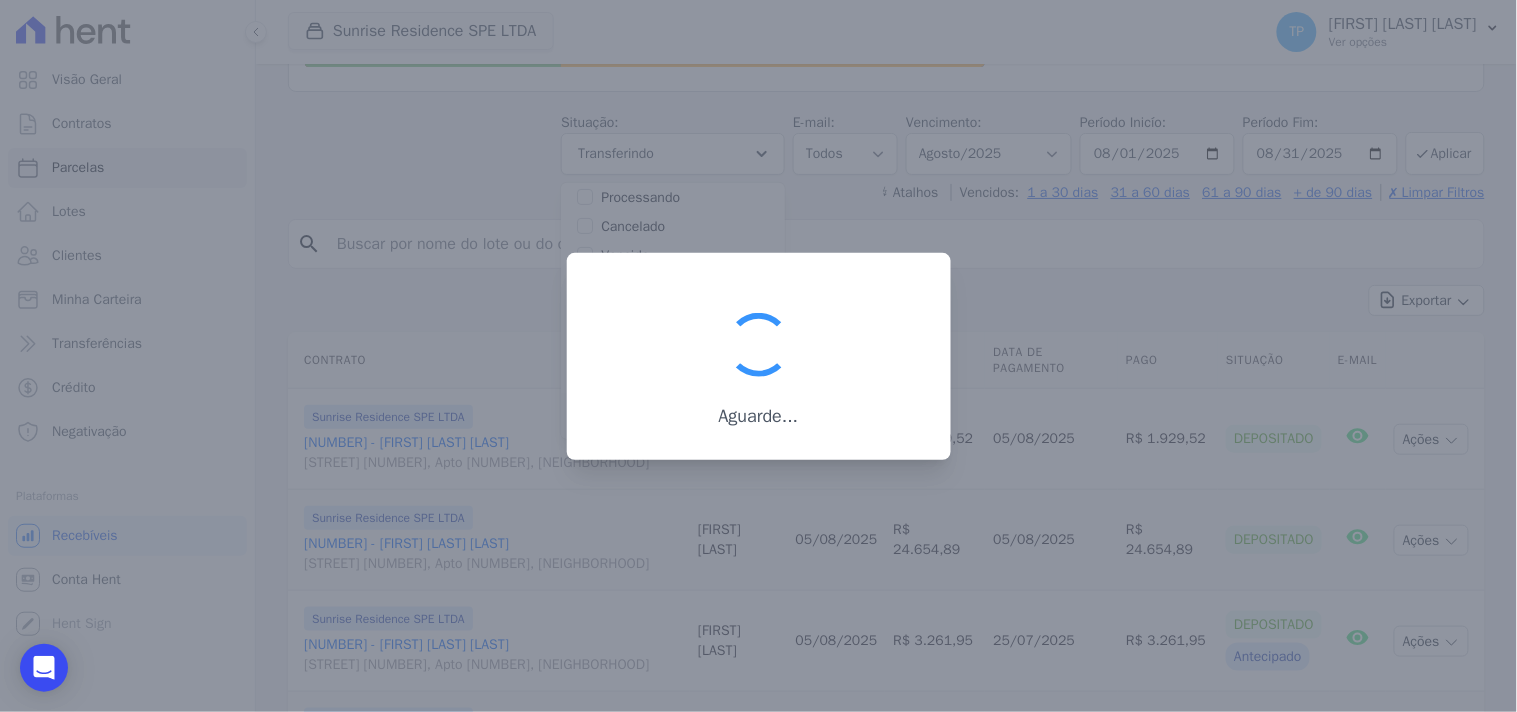 scroll, scrollTop: 61, scrollLeft: 0, axis: vertical 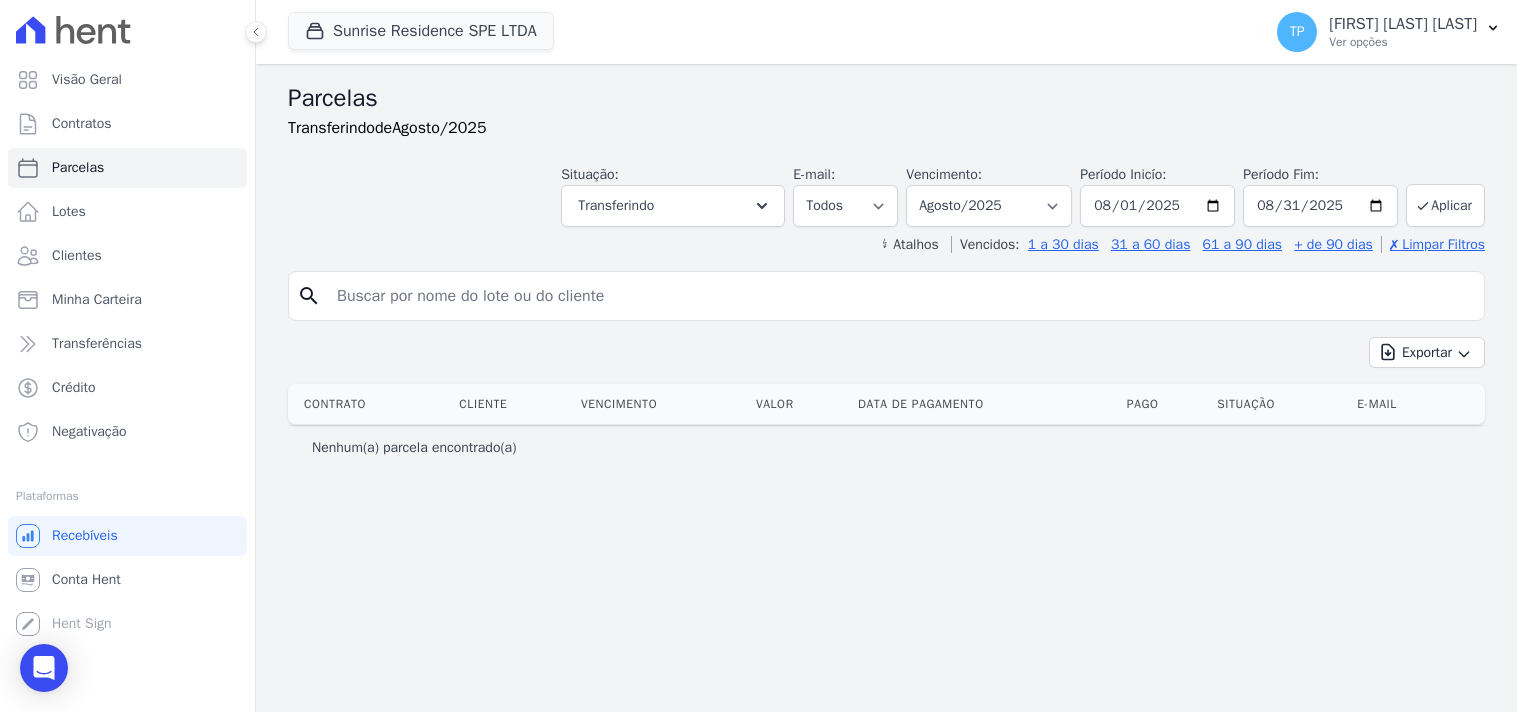 select 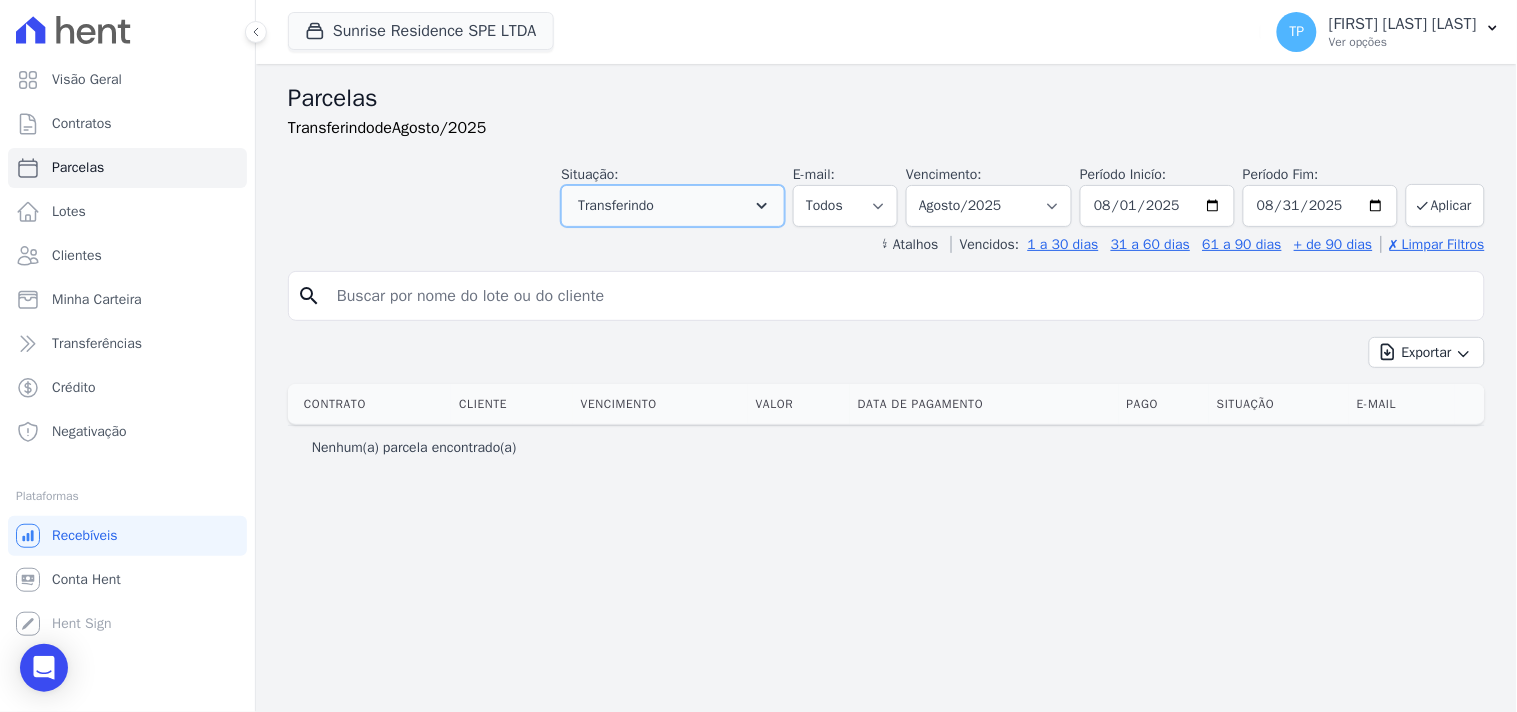 click on "Transferindo" at bounding box center (616, 206) 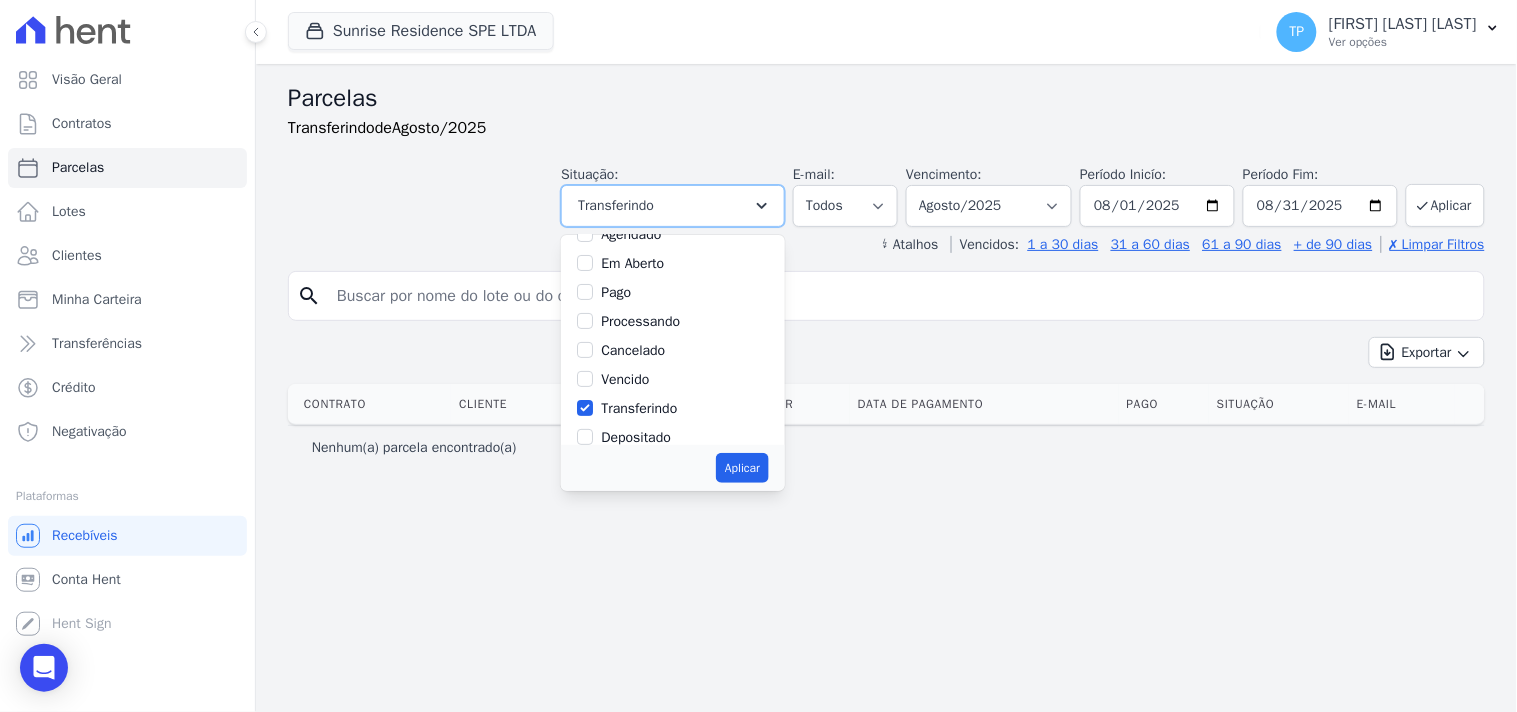 scroll, scrollTop: 111, scrollLeft: 0, axis: vertical 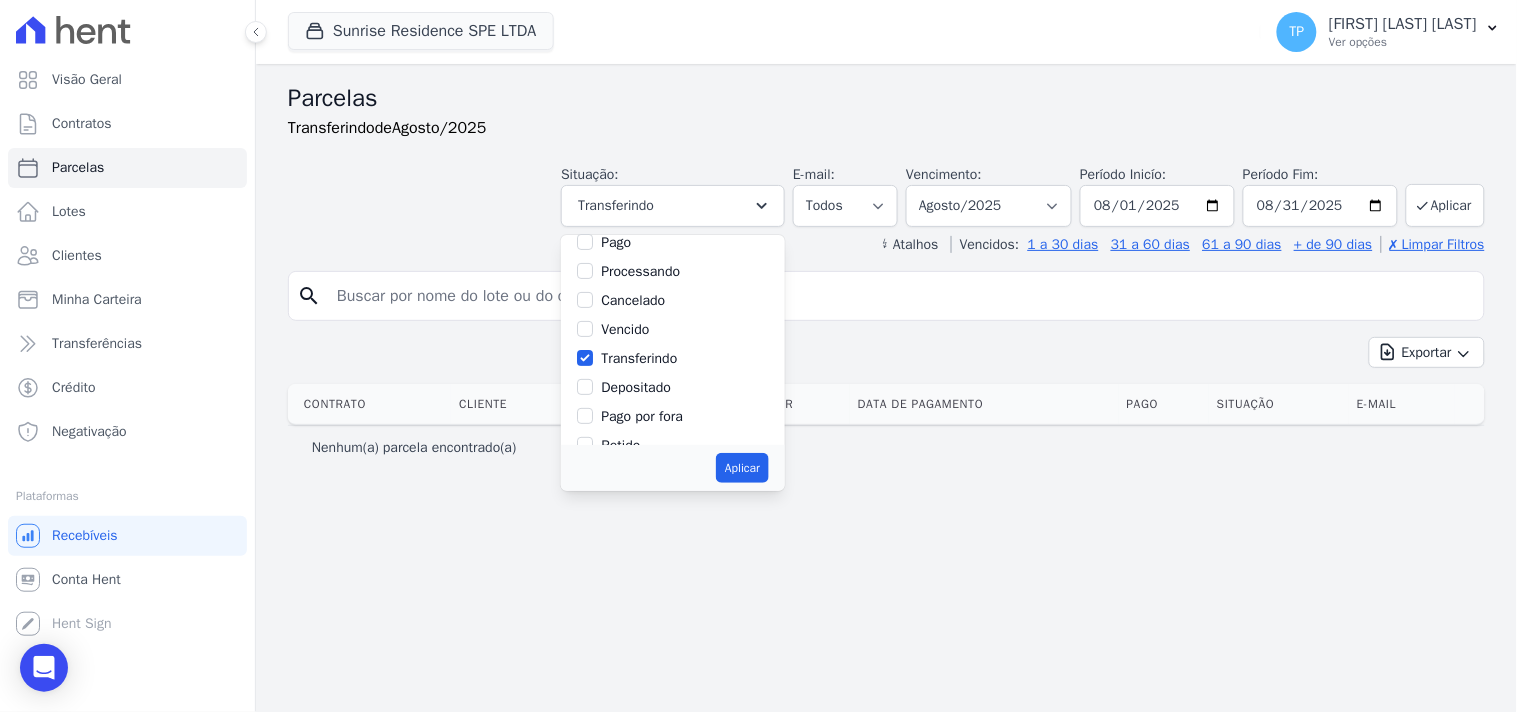 click on "Transferindo" at bounding box center [639, 358] 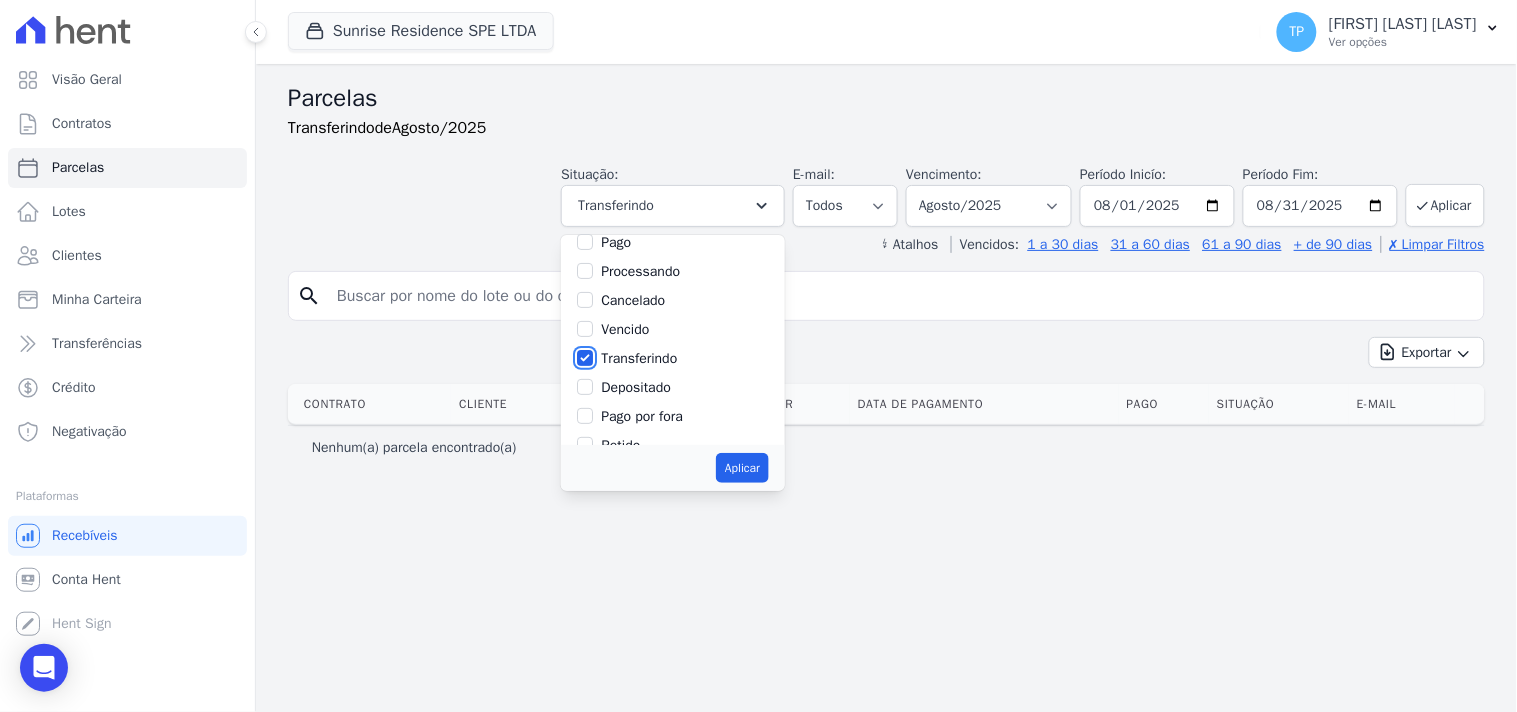 click on "Transferindo" at bounding box center [585, 358] 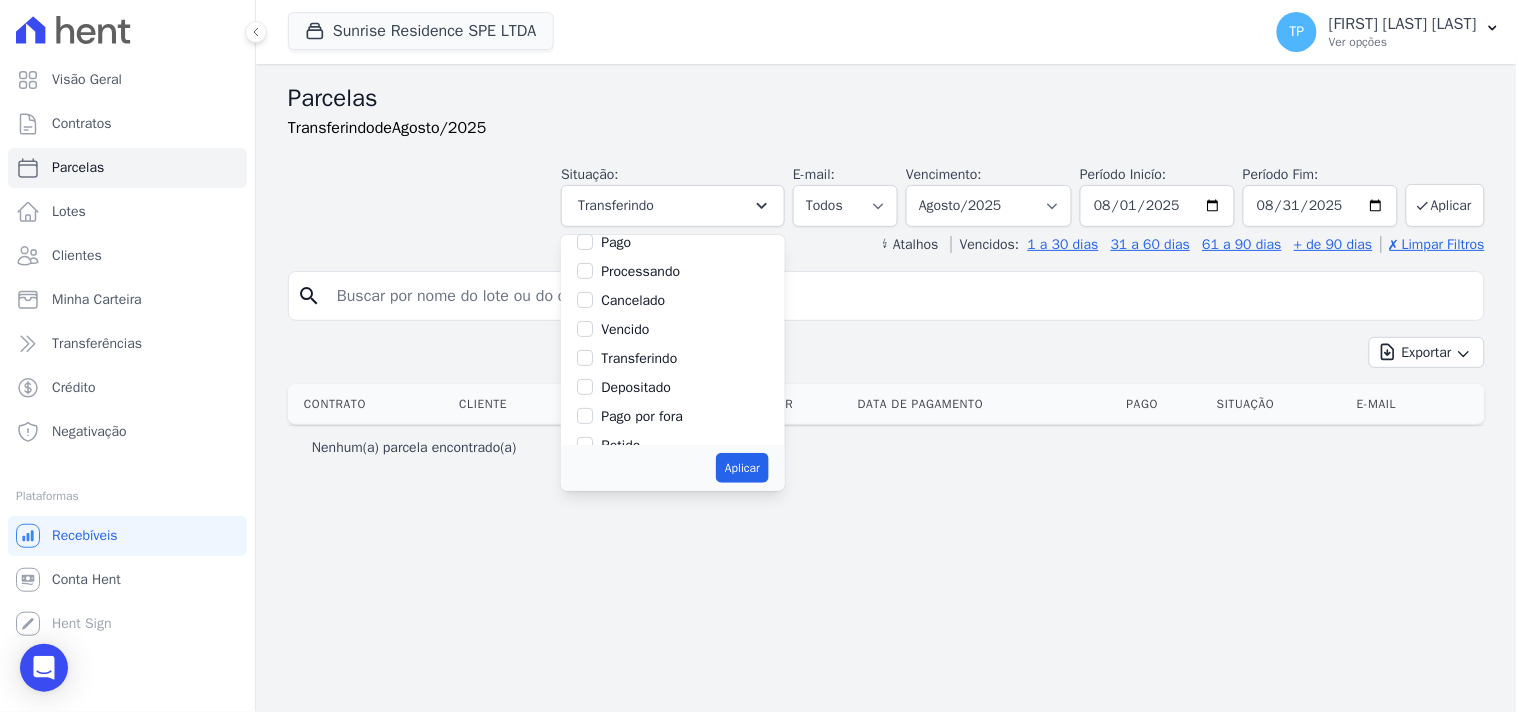 click on "Transferindo" at bounding box center (639, 358) 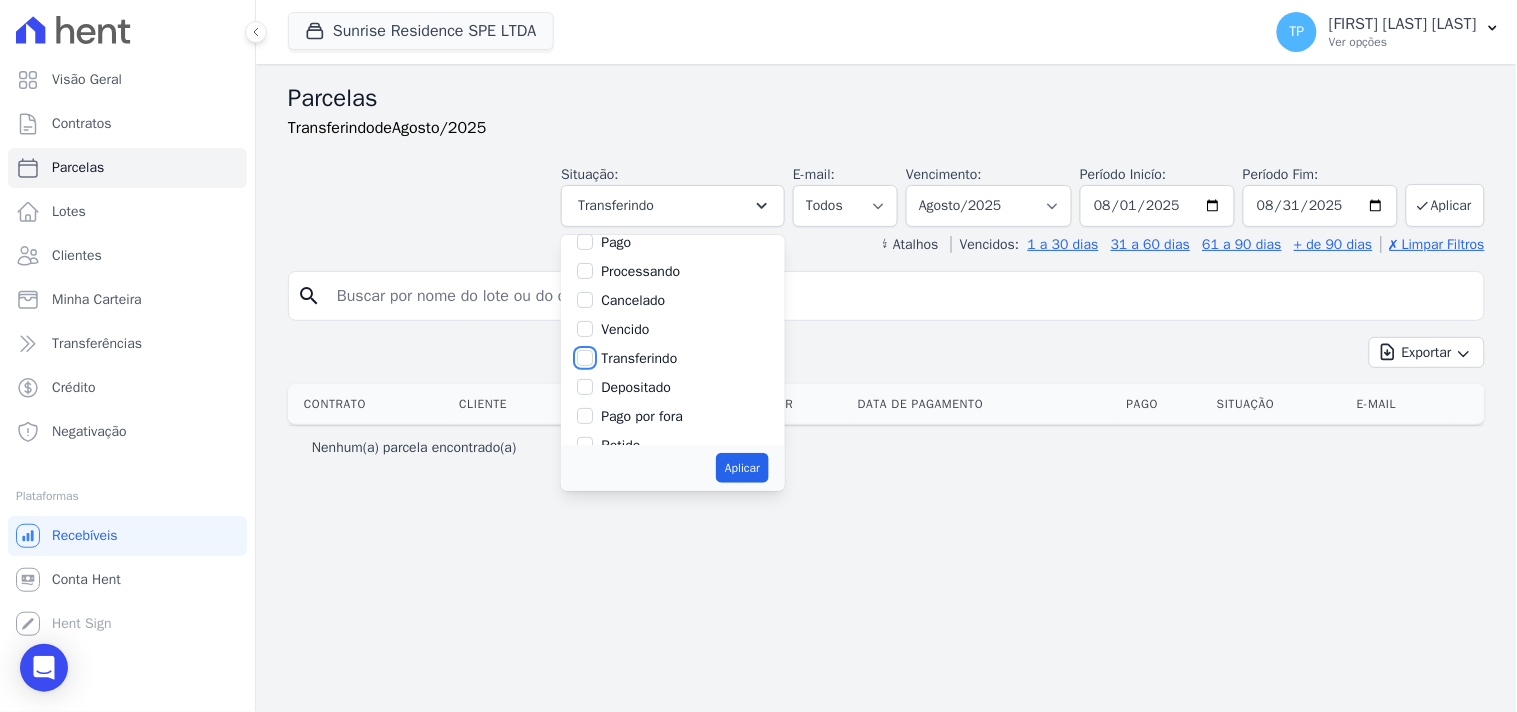 checkbox on "true" 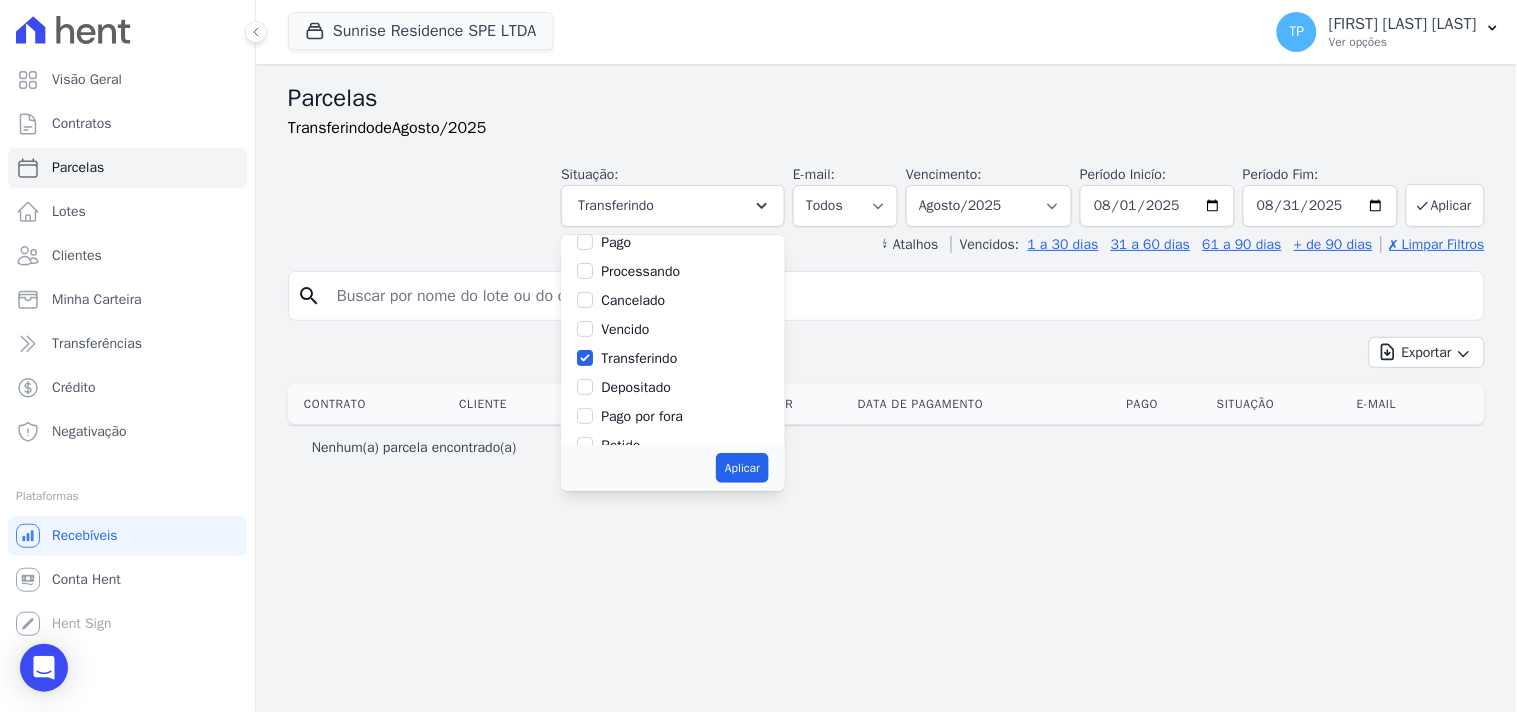 click on "Pago" at bounding box center (616, 242) 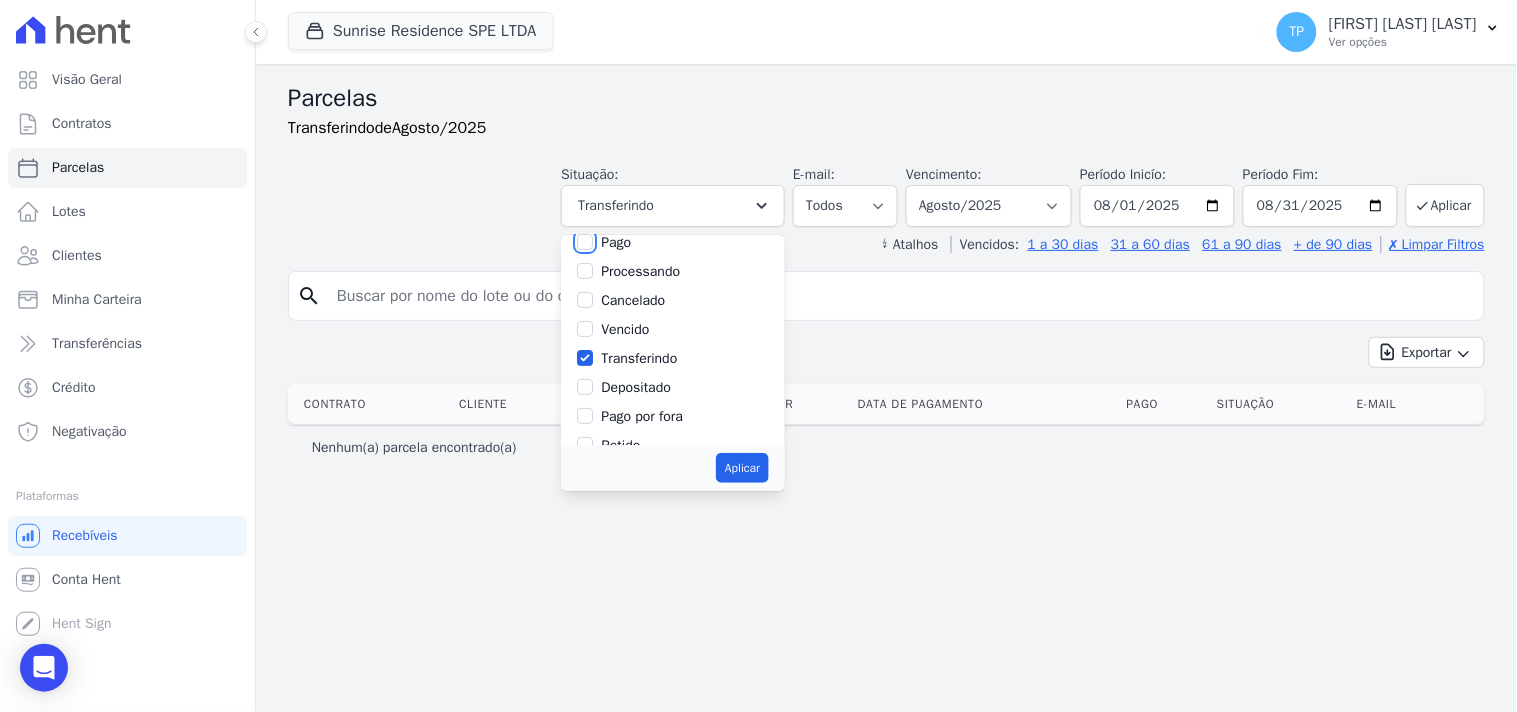 click on "Pago" at bounding box center (585, 242) 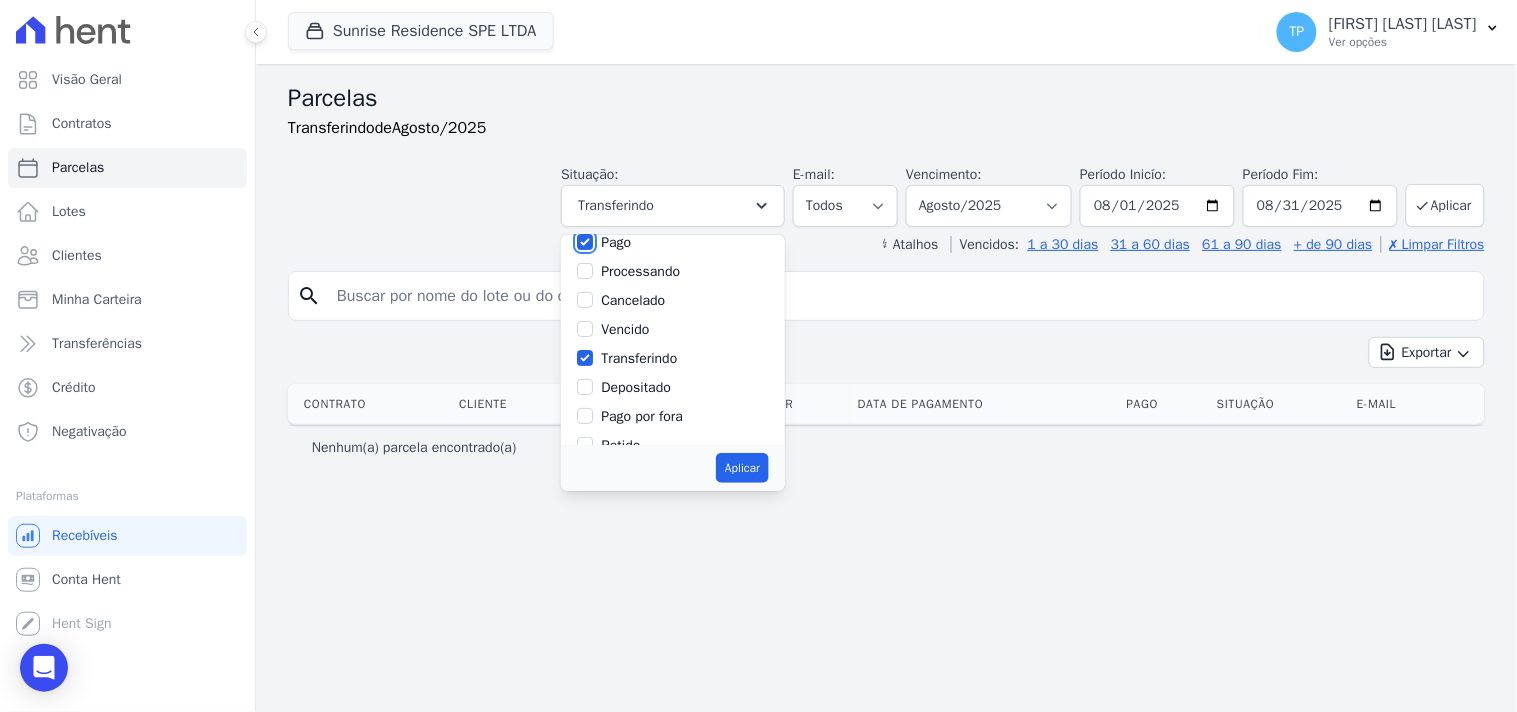 scroll, scrollTop: 110, scrollLeft: 0, axis: vertical 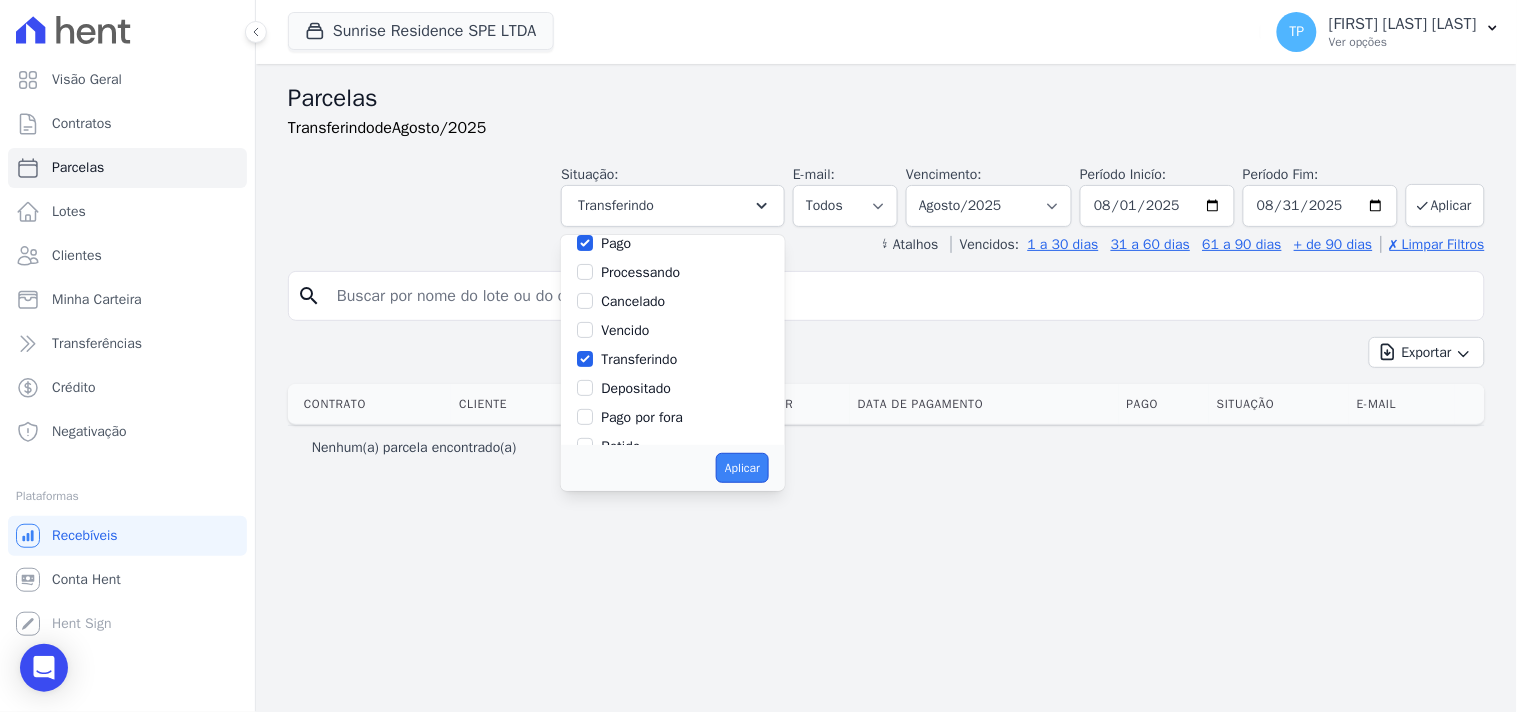 click on "Aplicar" at bounding box center (742, 468) 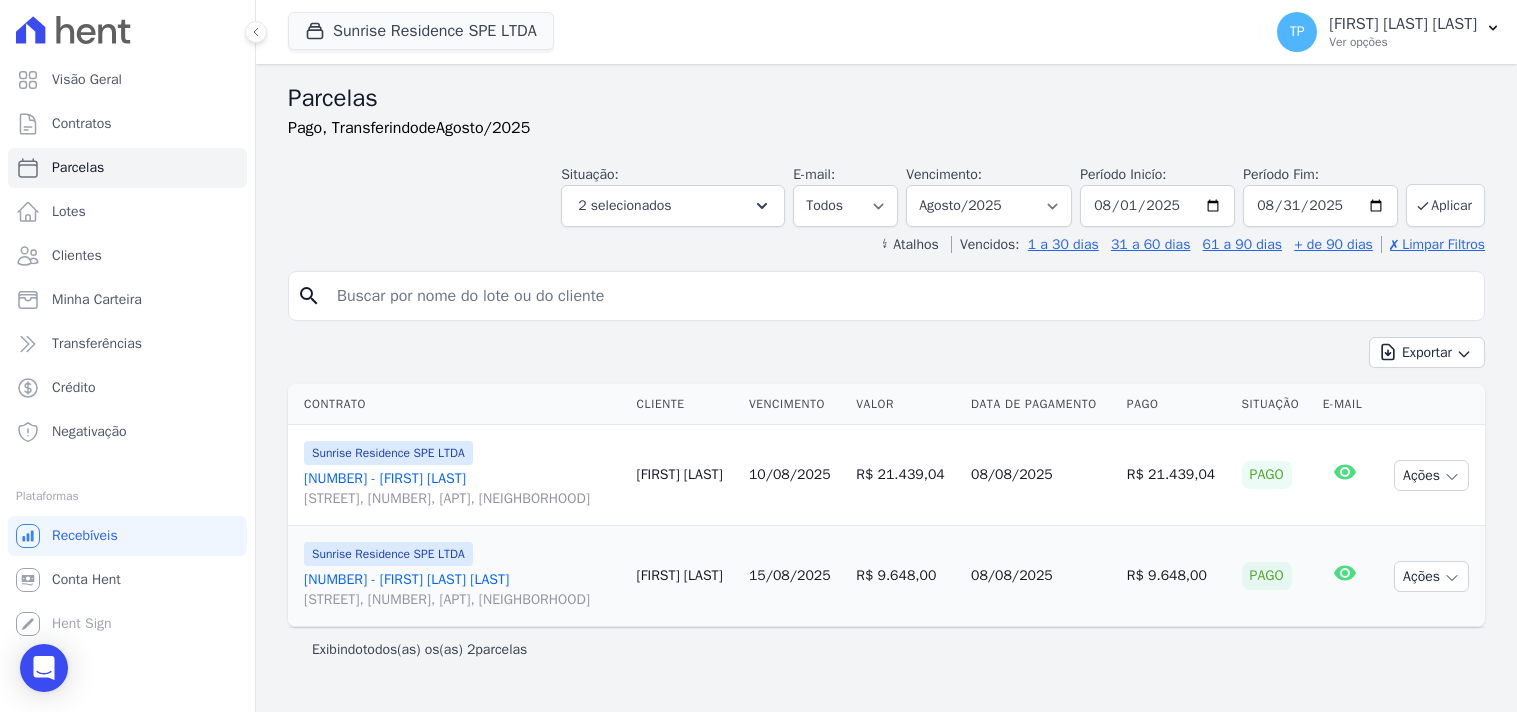 select 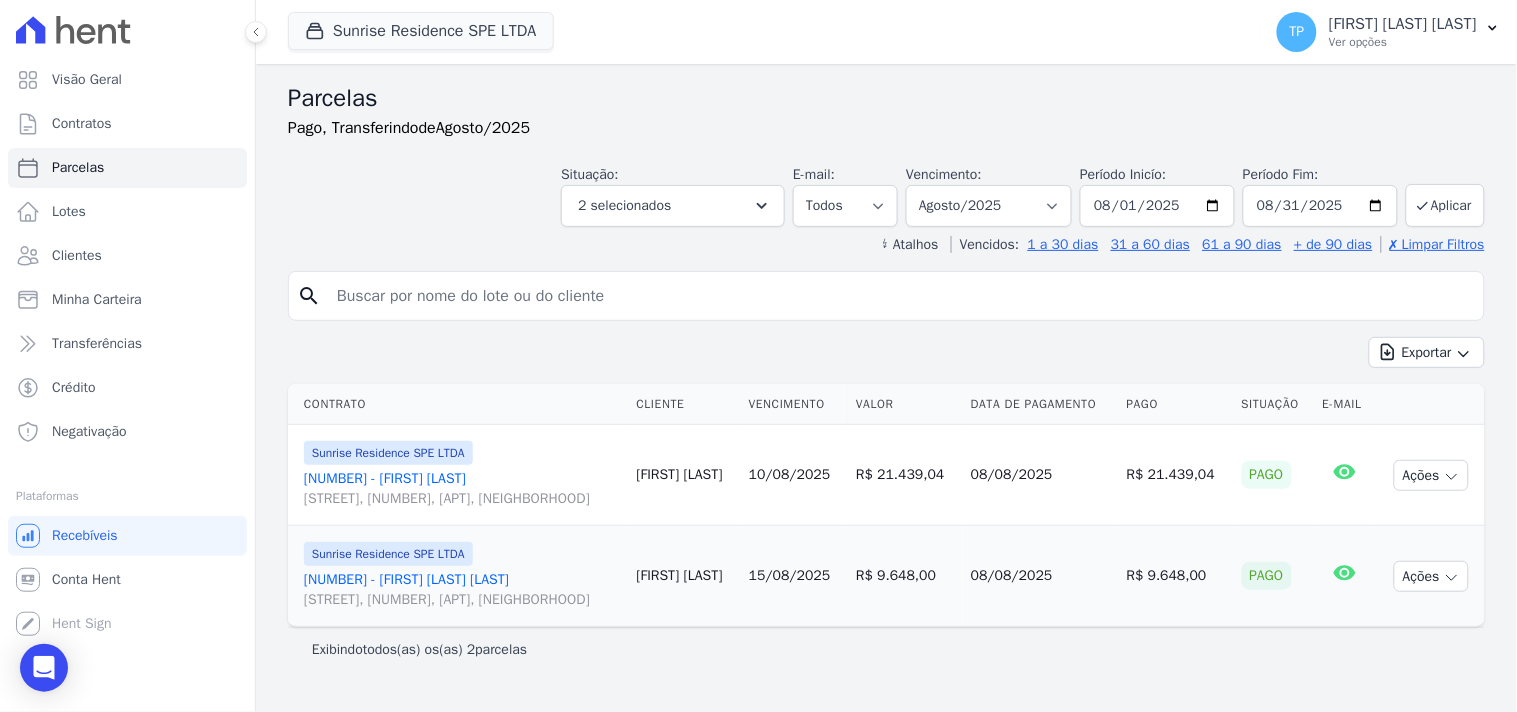 scroll, scrollTop: 32, scrollLeft: 0, axis: vertical 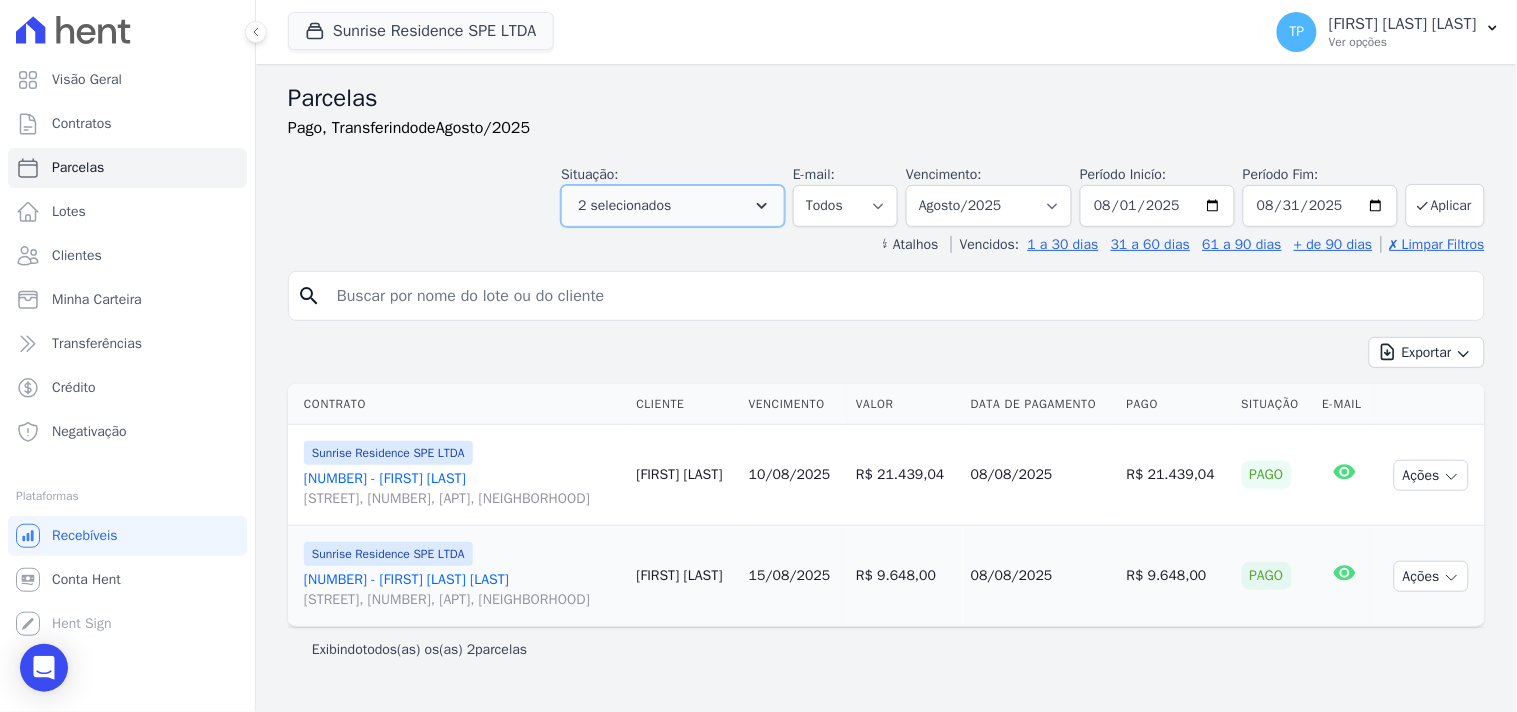 click on "2 selecionados" at bounding box center [624, 206] 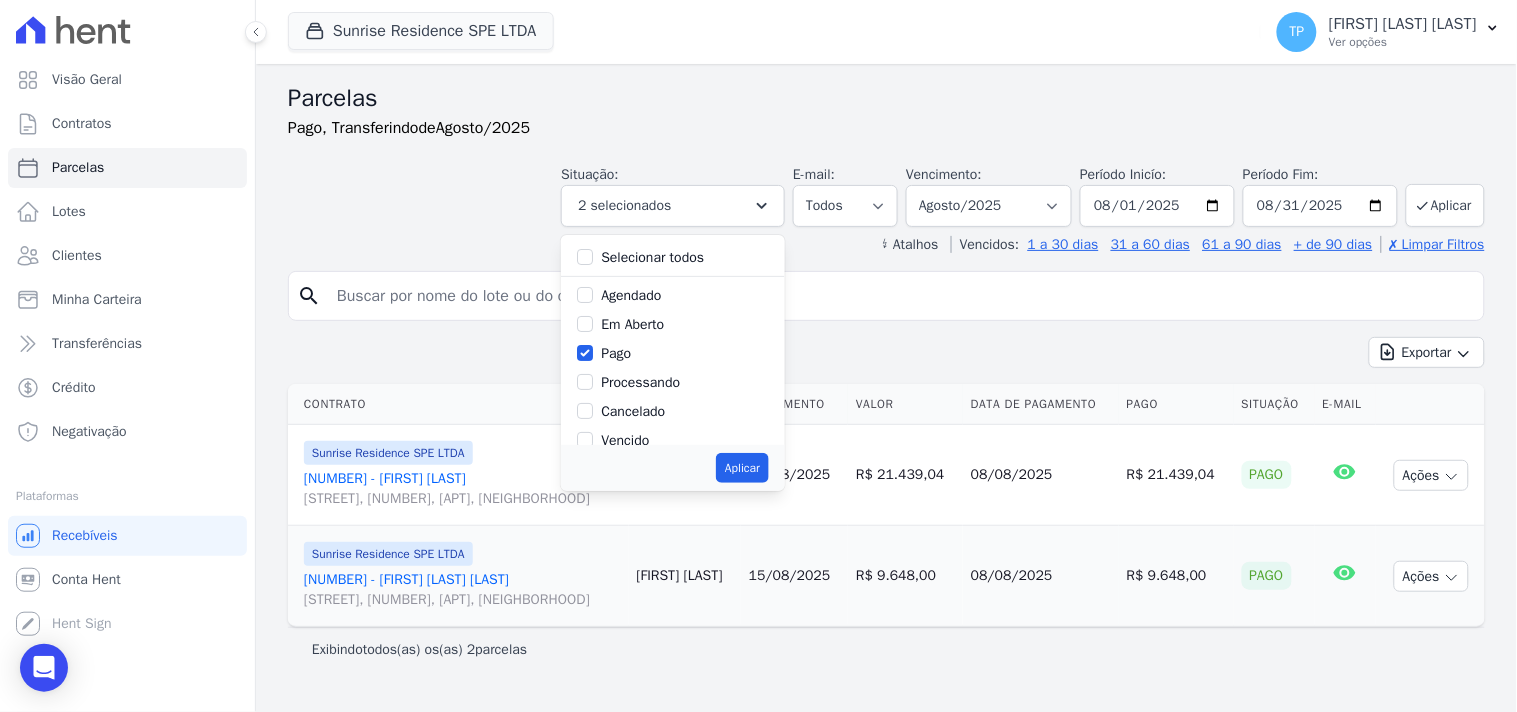 click on "Pago" at bounding box center (673, 353) 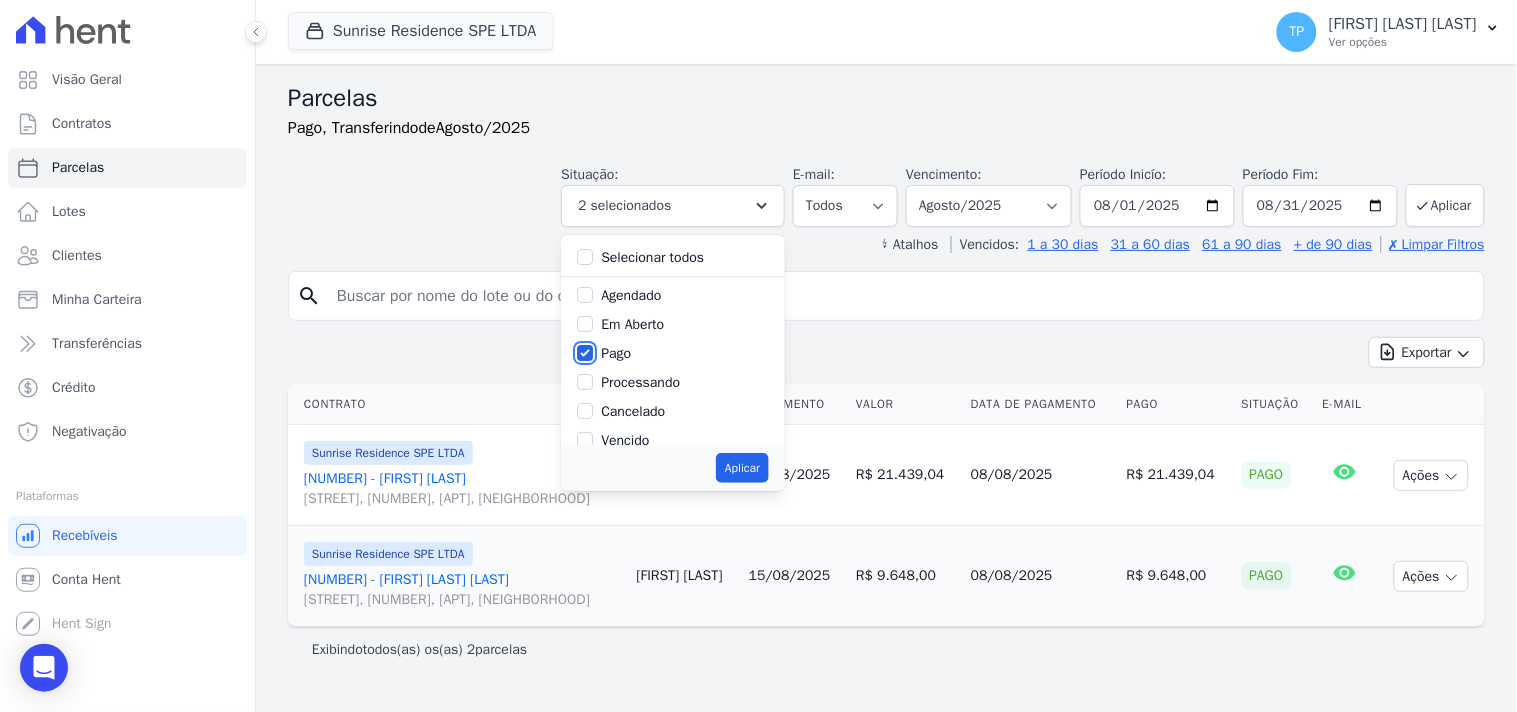 checkbox on "false" 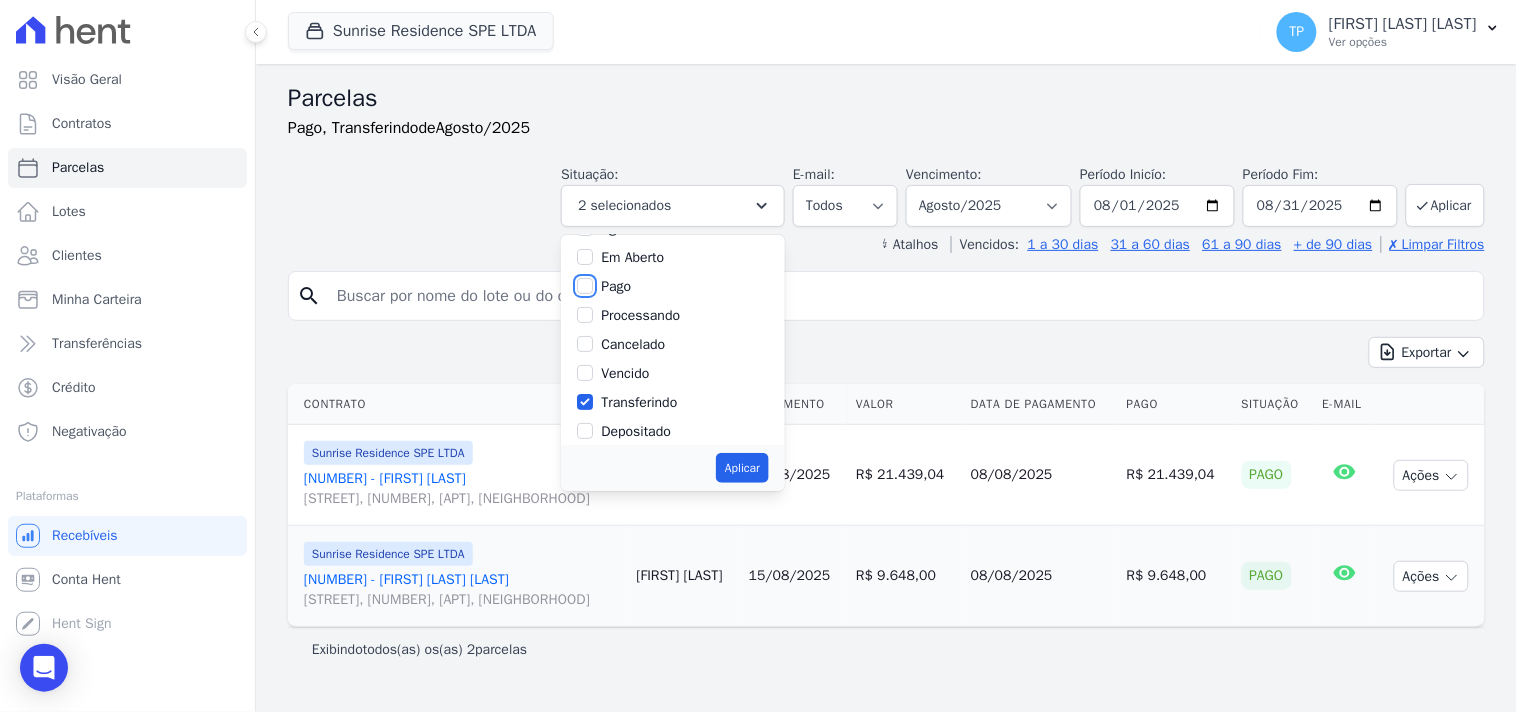 scroll, scrollTop: 133, scrollLeft: 0, axis: vertical 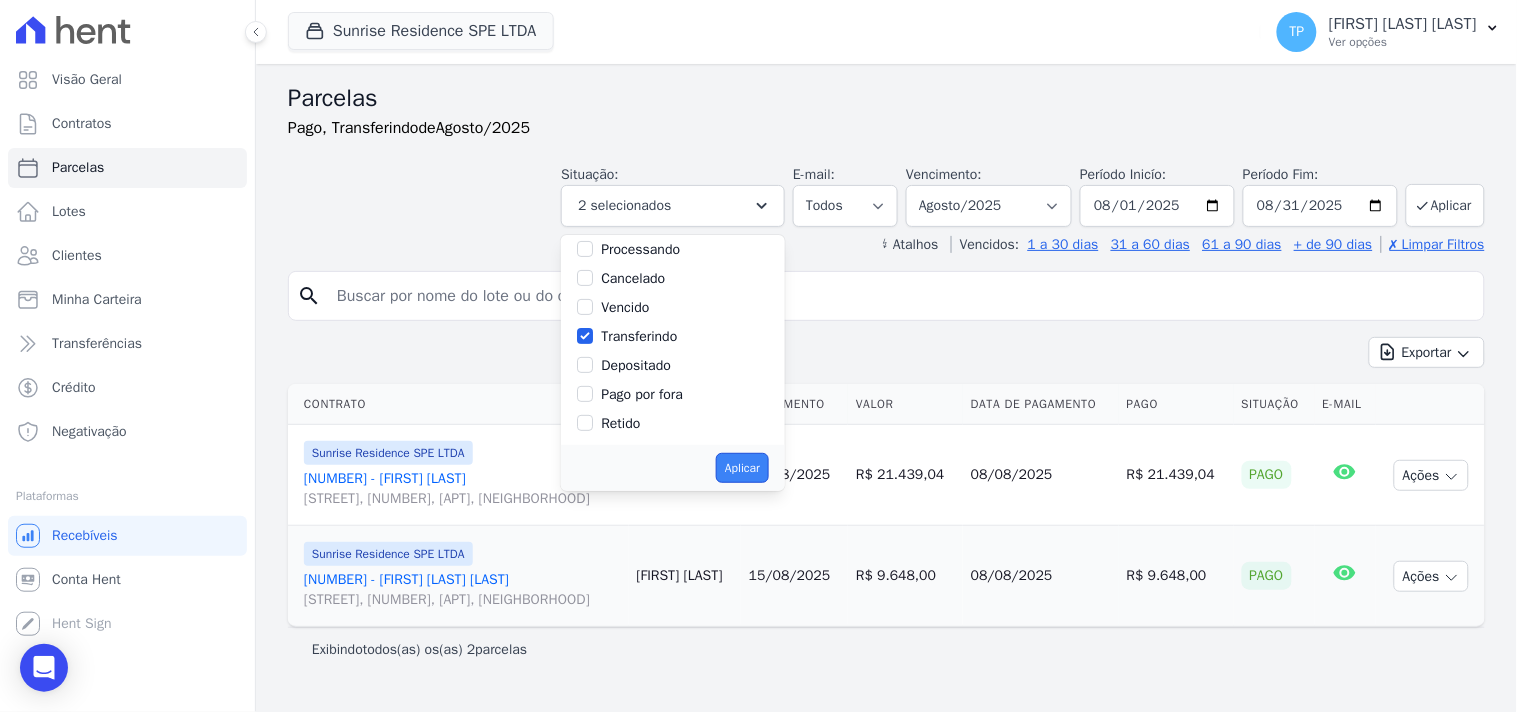 click on "Aplicar" at bounding box center [742, 468] 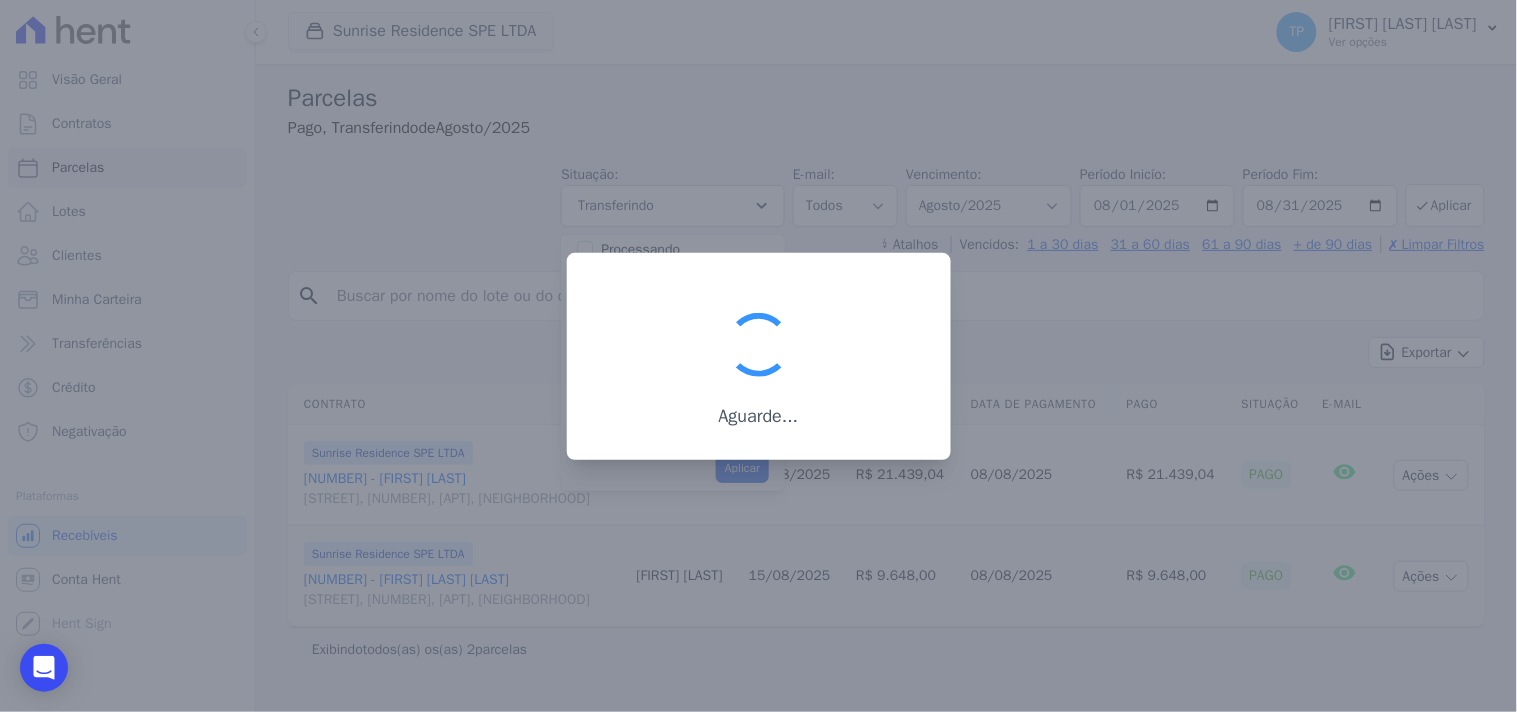 scroll, scrollTop: 61, scrollLeft: 0, axis: vertical 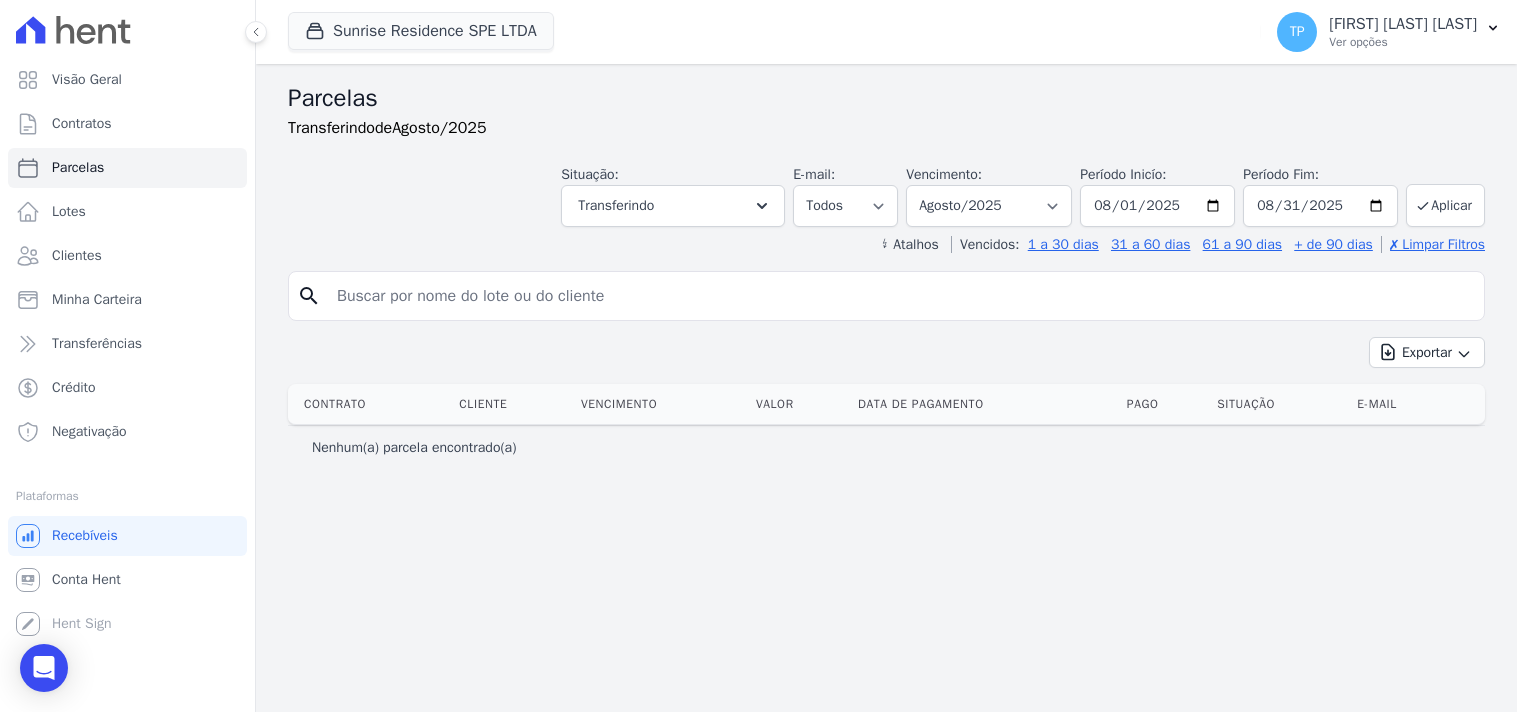select 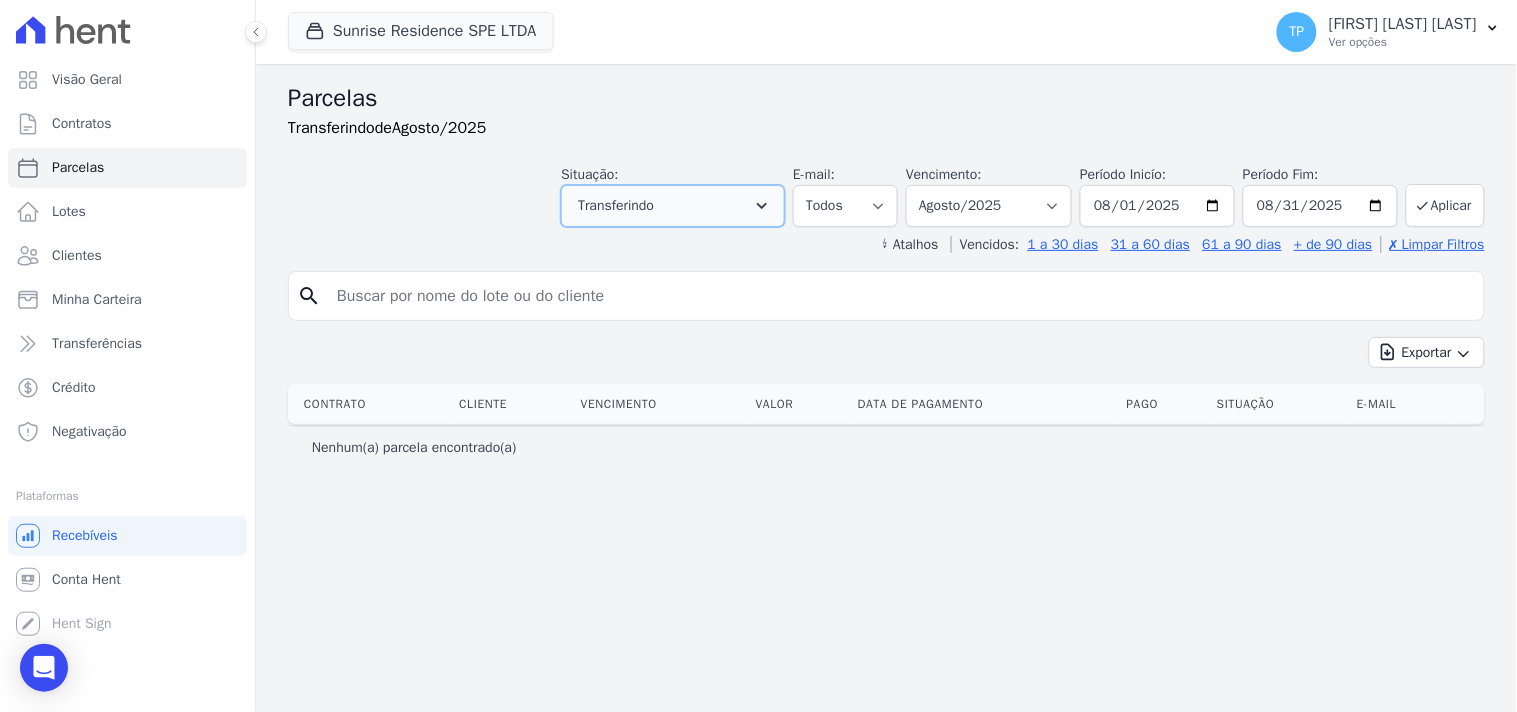 click on "Transferindo" at bounding box center (673, 206) 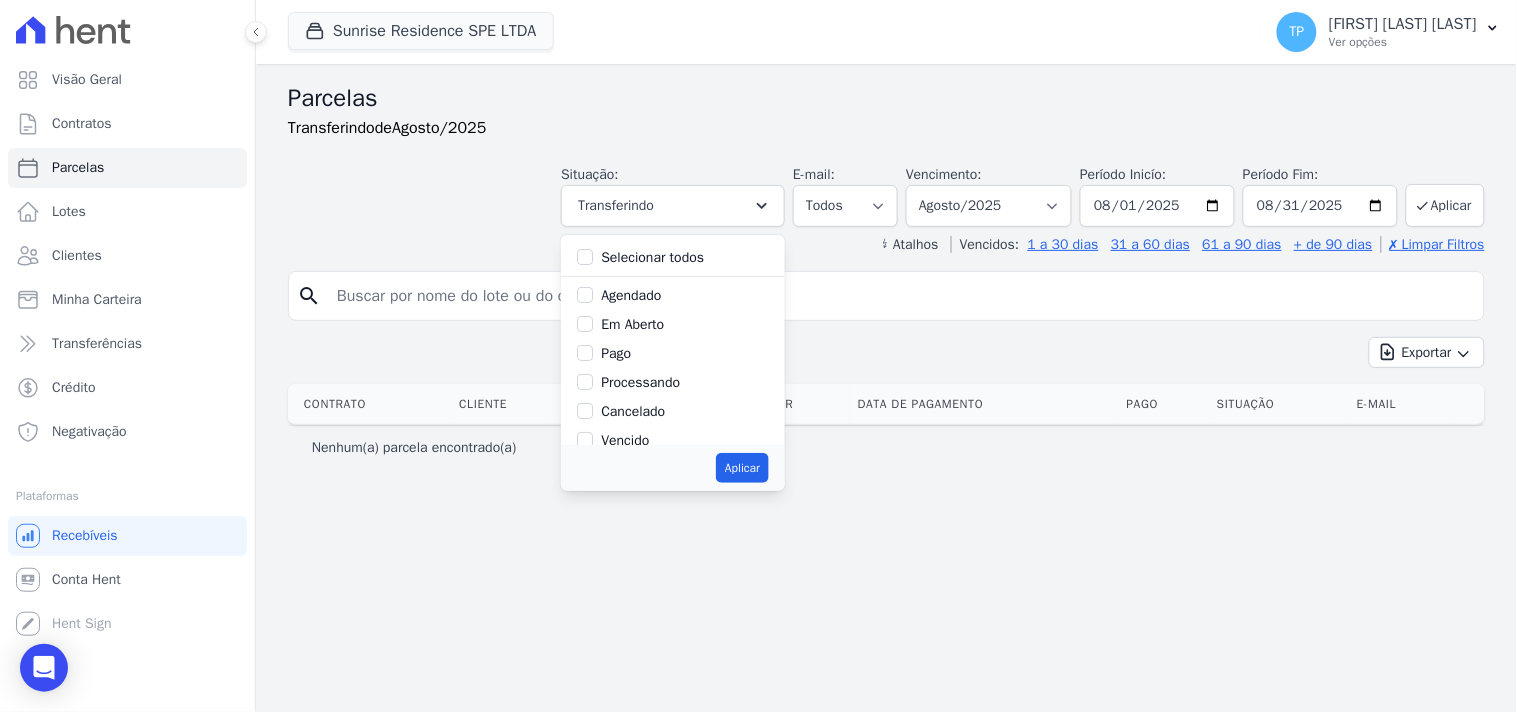 click on "Selecionar todos" at bounding box center (652, 257) 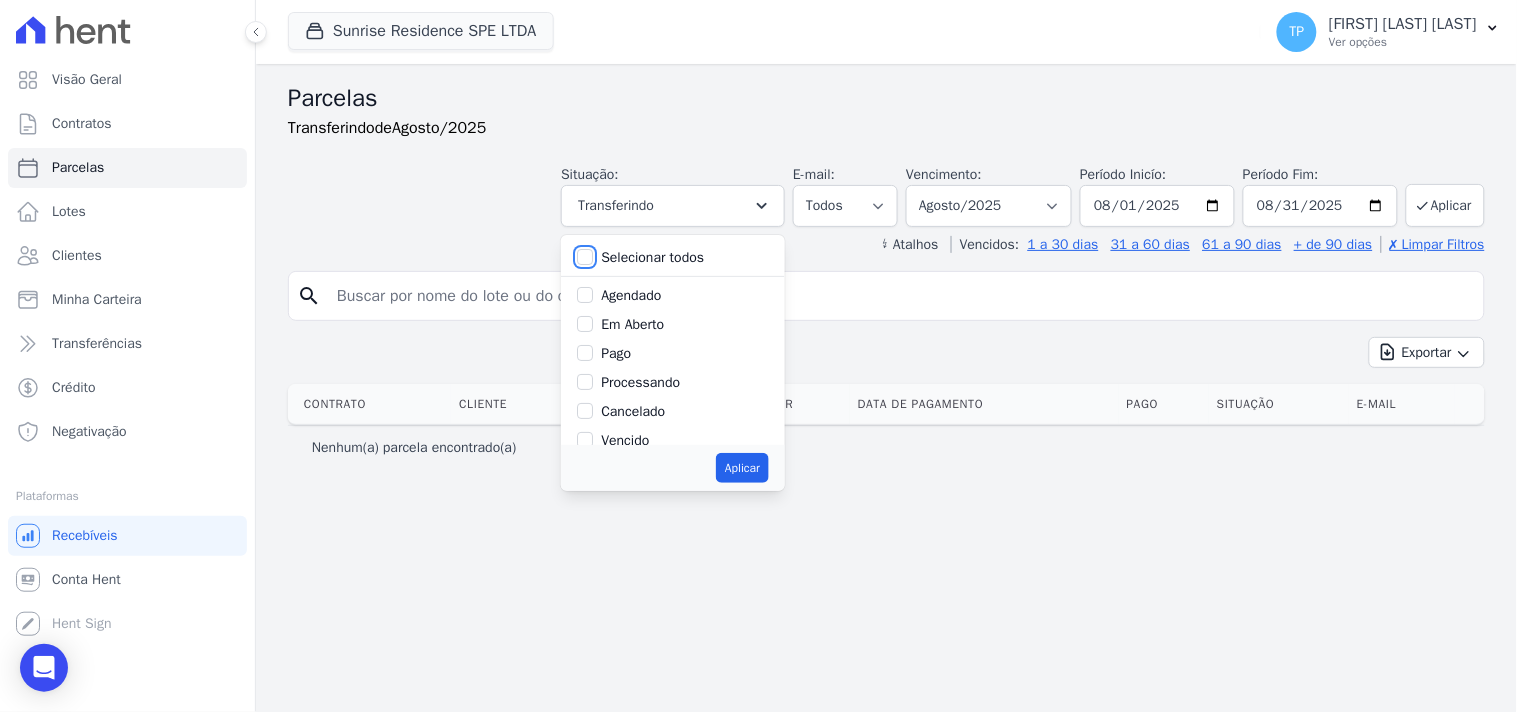 checkbox on "true" 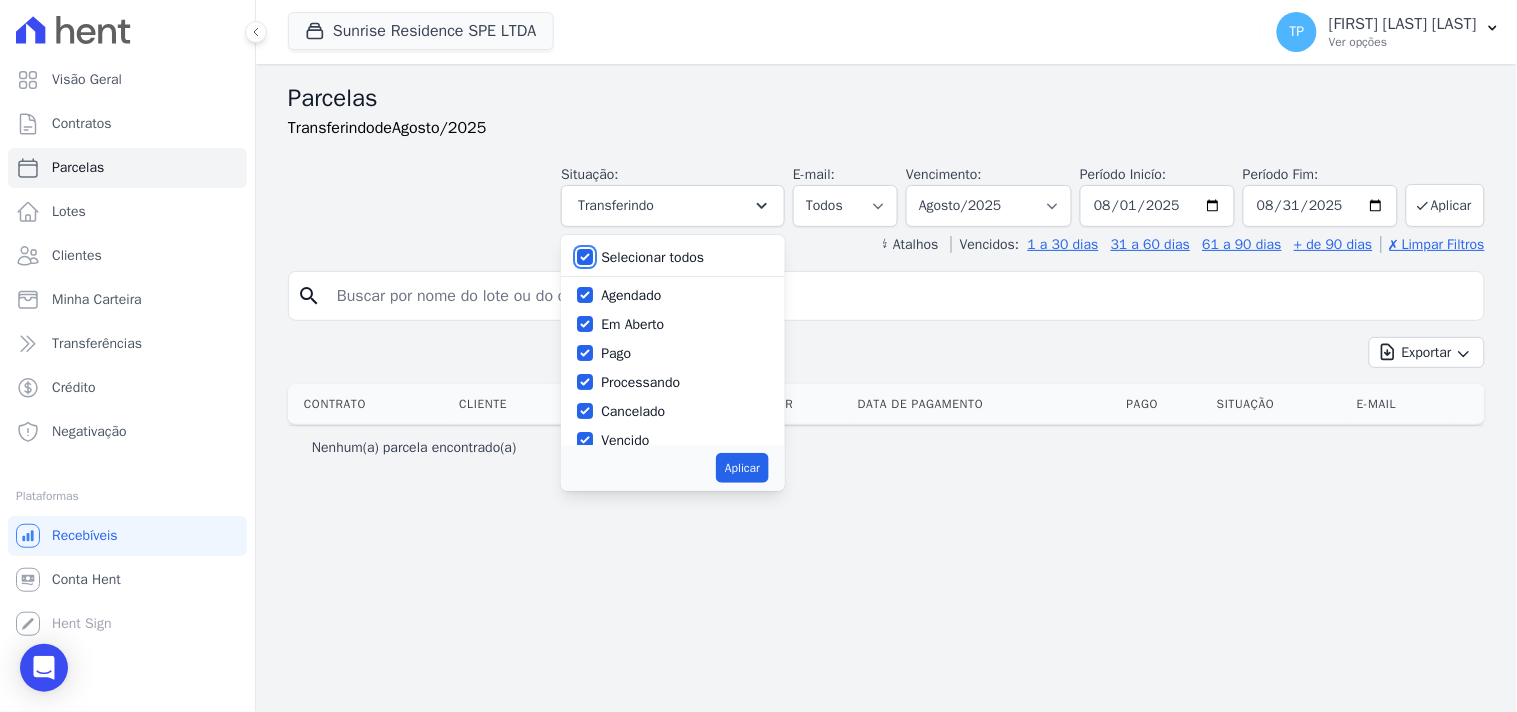 checkbox on "true" 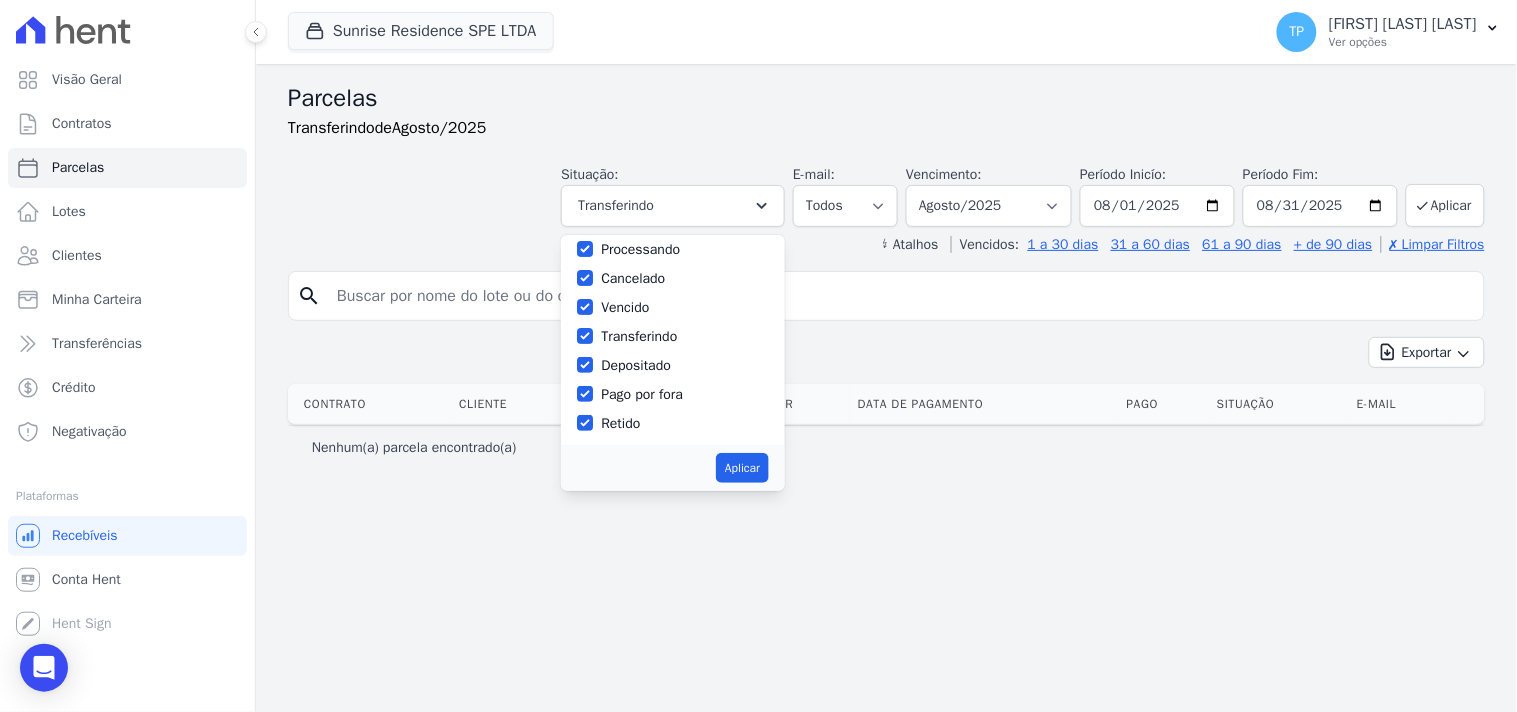 scroll, scrollTop: 0, scrollLeft: 0, axis: both 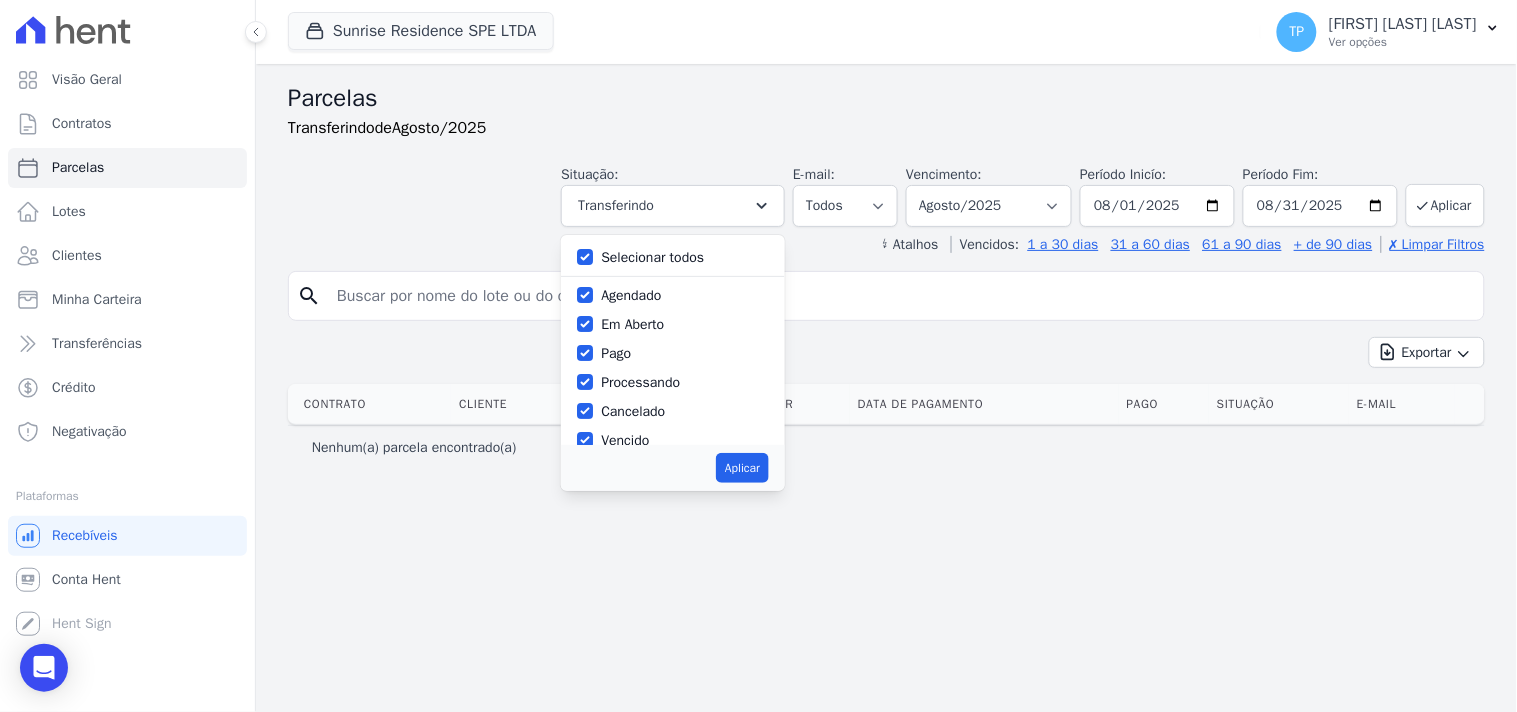 click on "Selecionar todos" at bounding box center (652, 257) 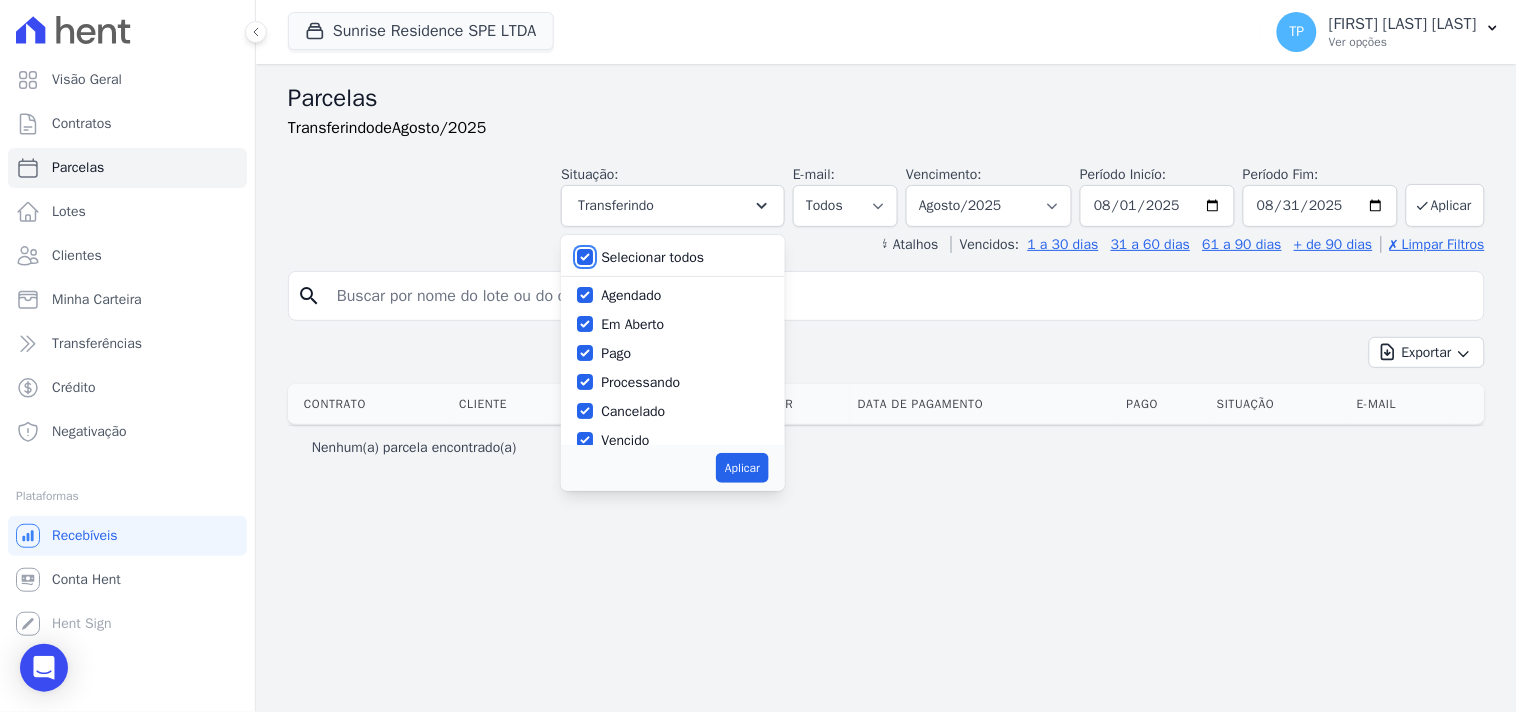 checkbox on "false" 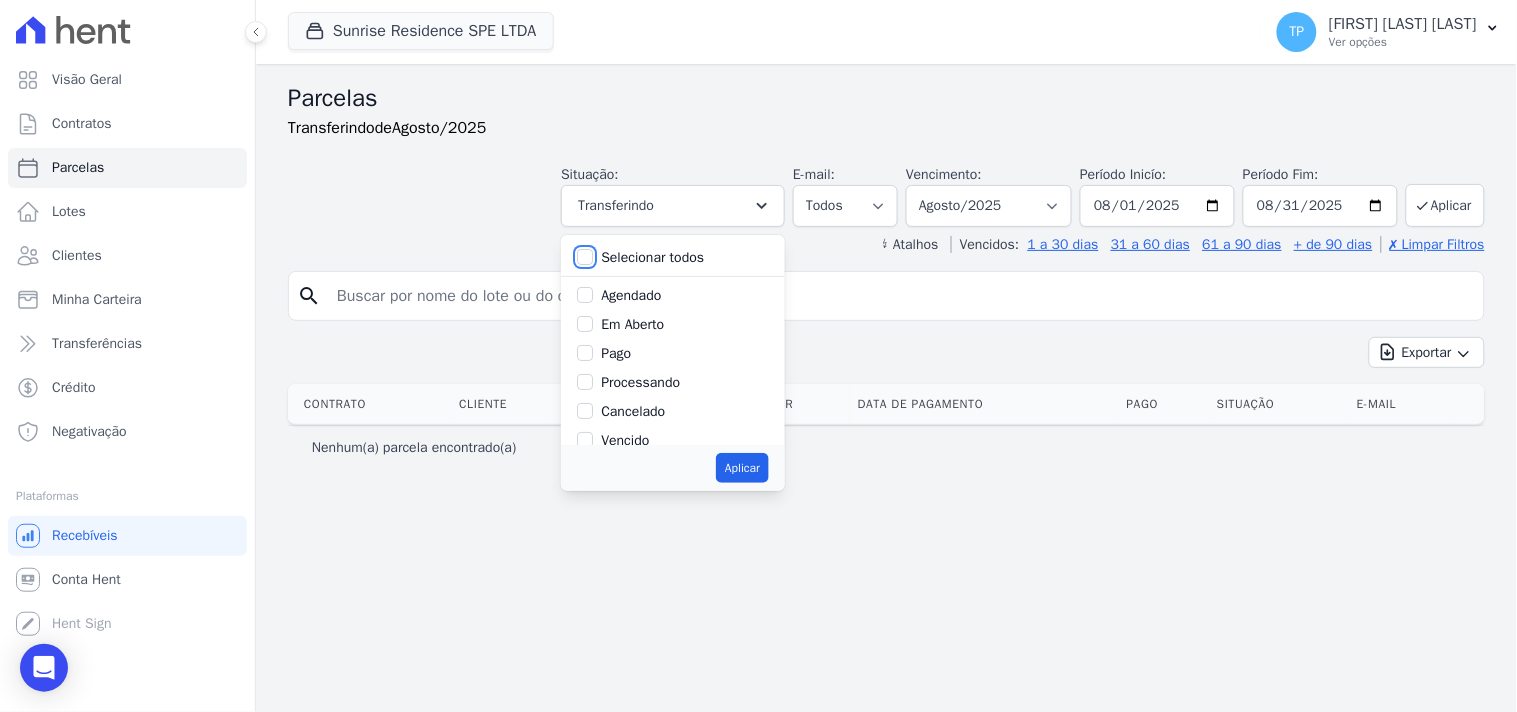 checkbox on "false" 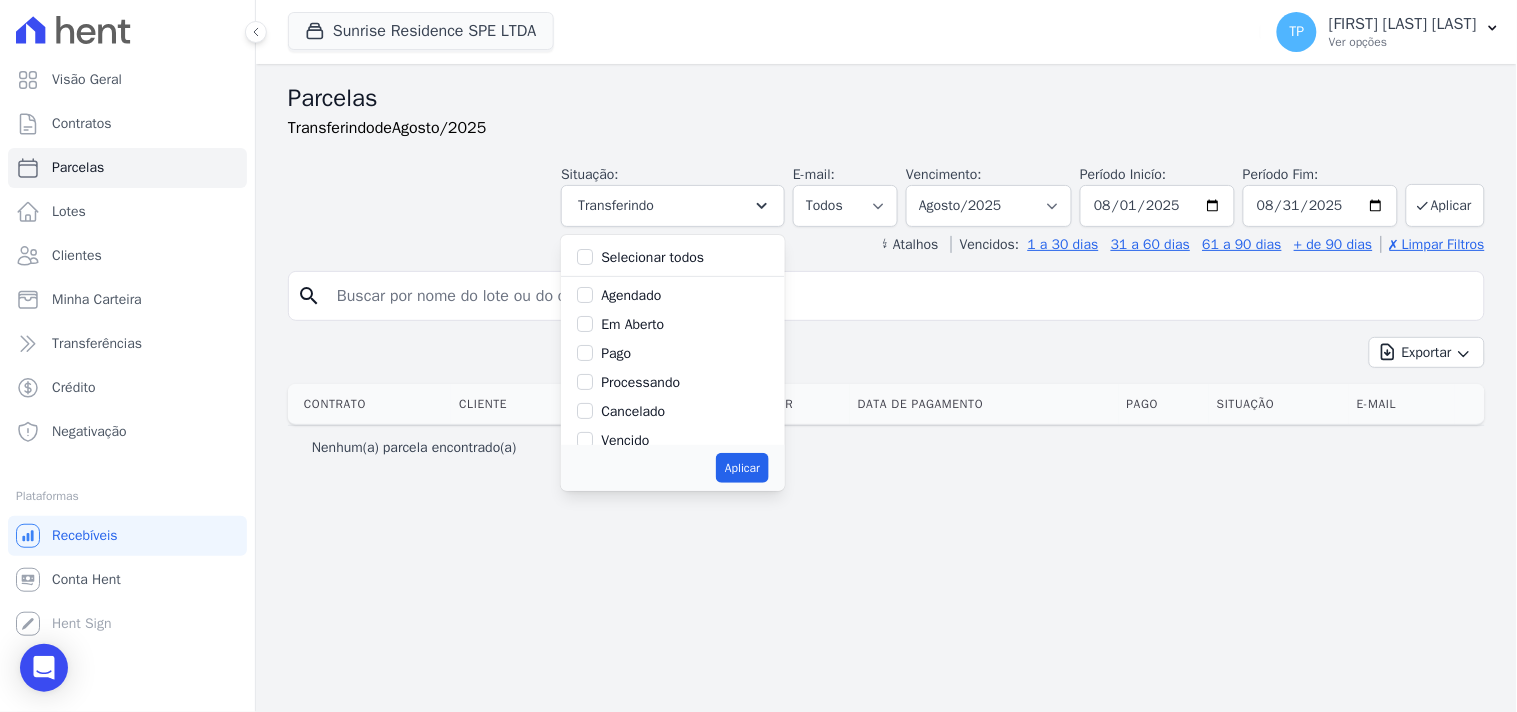 click on "Pago" at bounding box center (616, 353) 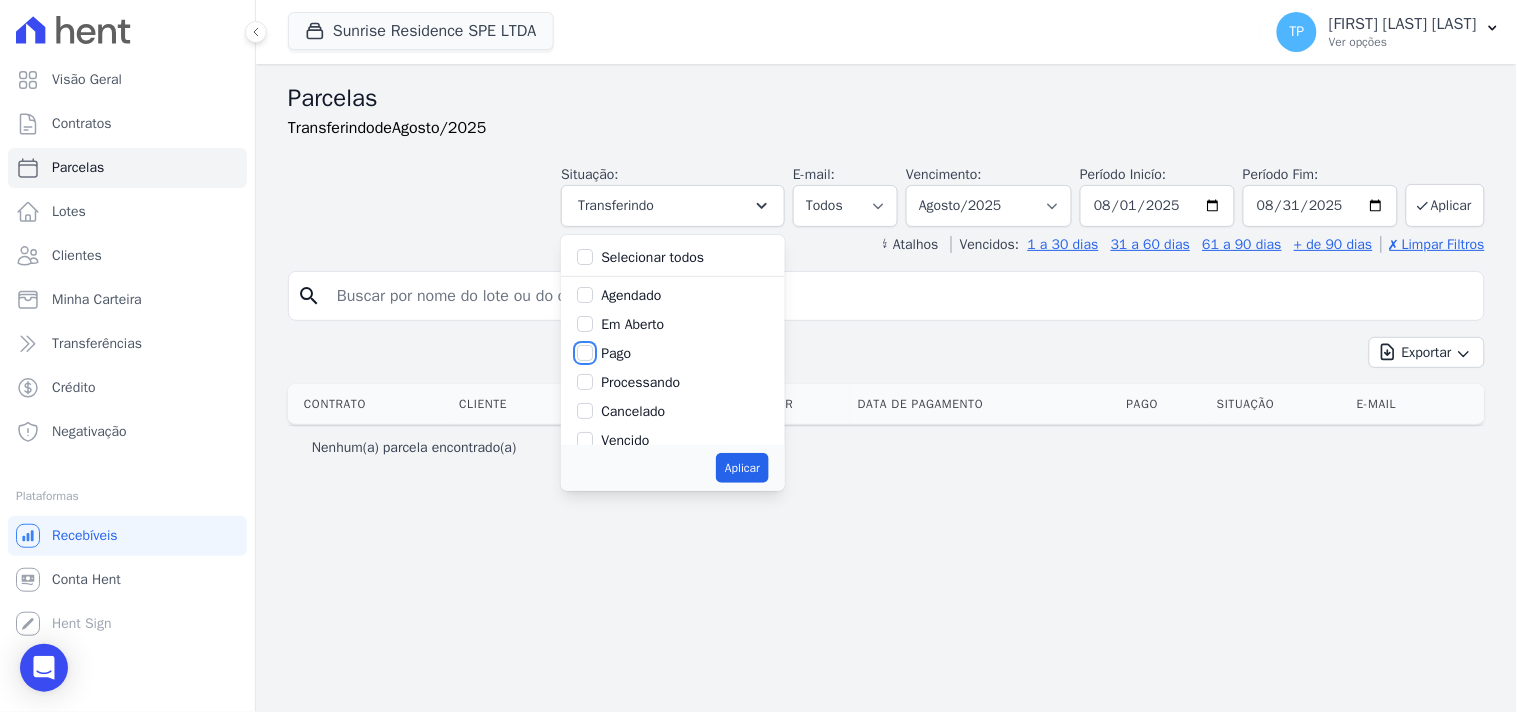 click on "Pago" at bounding box center (585, 353) 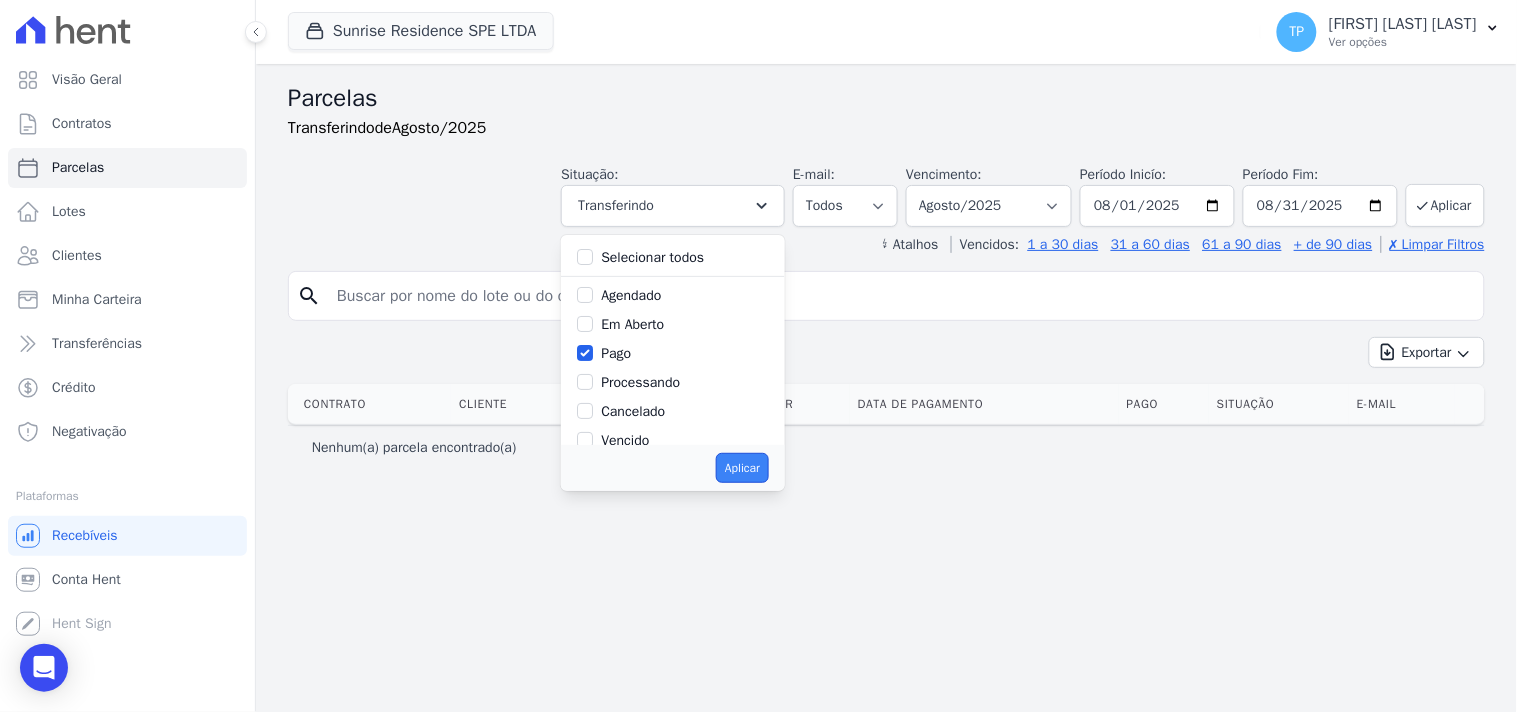 click on "Aplicar" at bounding box center [742, 468] 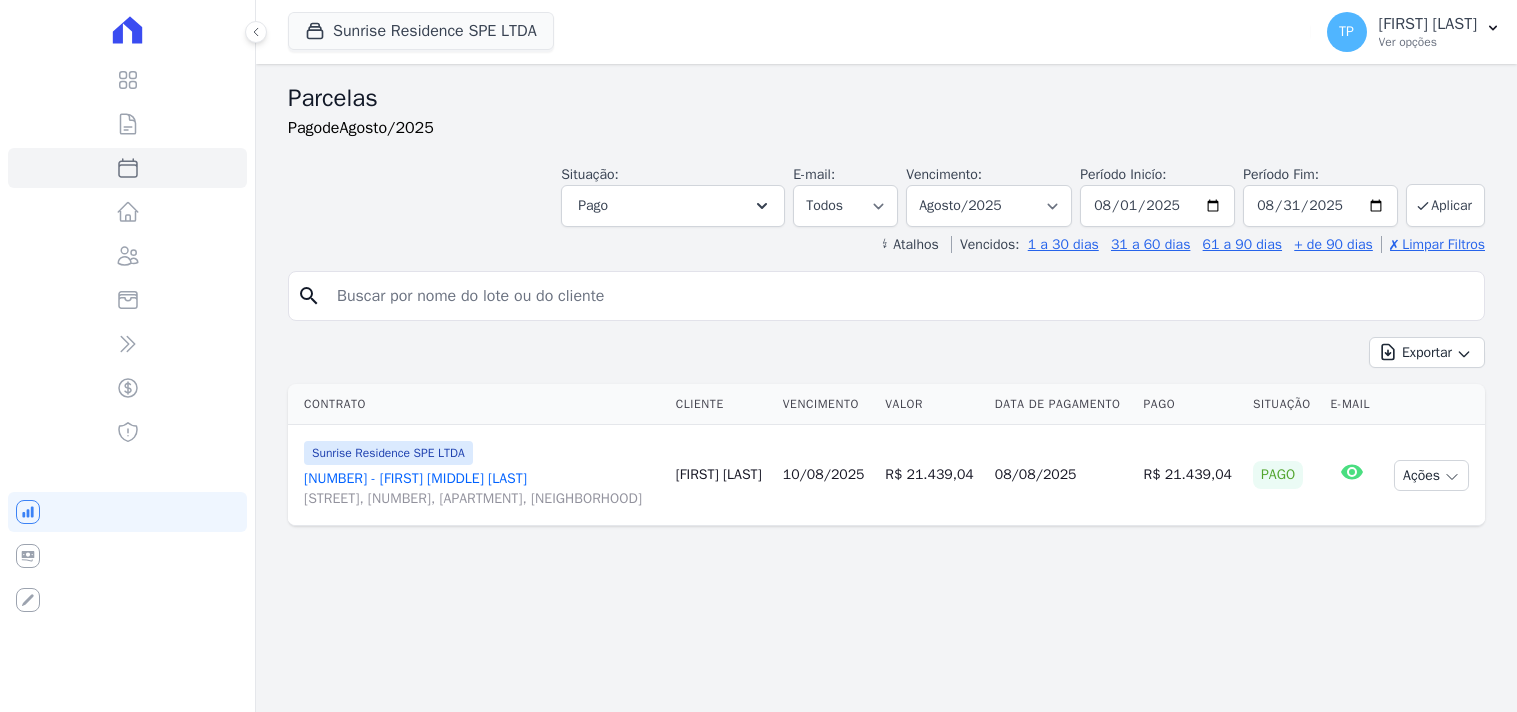 select 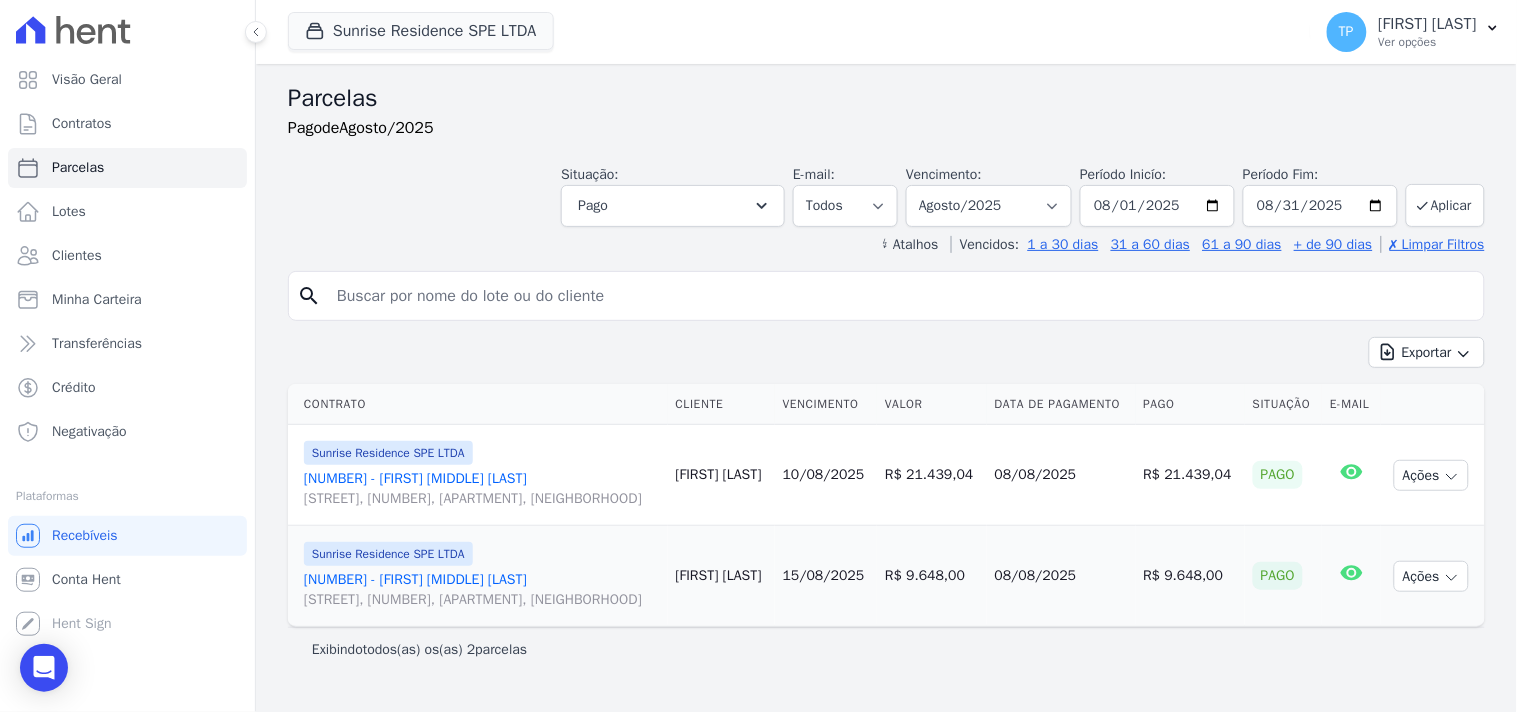 scroll, scrollTop: 32, scrollLeft: 0, axis: vertical 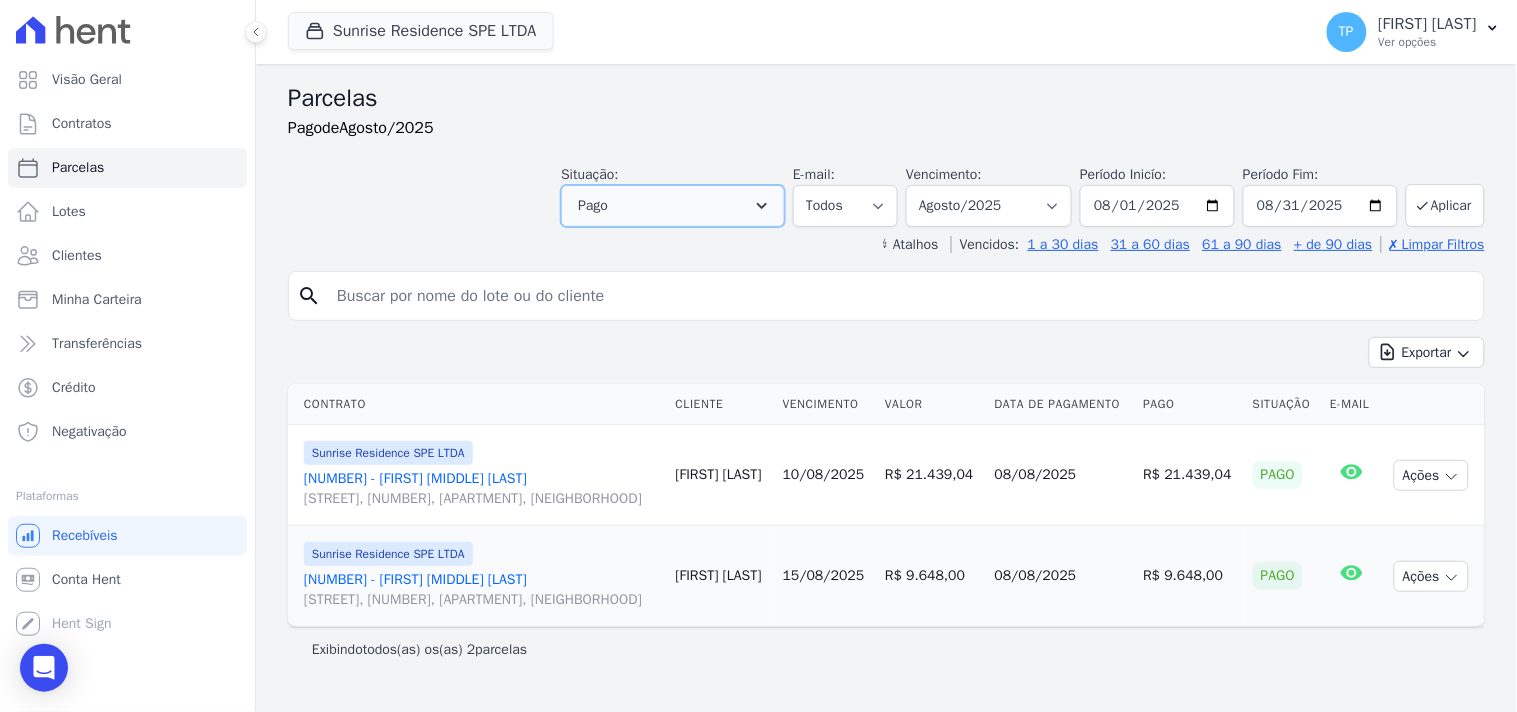 click on "Pago" at bounding box center [673, 206] 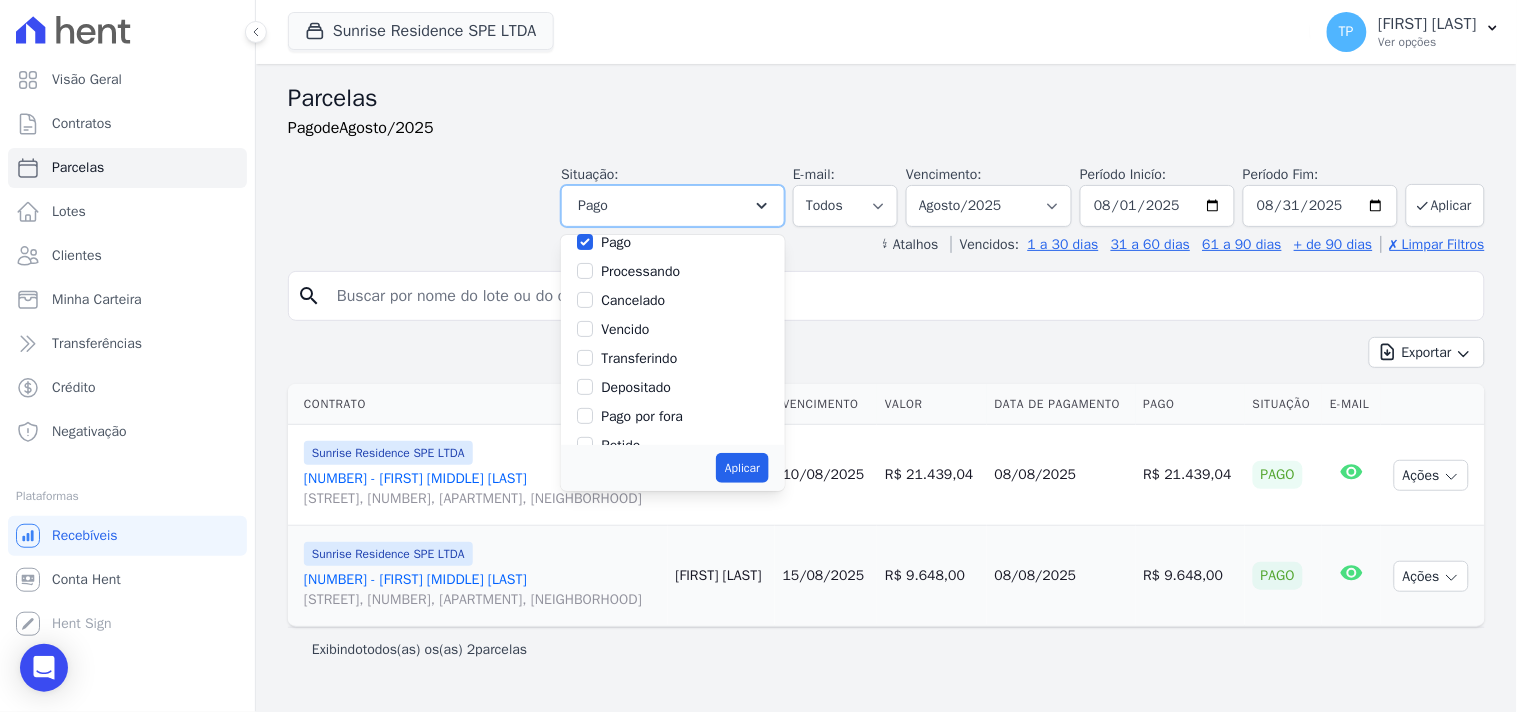 scroll, scrollTop: 133, scrollLeft: 0, axis: vertical 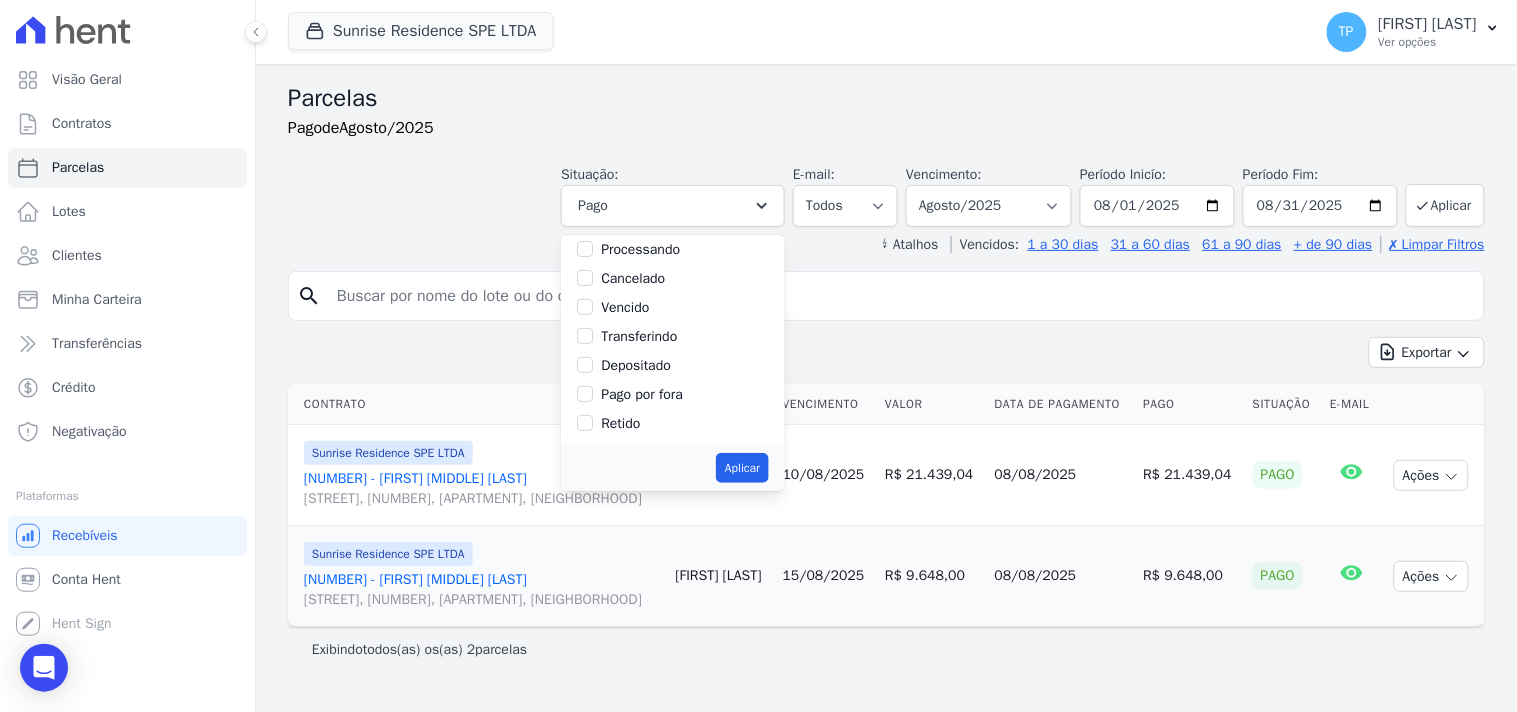 click on "Depositado" at bounding box center (636, 365) 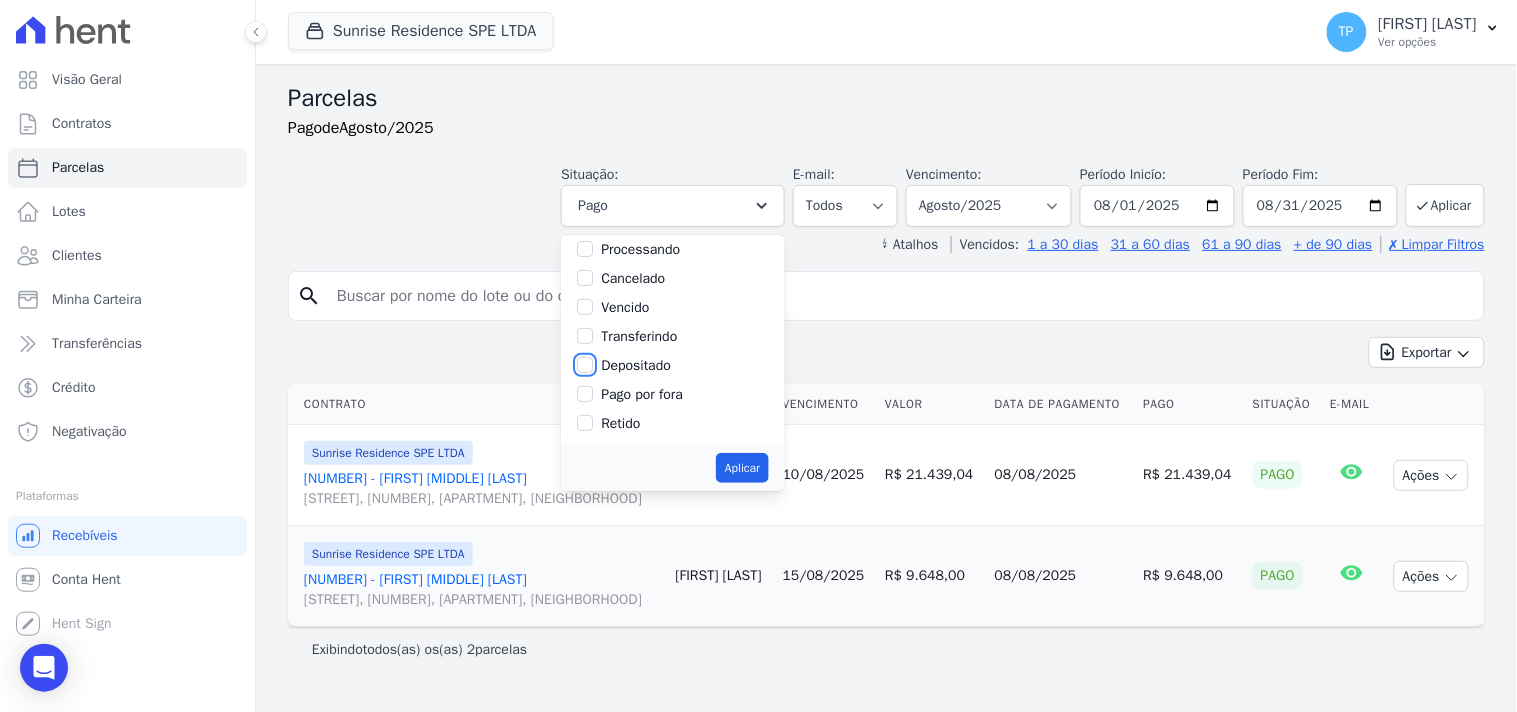 checkbox on "true" 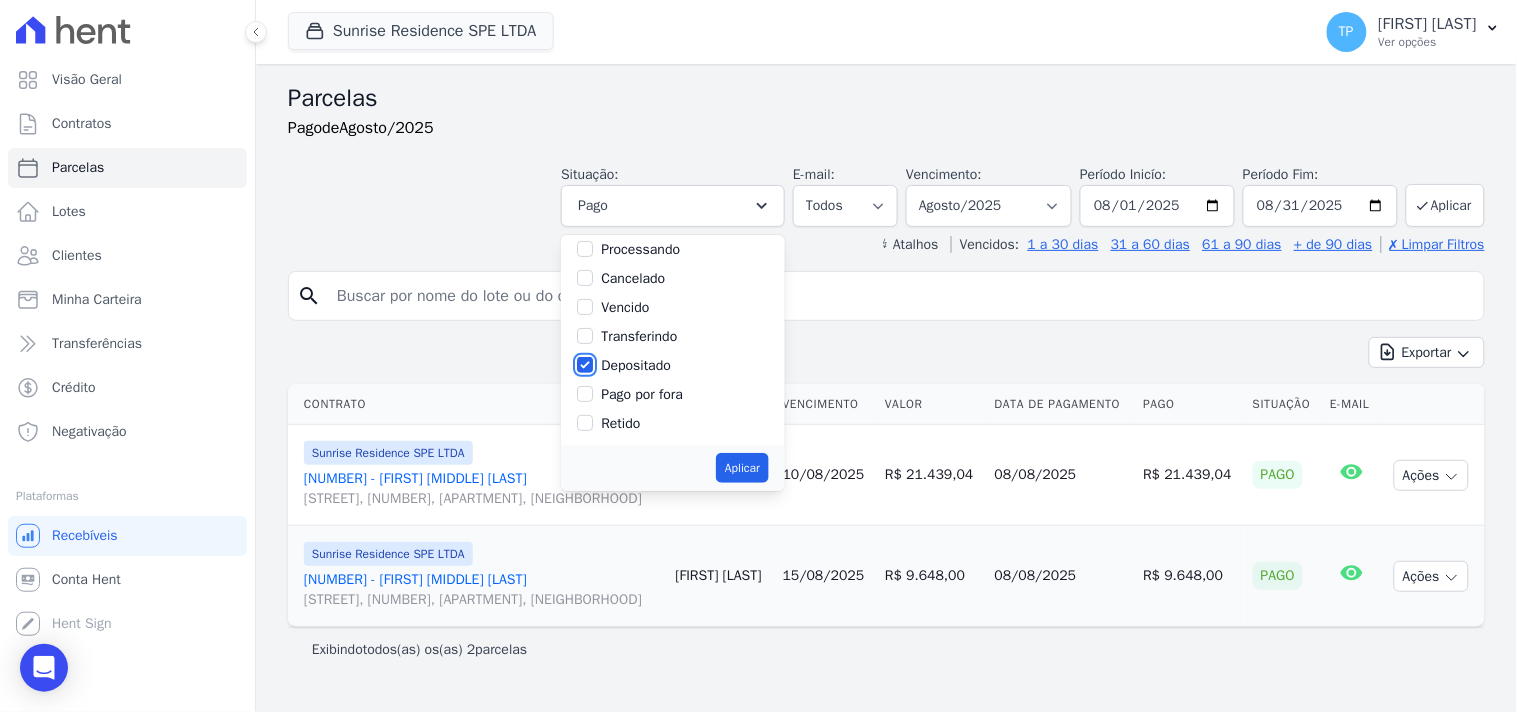 scroll, scrollTop: 22, scrollLeft: 0, axis: vertical 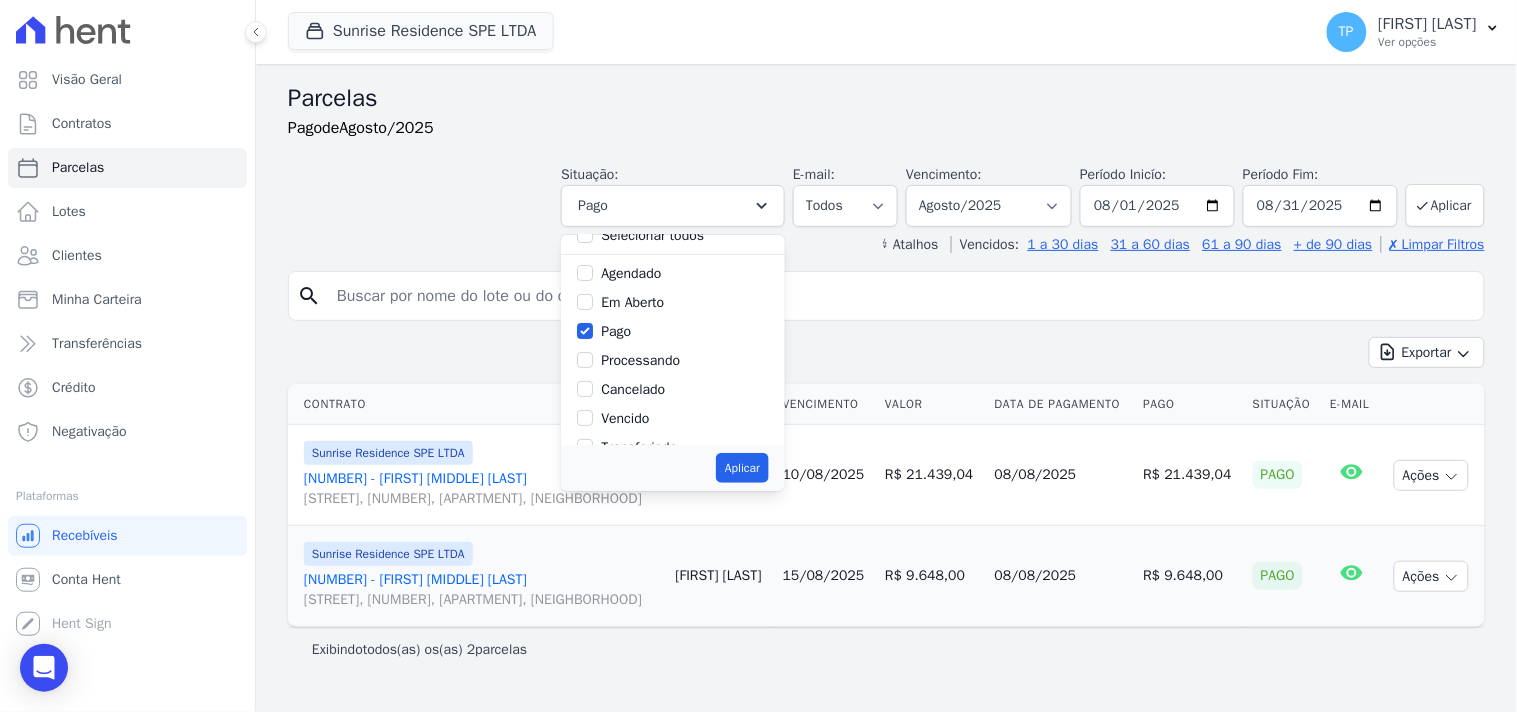 click on "Pago" at bounding box center [616, 331] 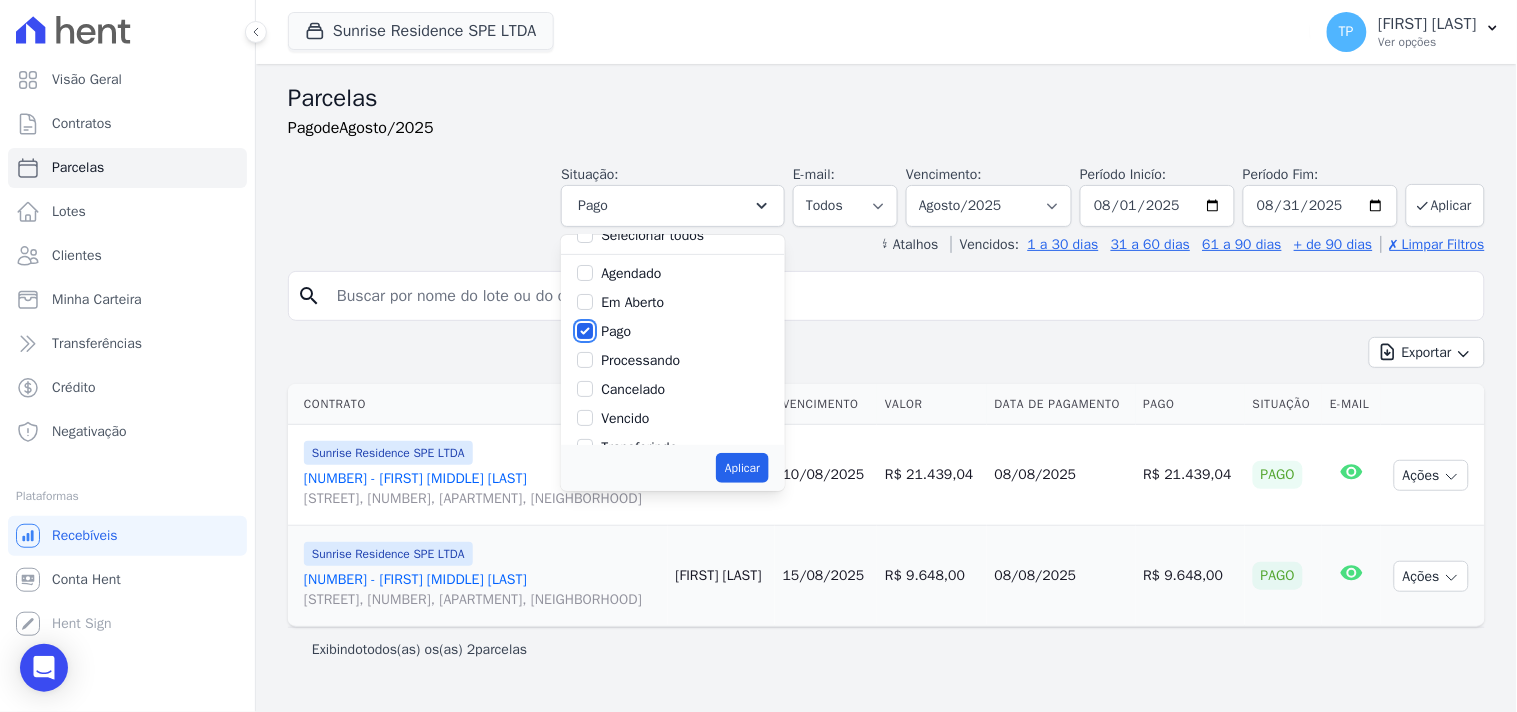 checkbox on "false" 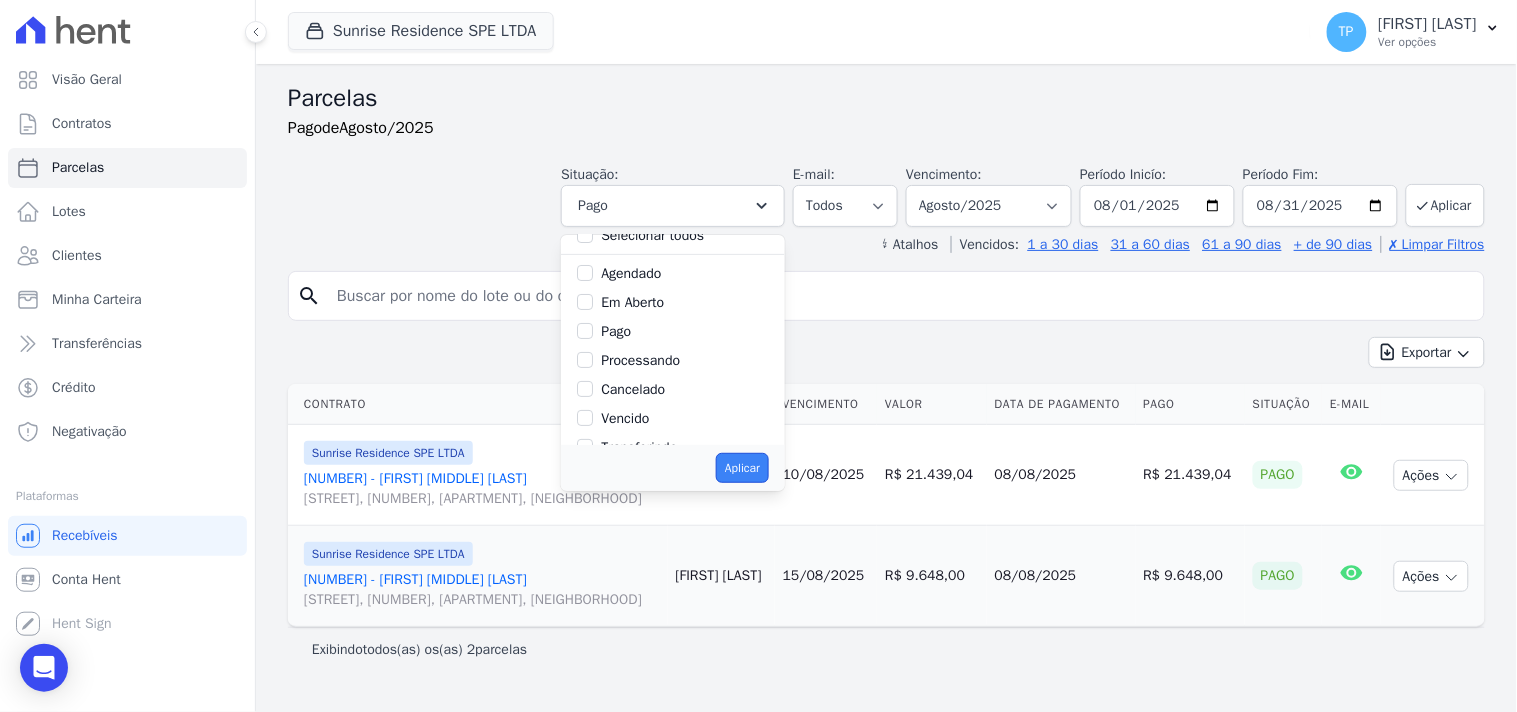 click on "Aplicar" at bounding box center (742, 468) 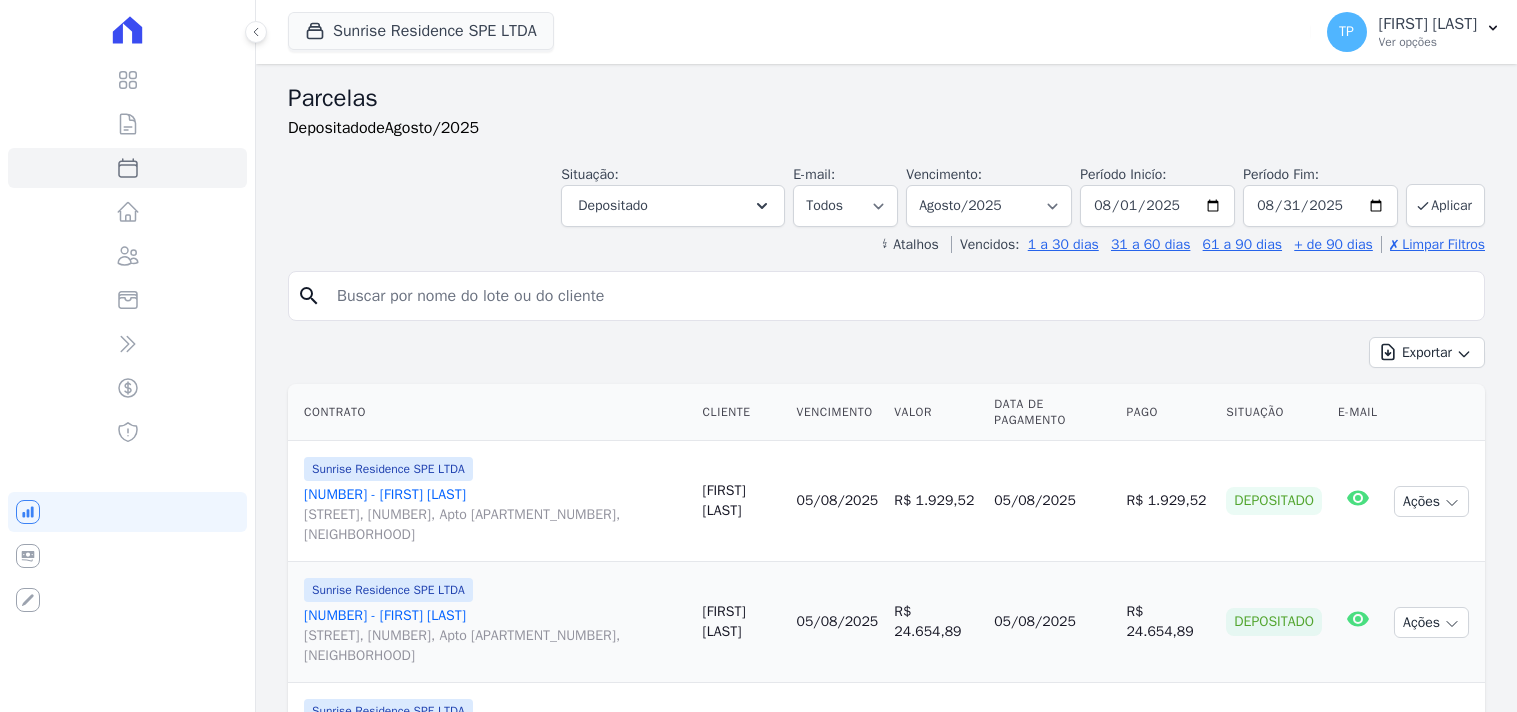 select 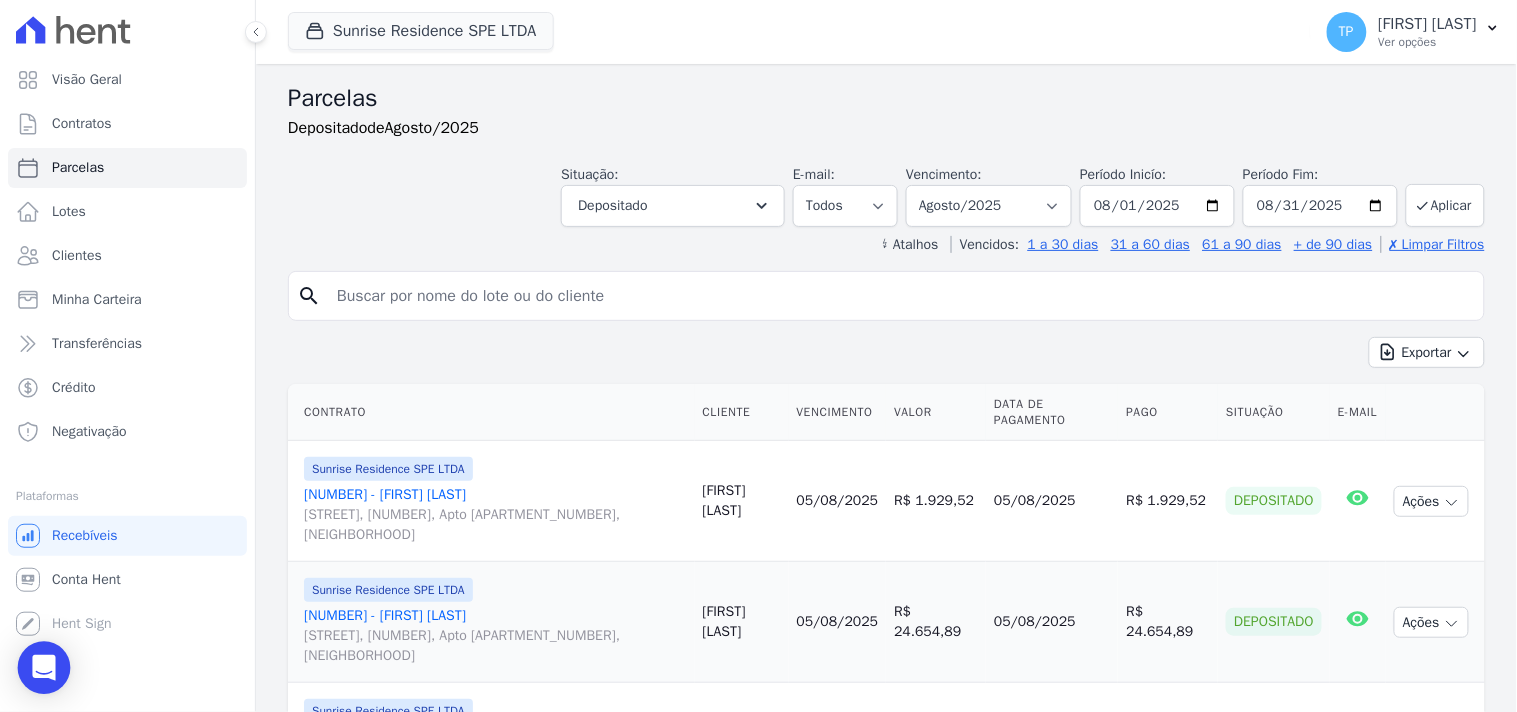 click 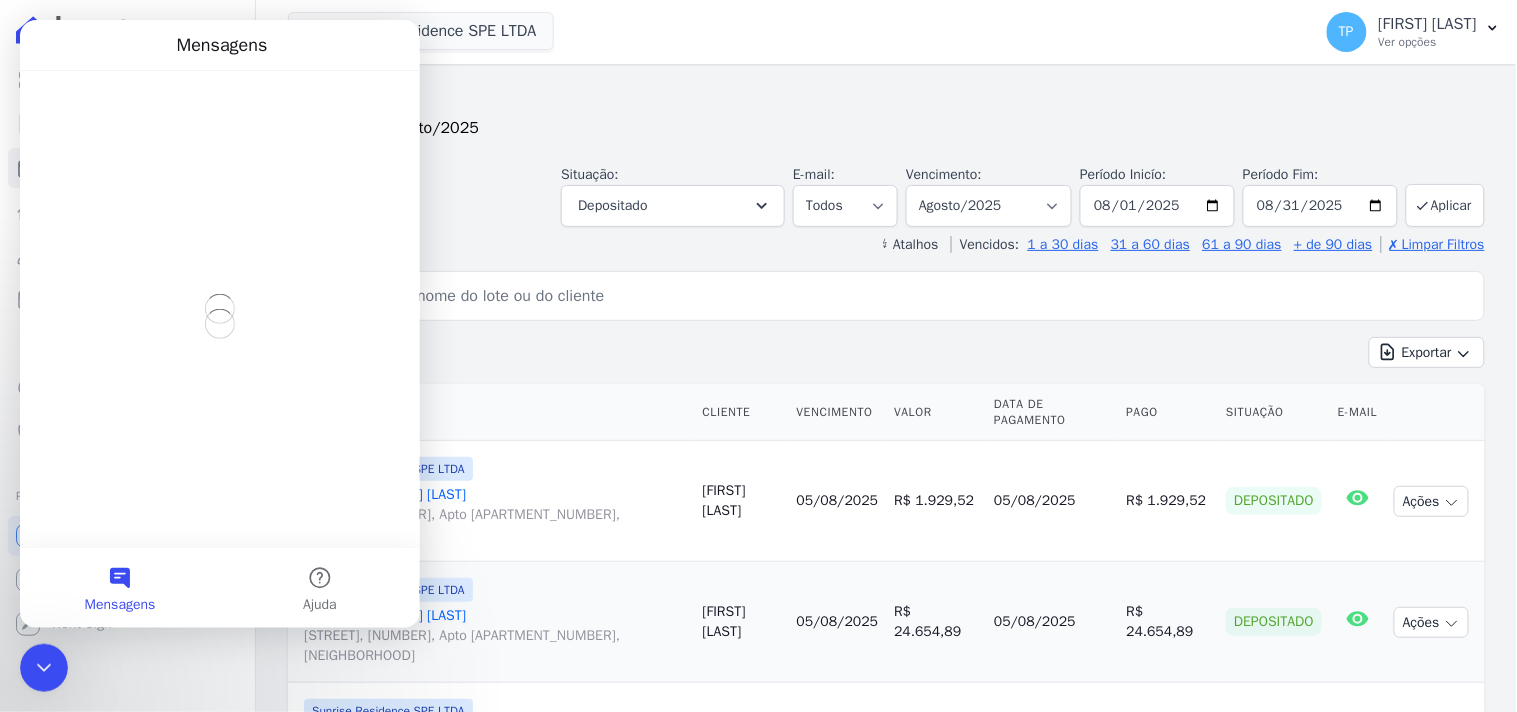 scroll, scrollTop: 0, scrollLeft: 0, axis: both 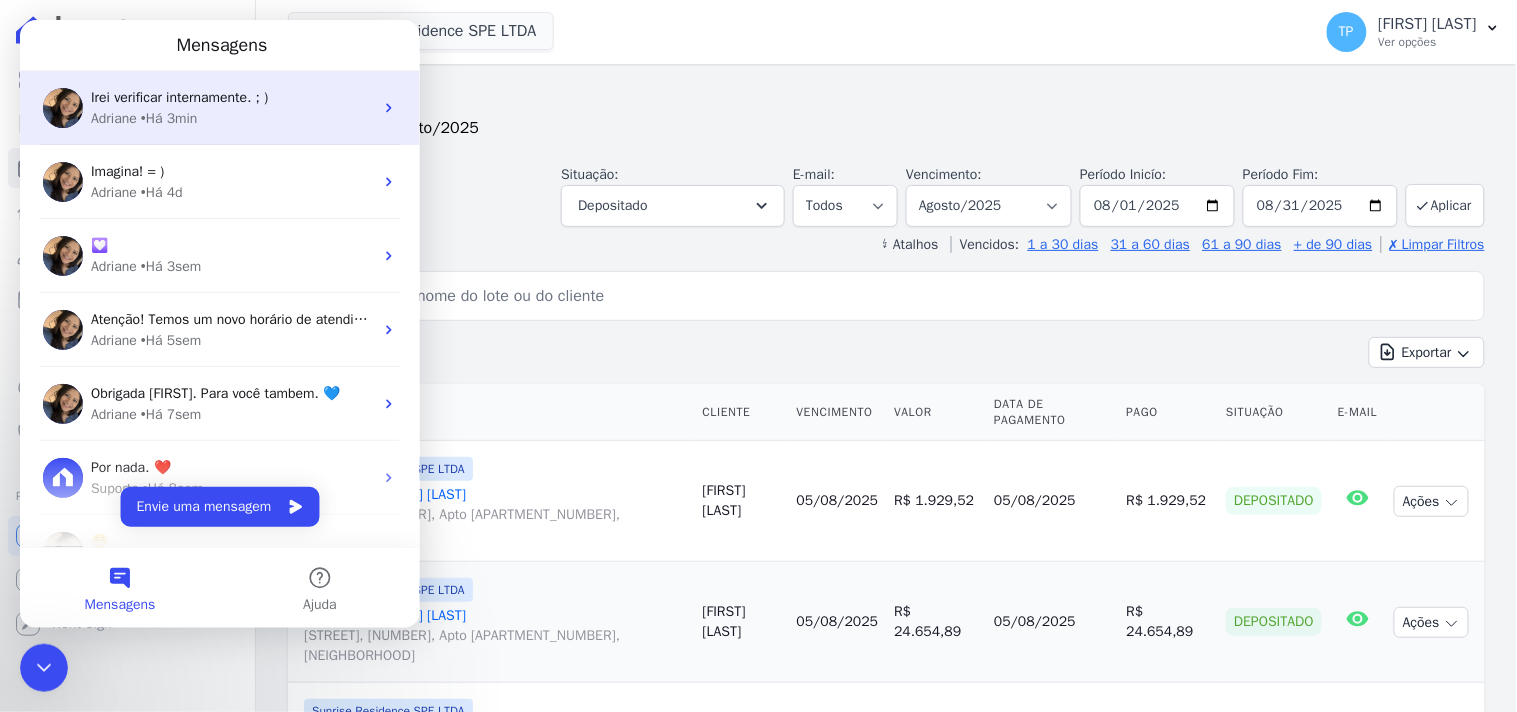 click on "Irei verificar internamente. ; )" at bounding box center (231, 96) 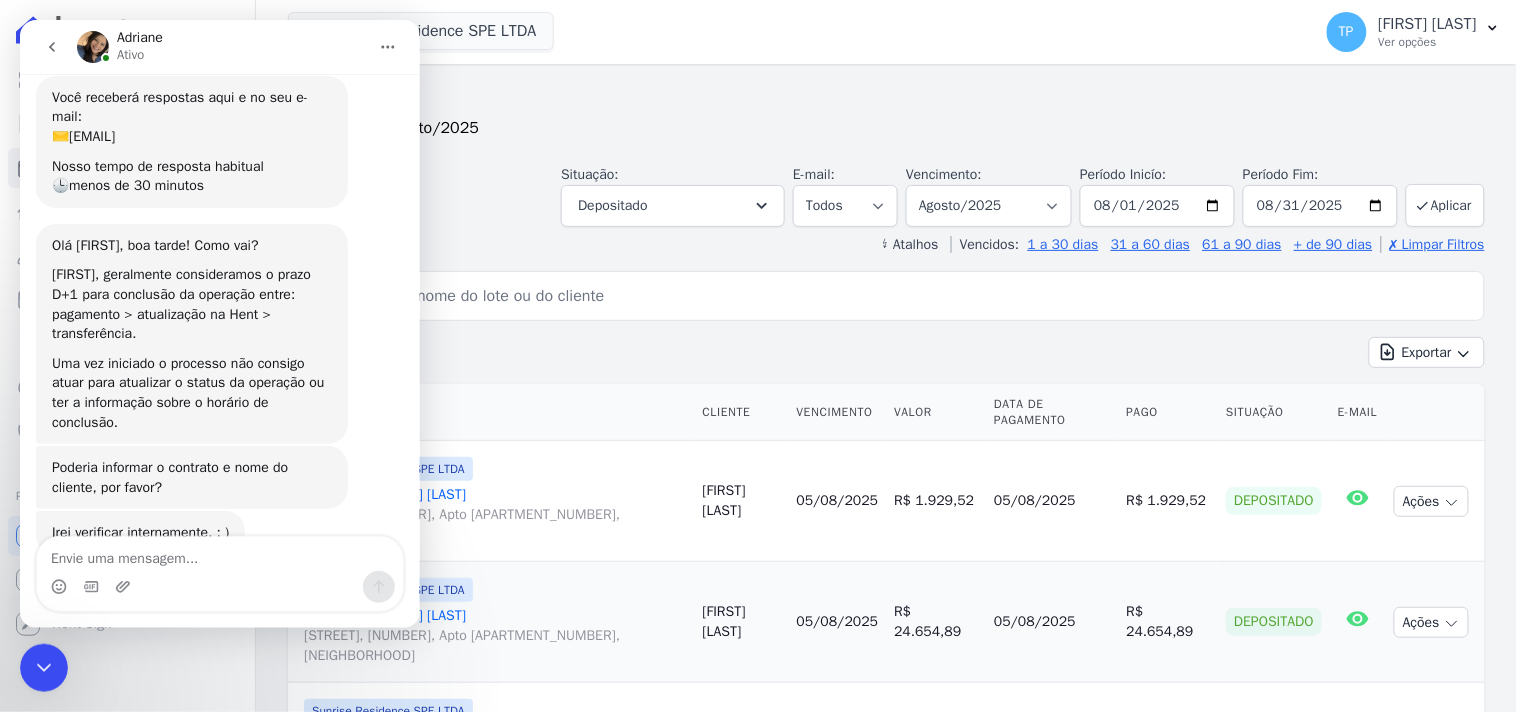 scroll, scrollTop: 191, scrollLeft: 0, axis: vertical 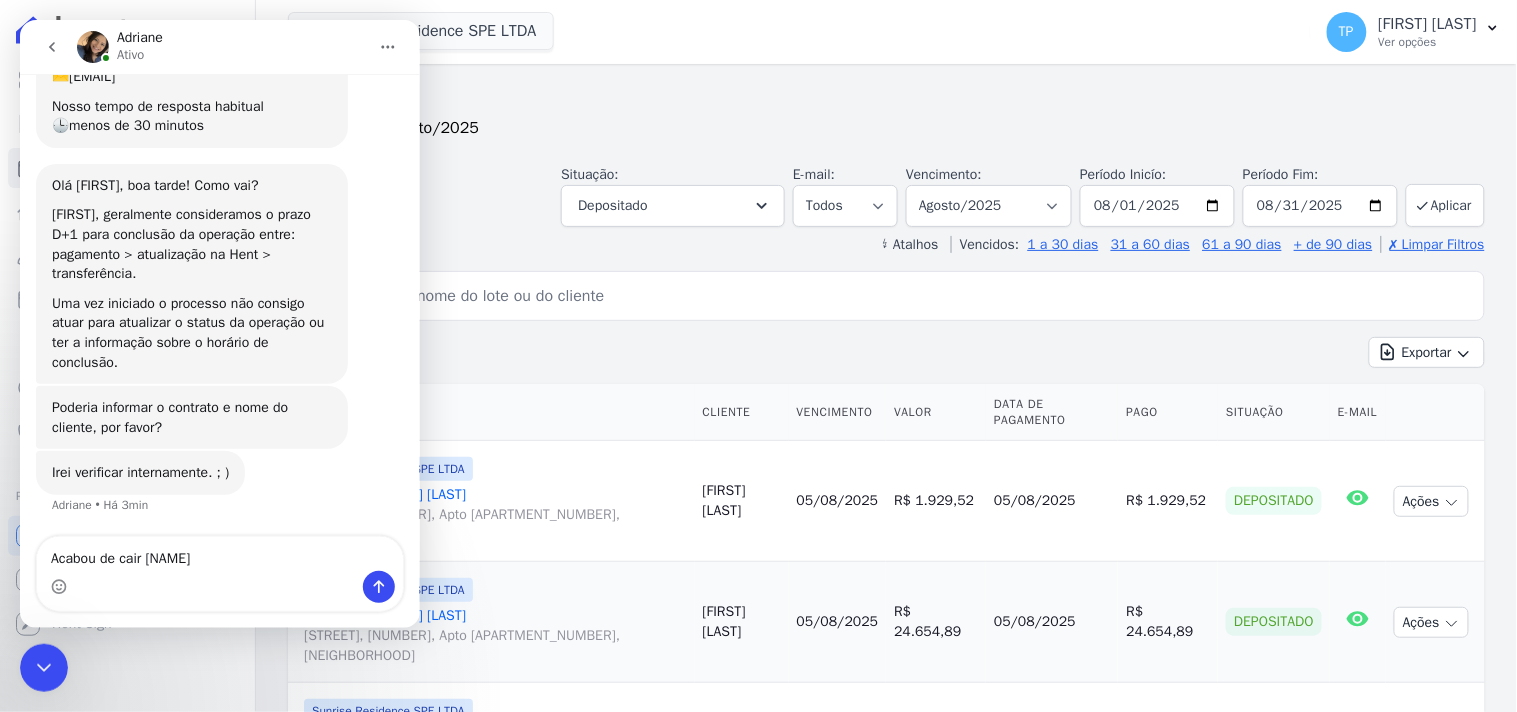 type on "Acabou de cair [NAME]" 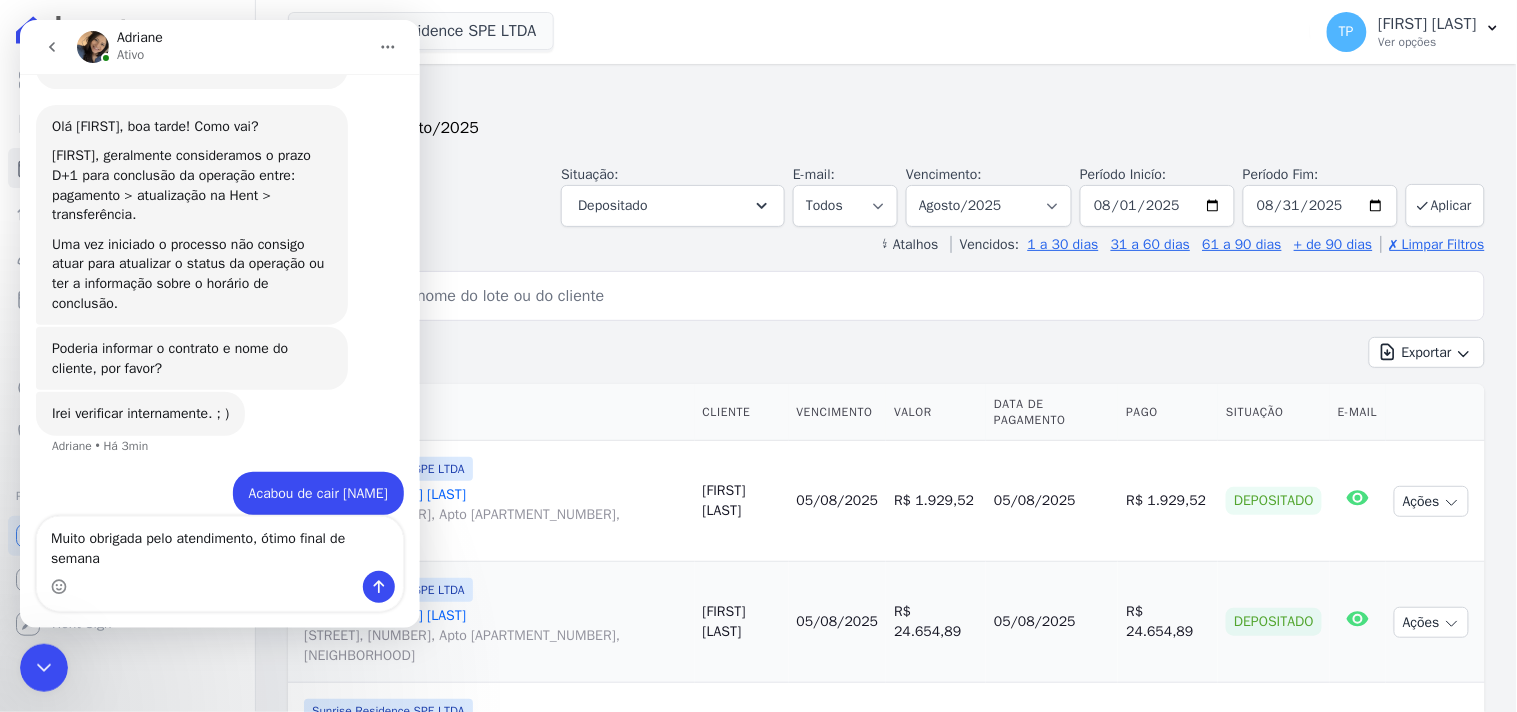 scroll, scrollTop: 271, scrollLeft: 0, axis: vertical 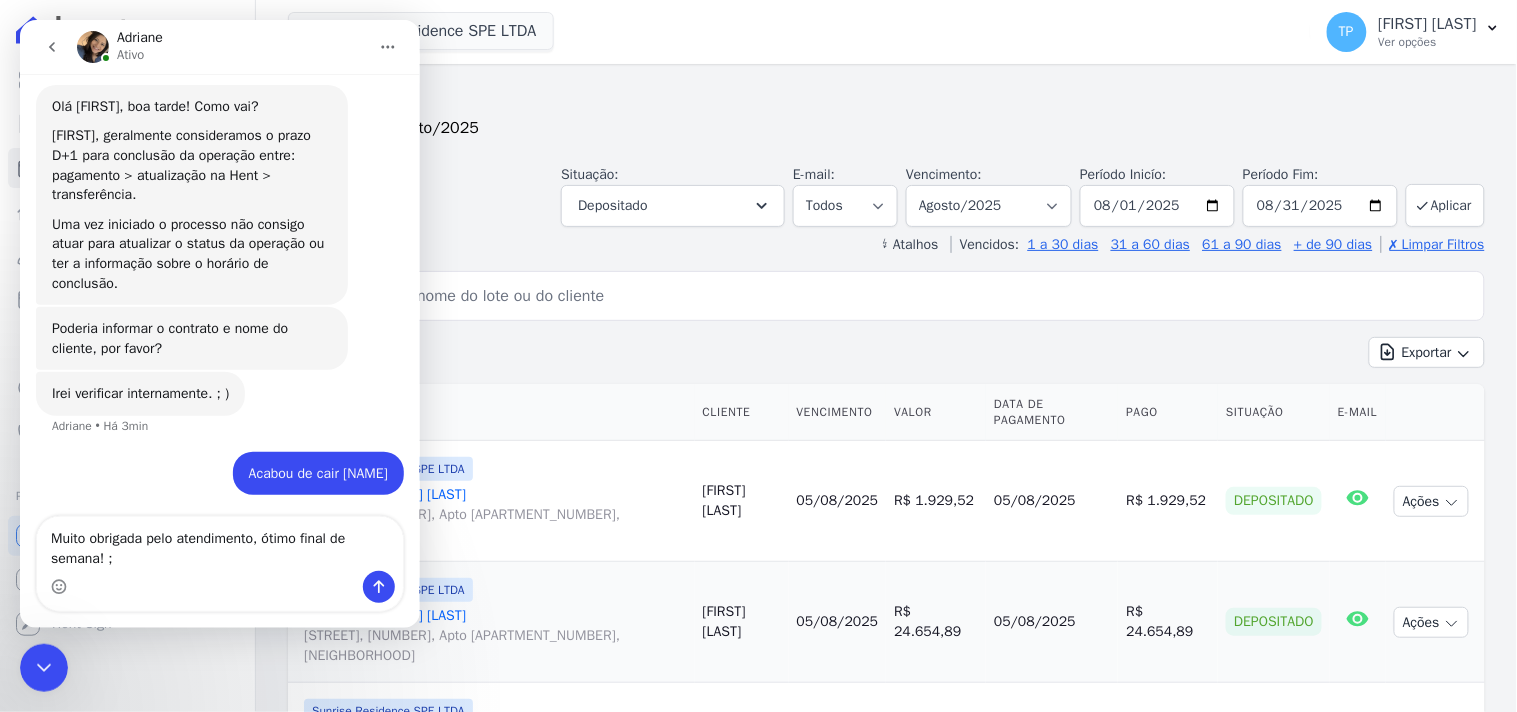 type on "Muito obrigada pelo atendimento, ótimo final de semana! ;)" 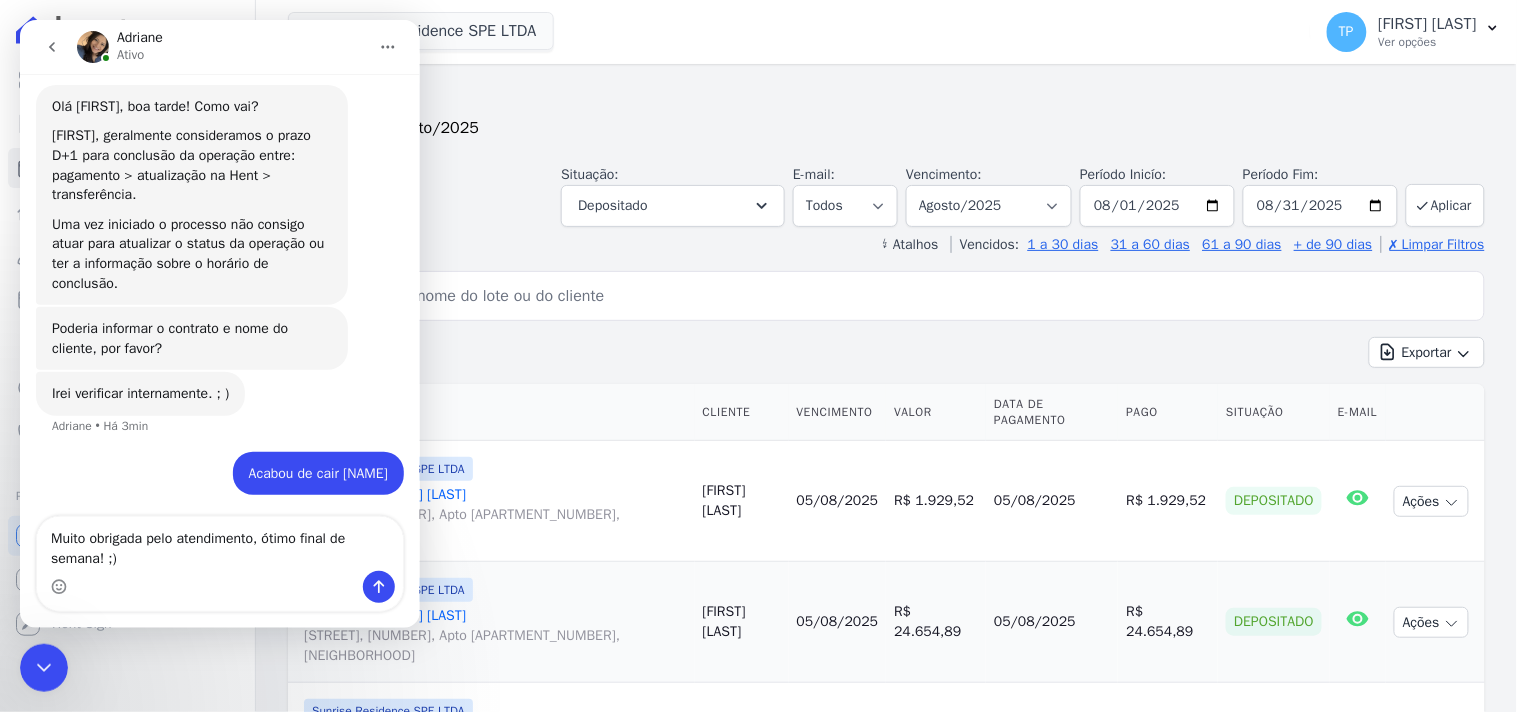 type 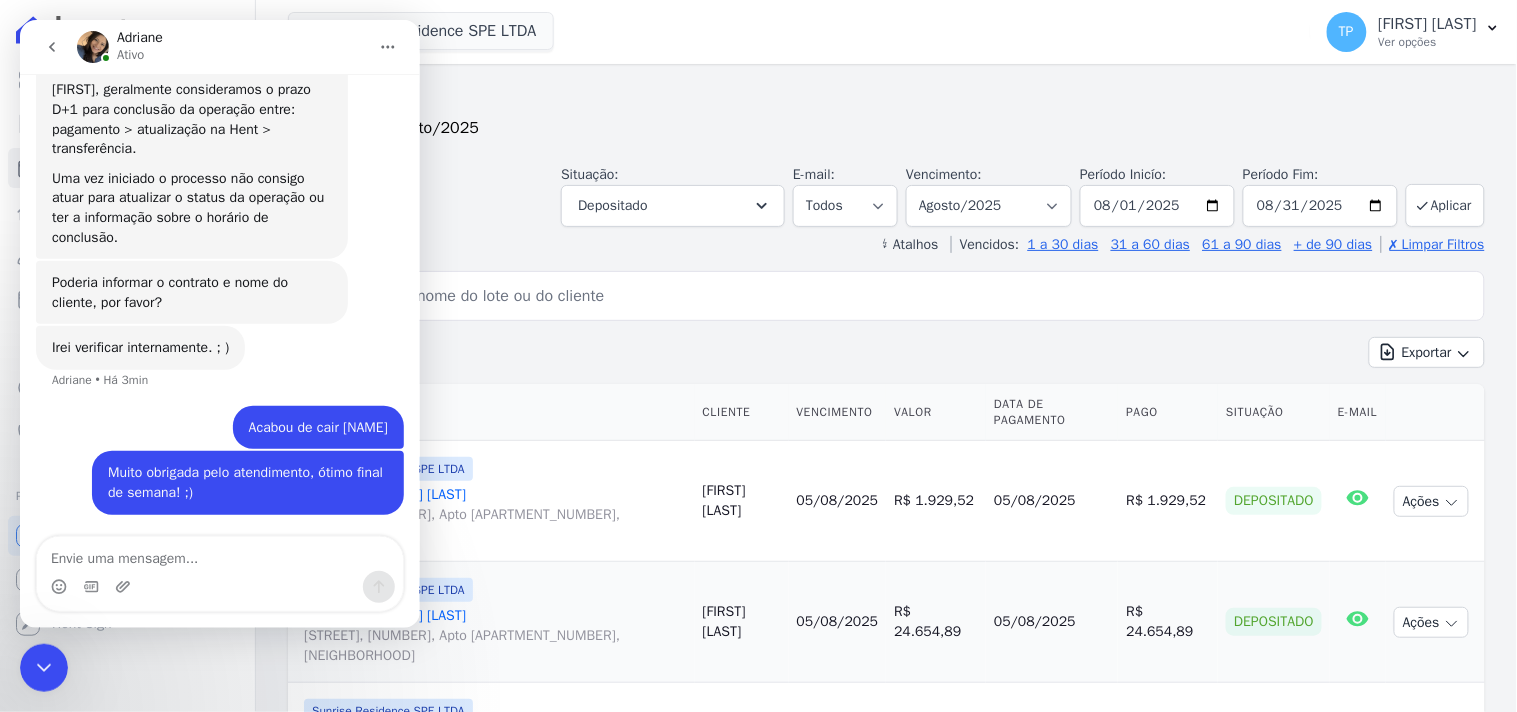 scroll, scrollTop: 315, scrollLeft: 0, axis: vertical 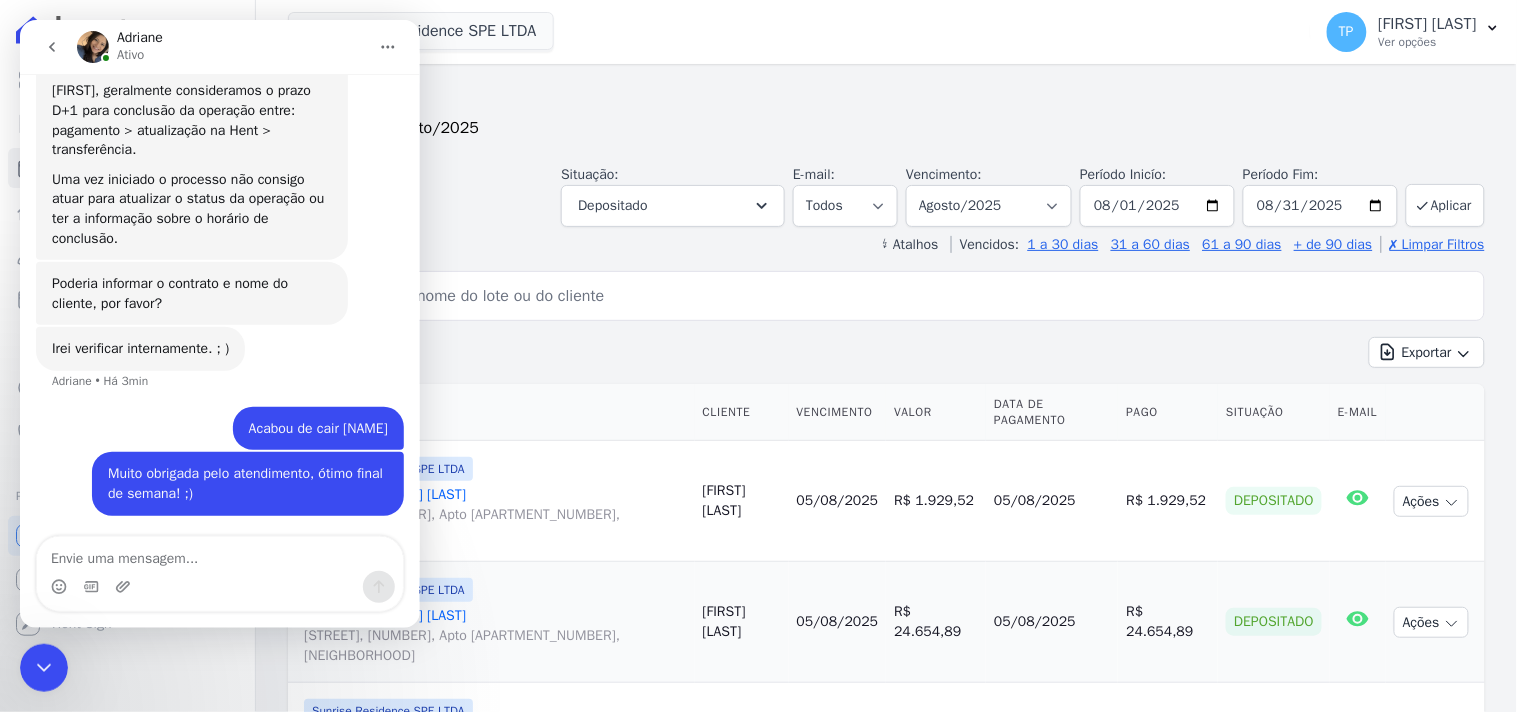 click 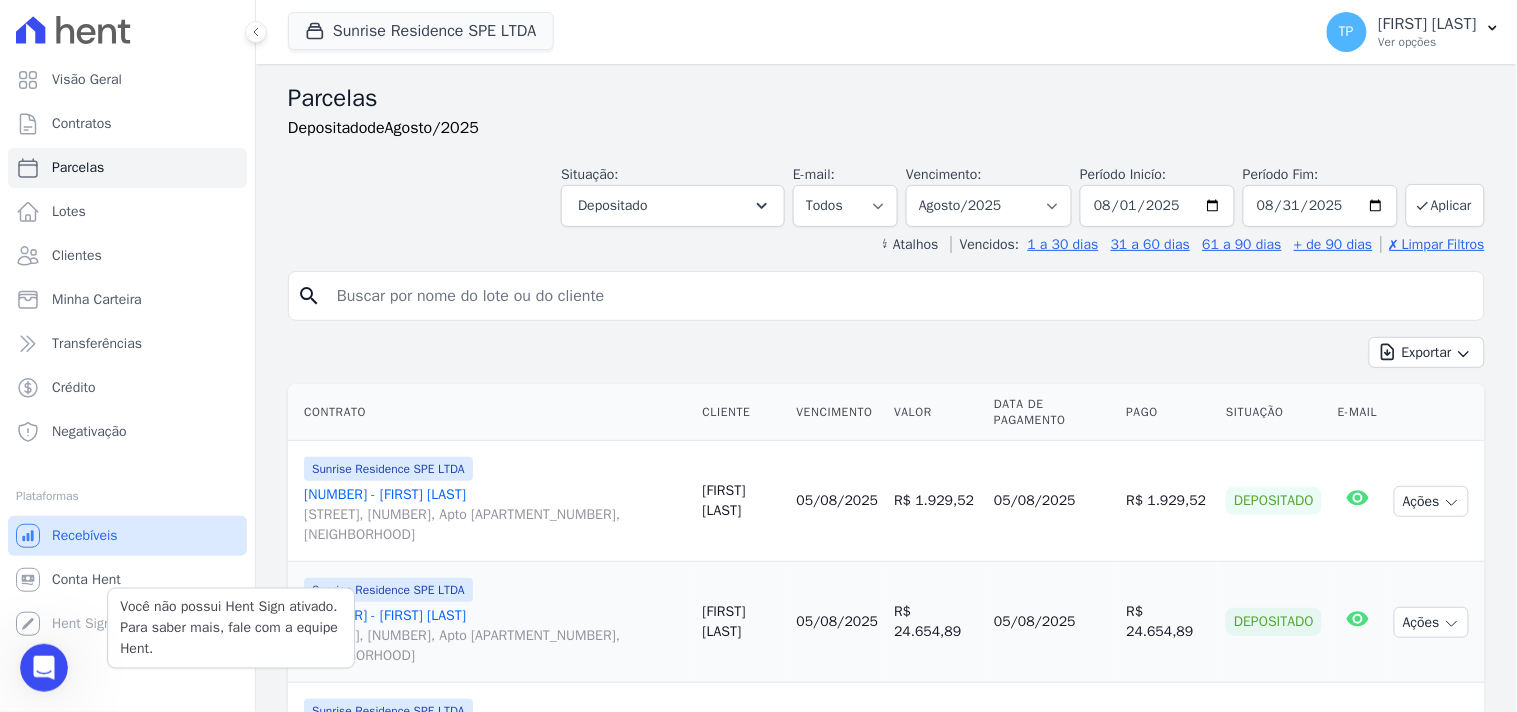 scroll, scrollTop: 0, scrollLeft: 0, axis: both 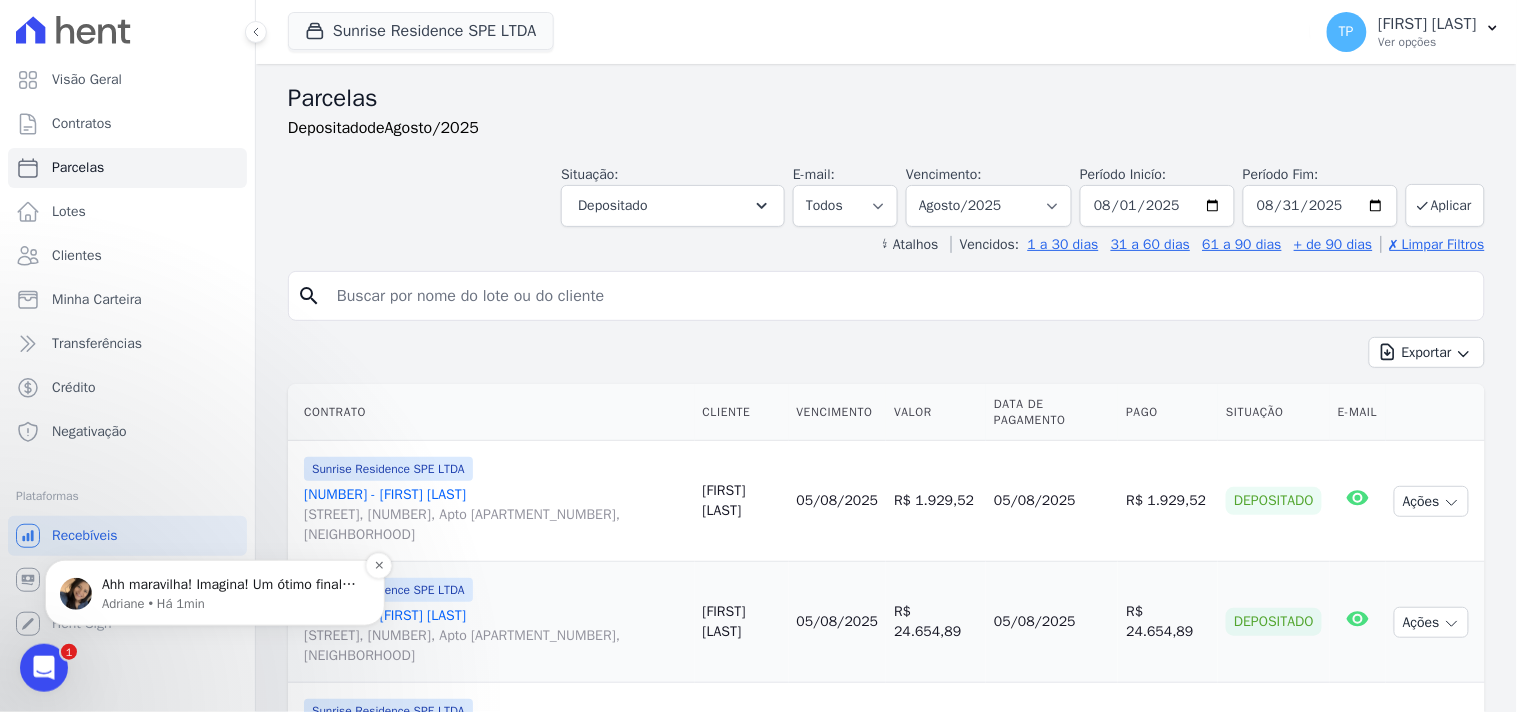 click on "Adriane • Há 1min" at bounding box center [231, 603] 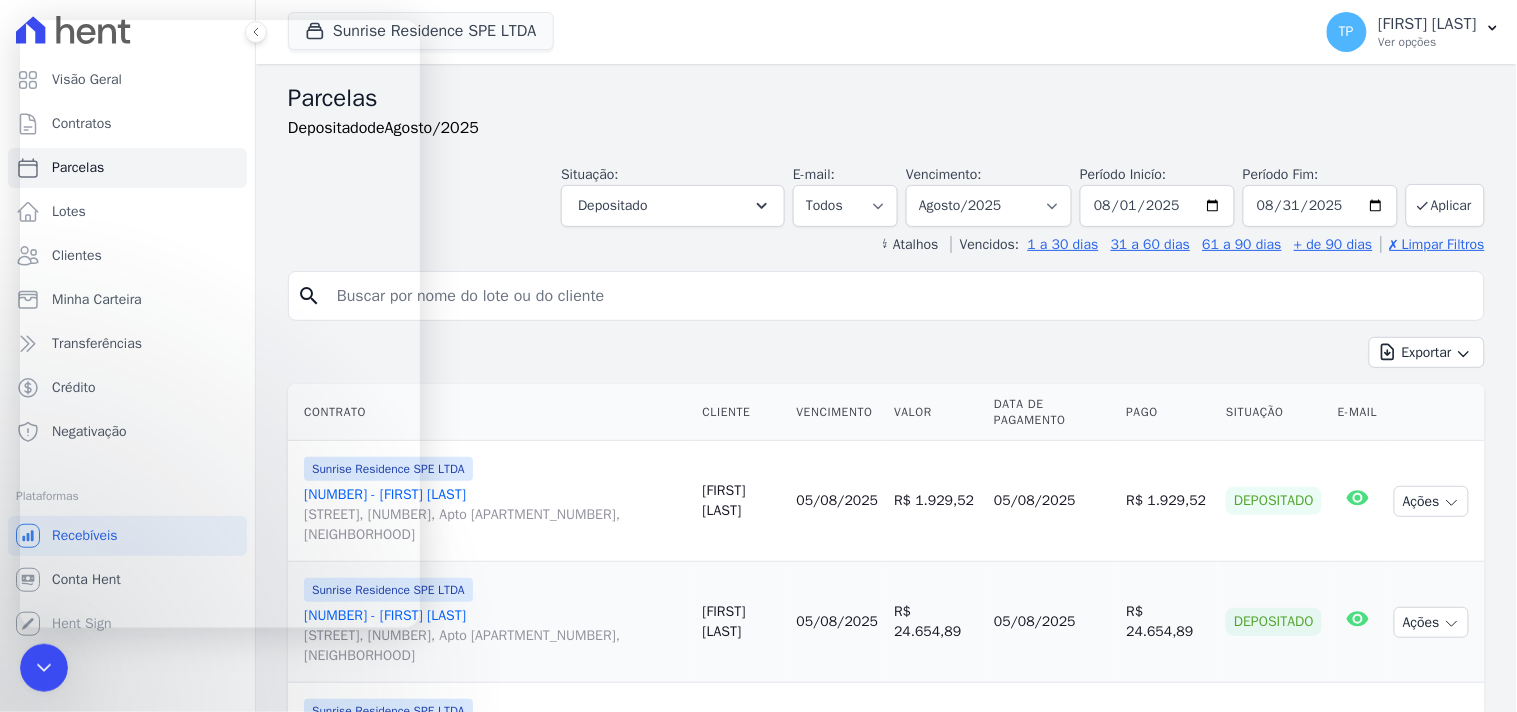 scroll, scrollTop: 0, scrollLeft: 0, axis: both 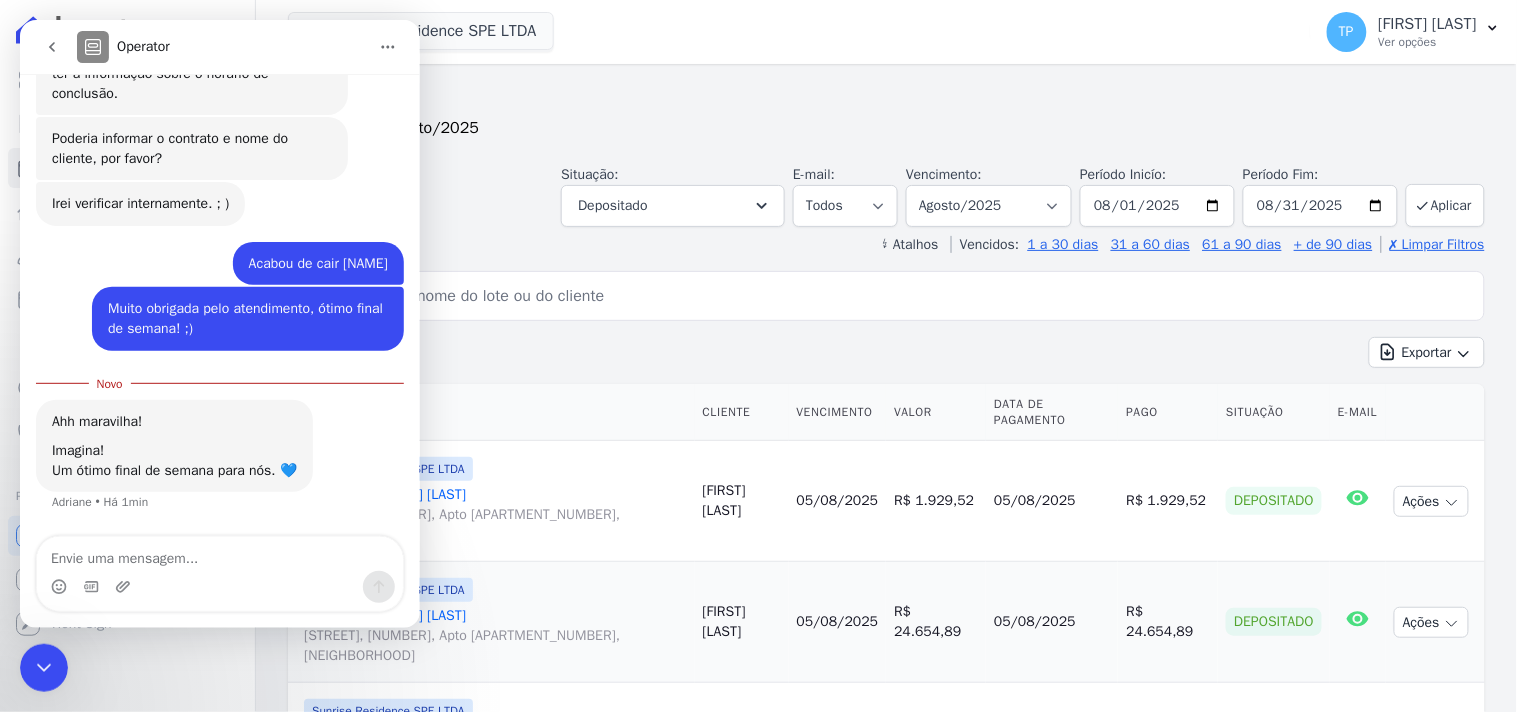 click on "Imagina!" at bounding box center [173, 450] 